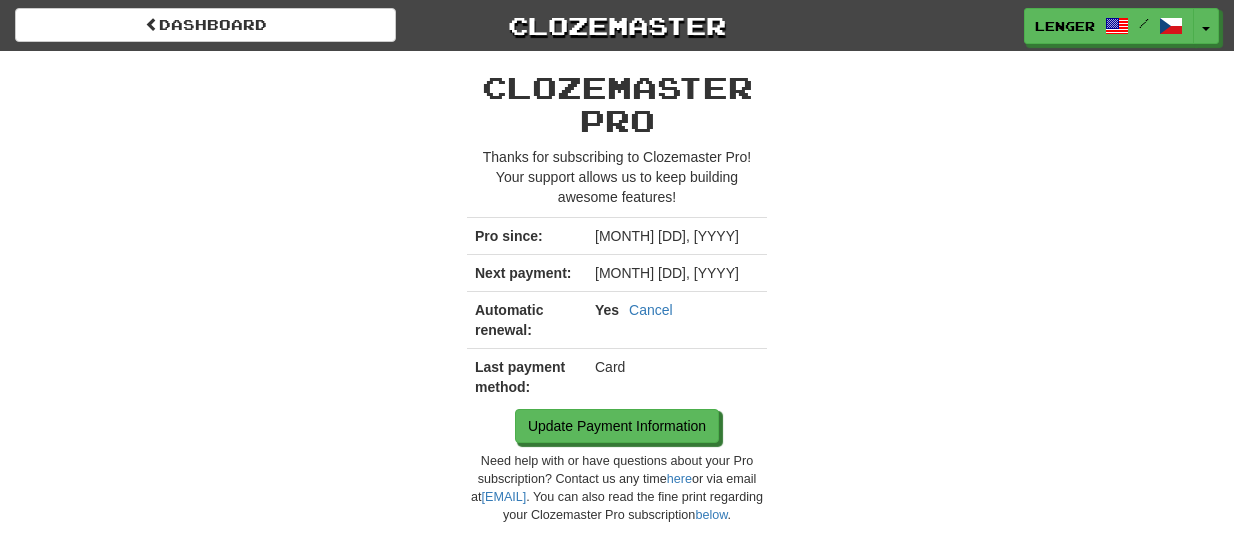scroll, scrollTop: 0, scrollLeft: 0, axis: both 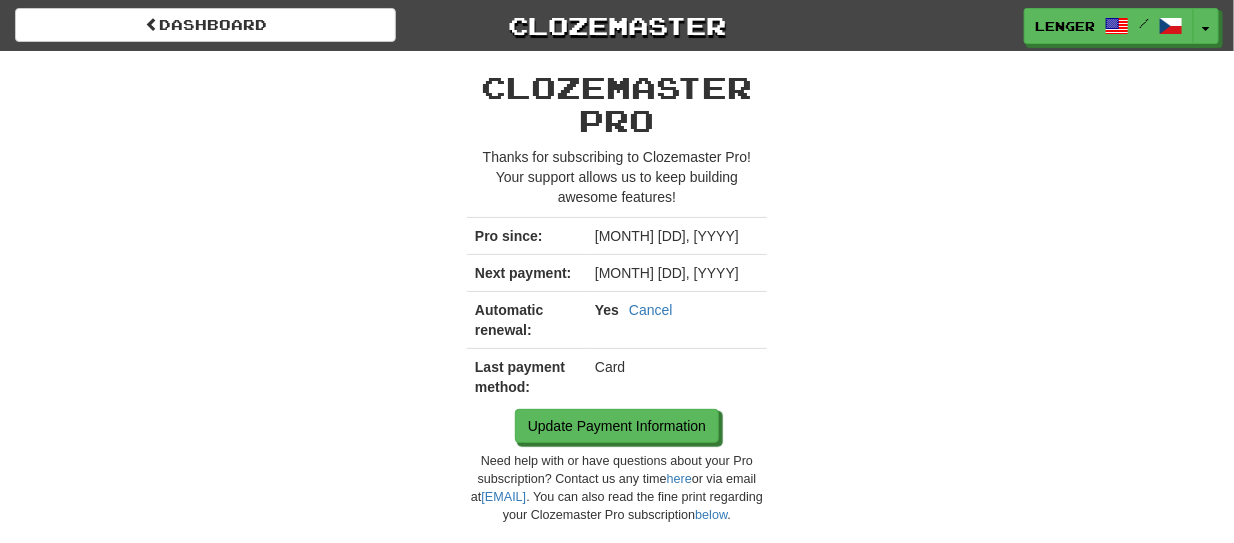 click on "Clozemaster Pro
×
Disable Auto-Renew
Didn't find what you were looking for? Let us help!
Talk to our support team - we're always working to improve Clozemaster Pro and add new features. Help us help you learn a language faster and more efficiently.
Contact Us
Not only does your Pro subscription give you access to even more features, it also helps us fund the entire Clozemaster platform.
Have you tried all the latest Clozemaster Pro features?
Cloze listening  - unlimited listening practice for 16 languages.
Sentence search  - search and manage every sentence on Clozemaster.
Grammar Challenges  - master difficult grammar topics in 35 language pairings.
Cloze-Reading  - level up your reading skills with Wikipedia articles in 25 languages.
Custom sentence collections  - create your own sentences groupings using Clozemaster sentences or sentences you provide.
Contact us  with questions or feedback and we will work to make things right.
Keep Pro!" at bounding box center (617, 1401) 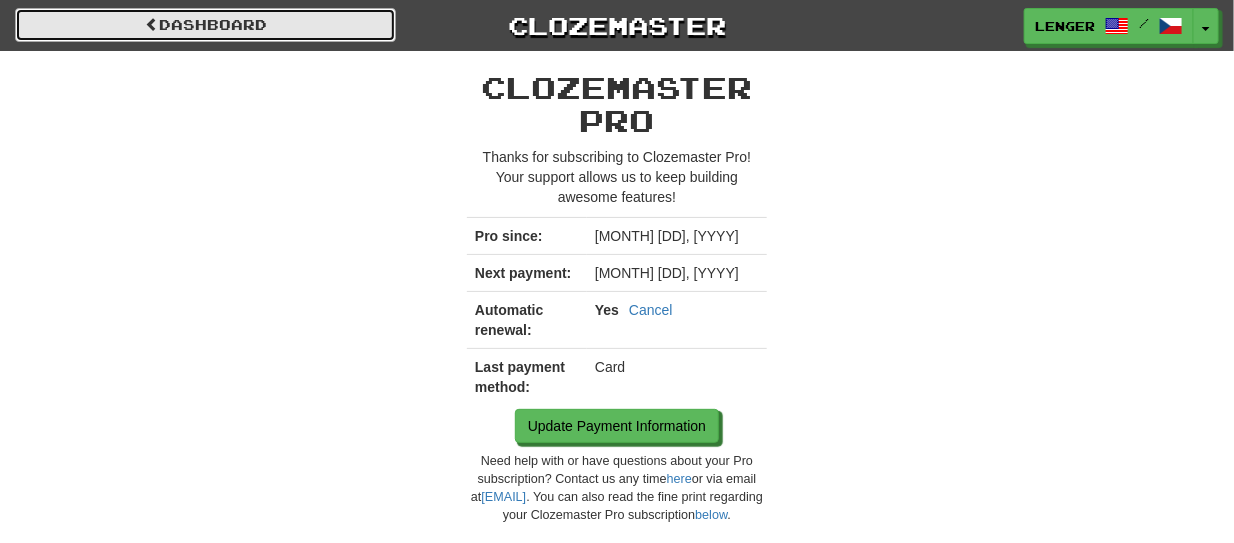 click on "Dashboard" at bounding box center [205, 25] 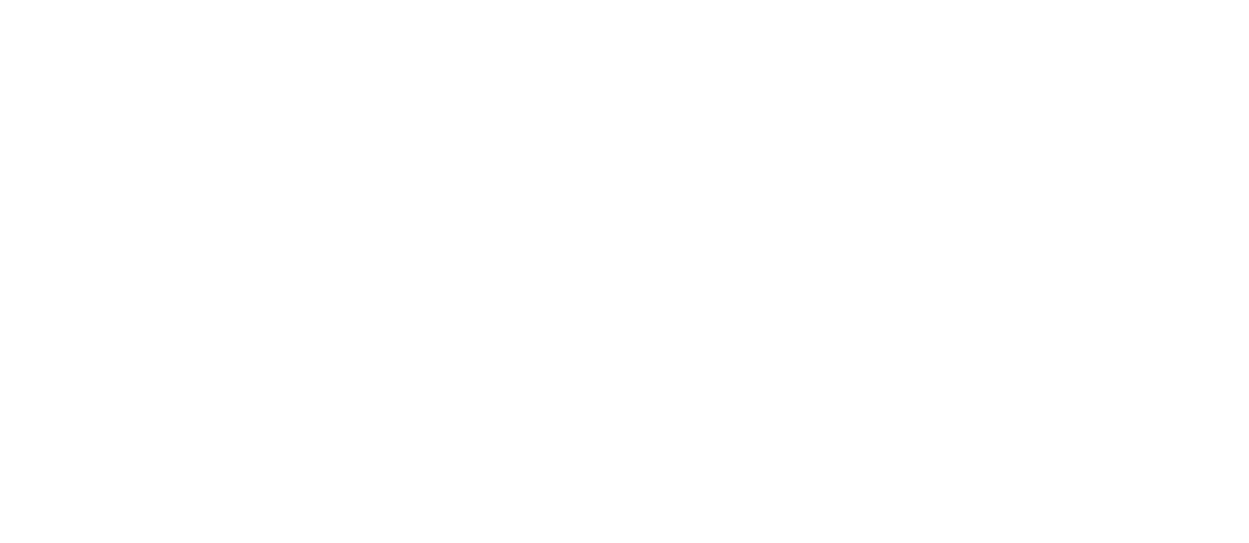 scroll, scrollTop: 0, scrollLeft: 0, axis: both 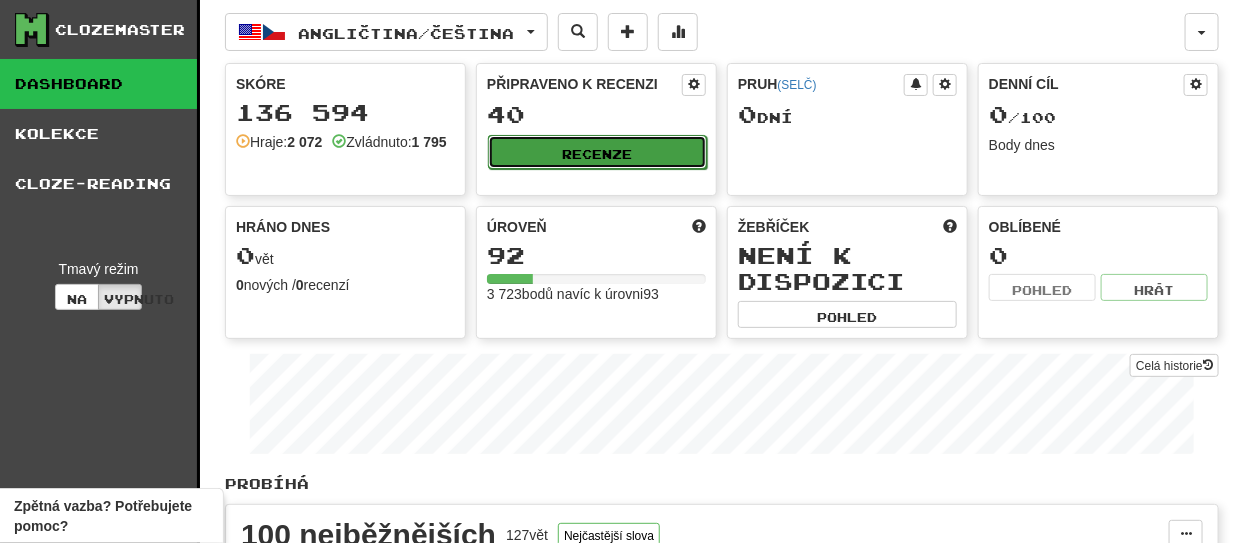 click on "Recenze" at bounding box center (598, 154) 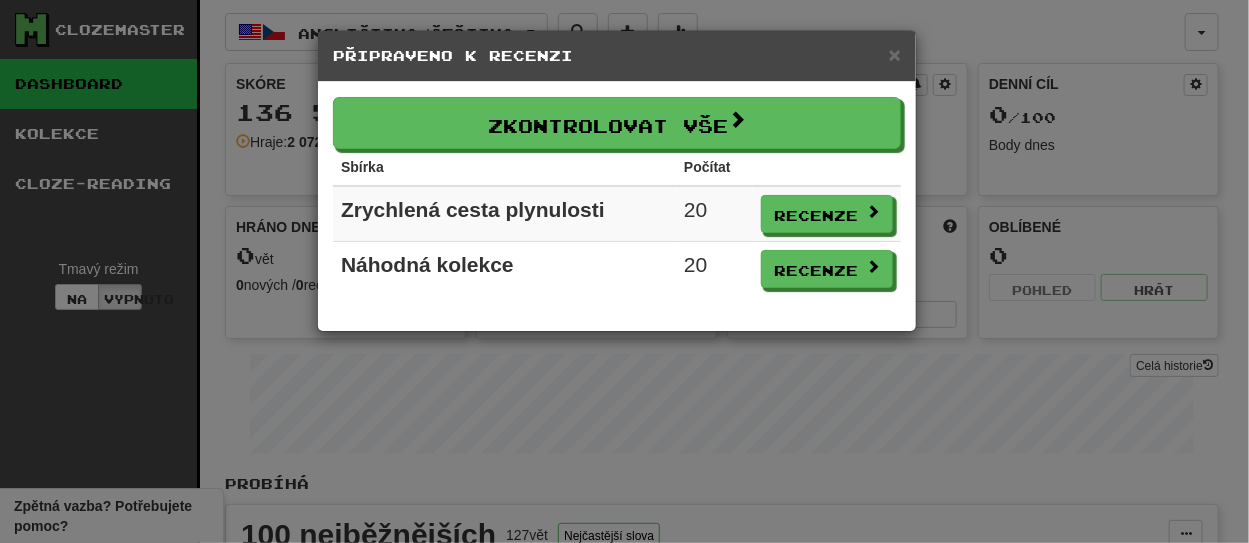 click on "× Připraveno k recenzi Zkontrolovat vše Sbírka Počítat Zrychlená cesta plynulosti 20 Recenze Náhodná kolekce 20 Recenze" at bounding box center (624, 271) 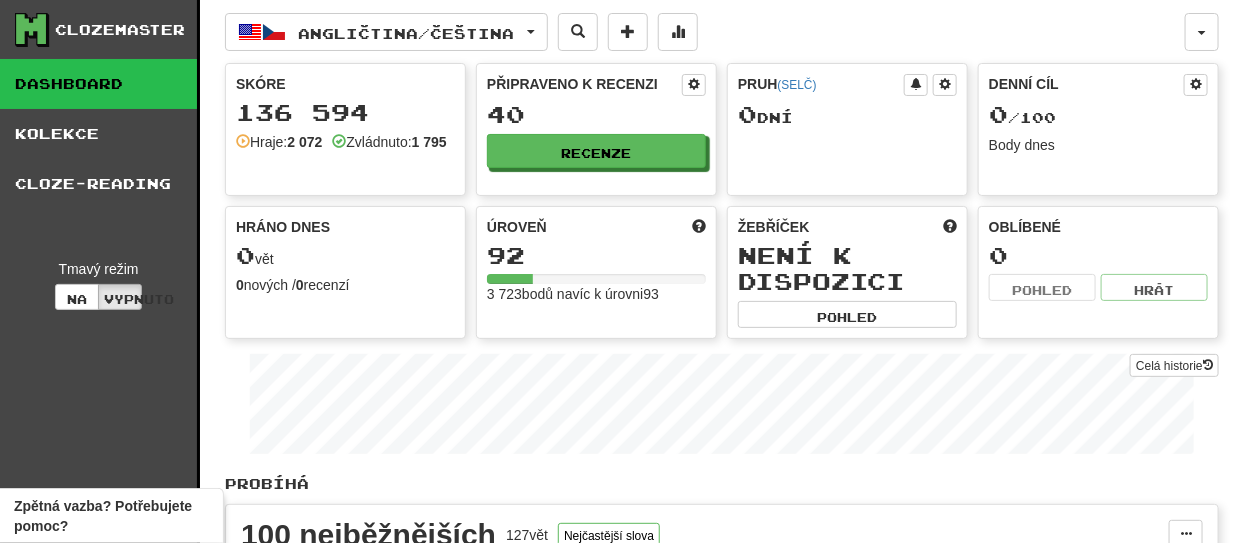 click on "Angličtina  /  Čeština Angličtina  /  Čeština Série:  0   Recenze:  40 Denní cíl:  0  /  100 Párování jazyků" at bounding box center (705, 32) 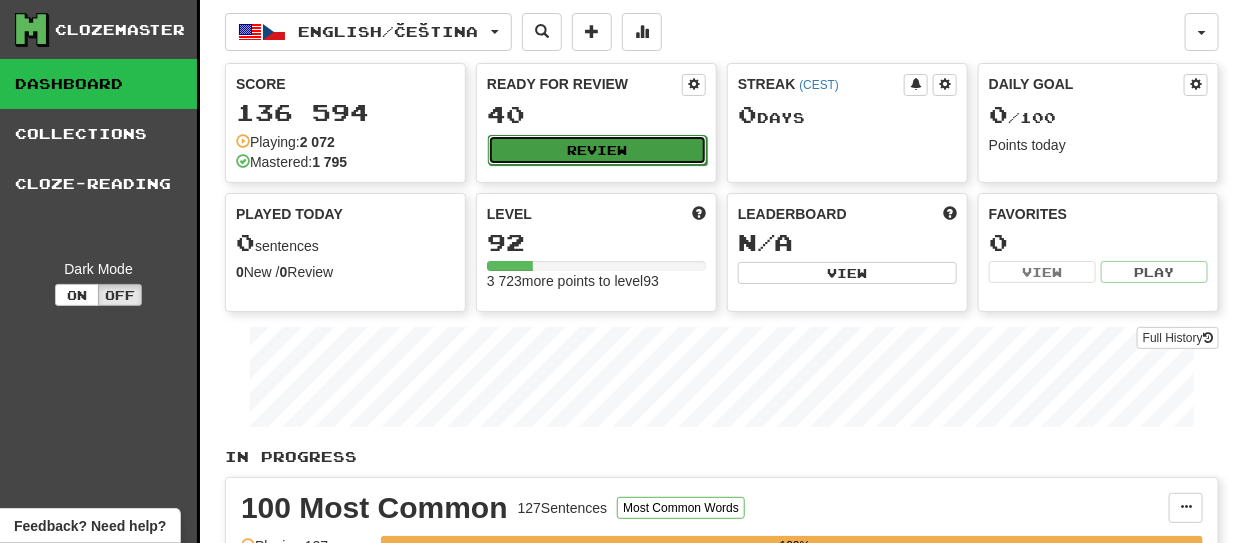 click on "Review" at bounding box center (597, 150) 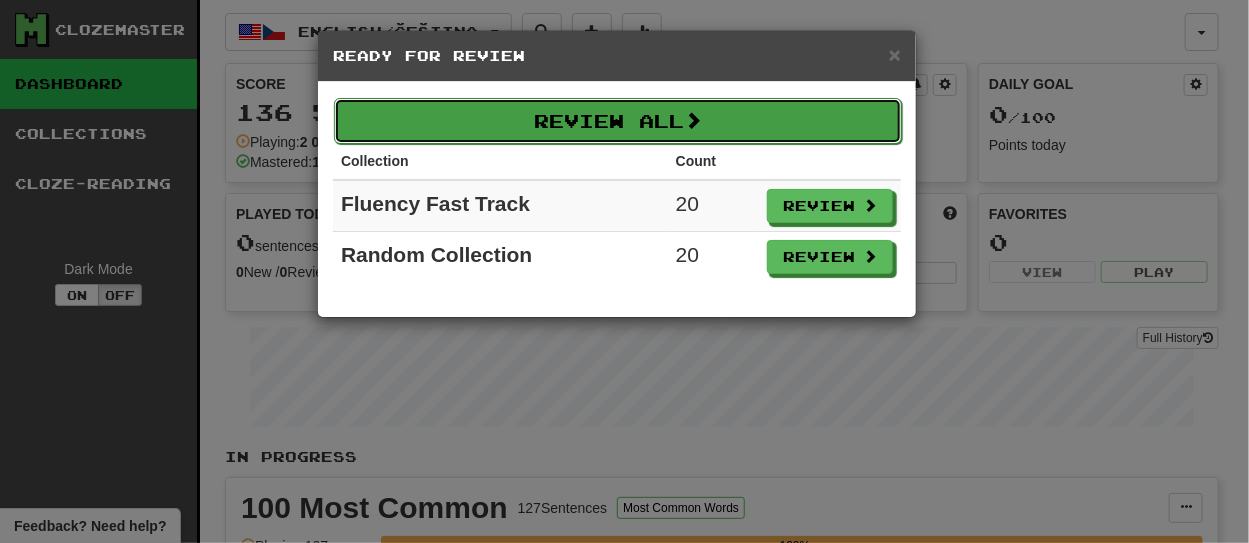 click on "Review All" at bounding box center (618, 121) 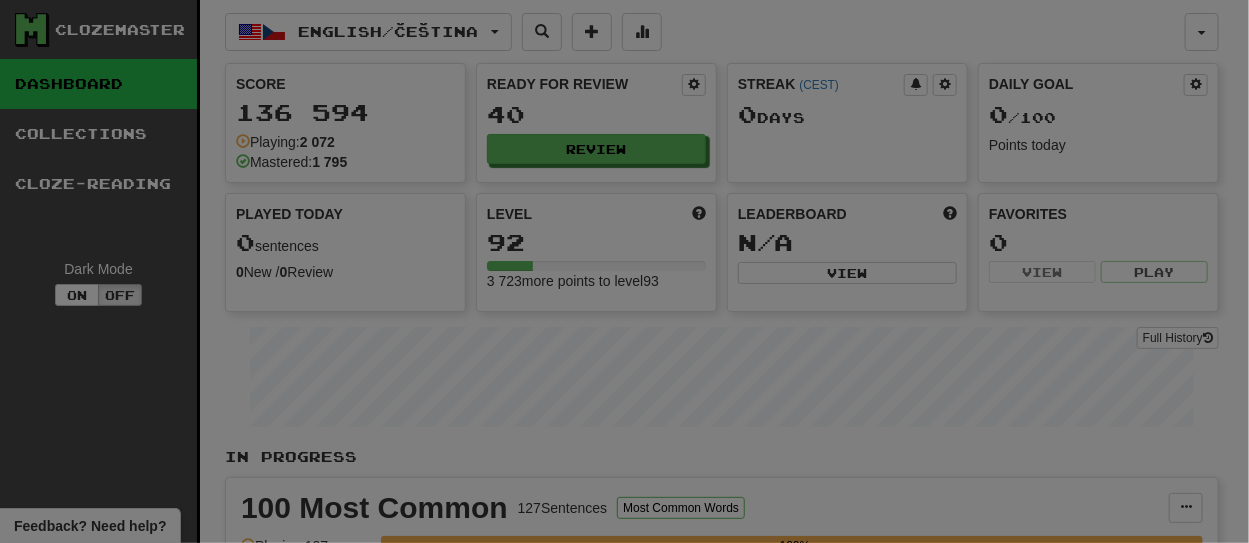 select on "**" 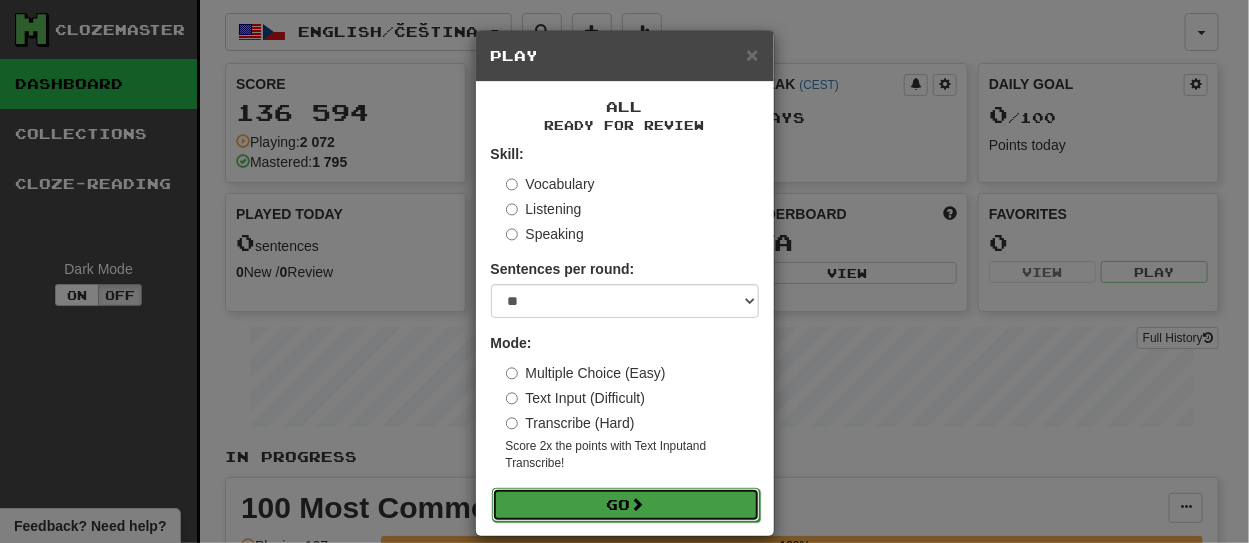 click on "Go" at bounding box center (626, 505) 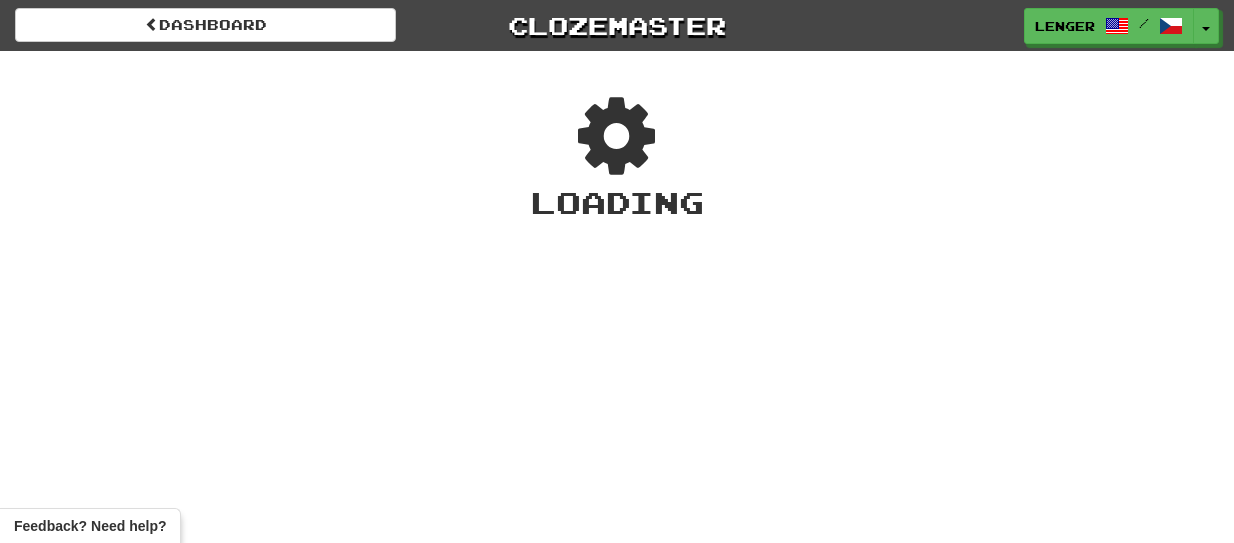 scroll, scrollTop: 0, scrollLeft: 0, axis: both 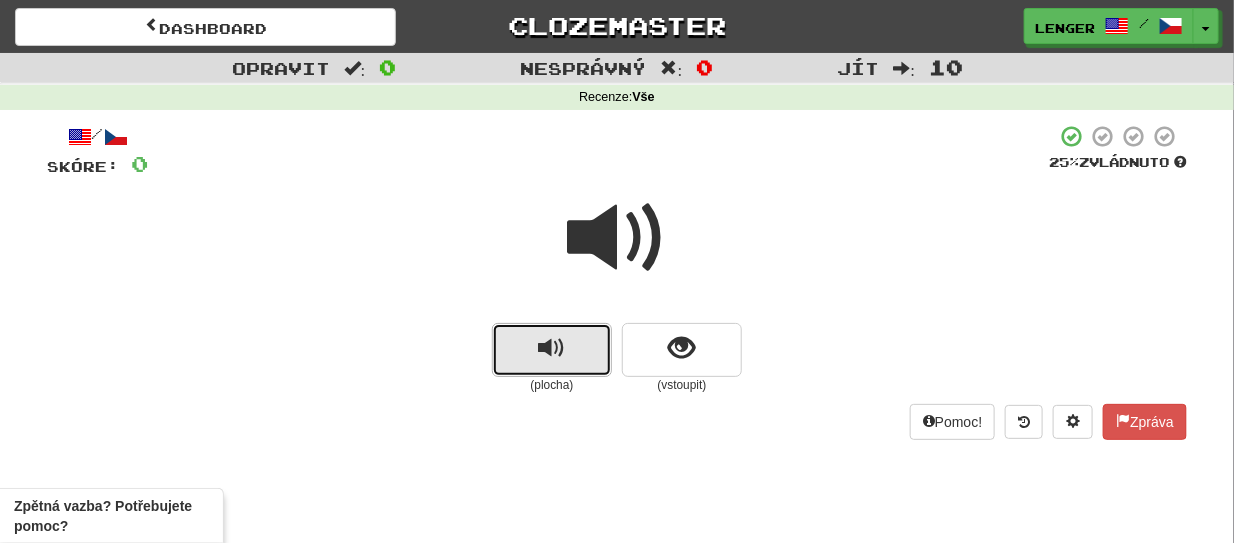 click at bounding box center [552, 350] 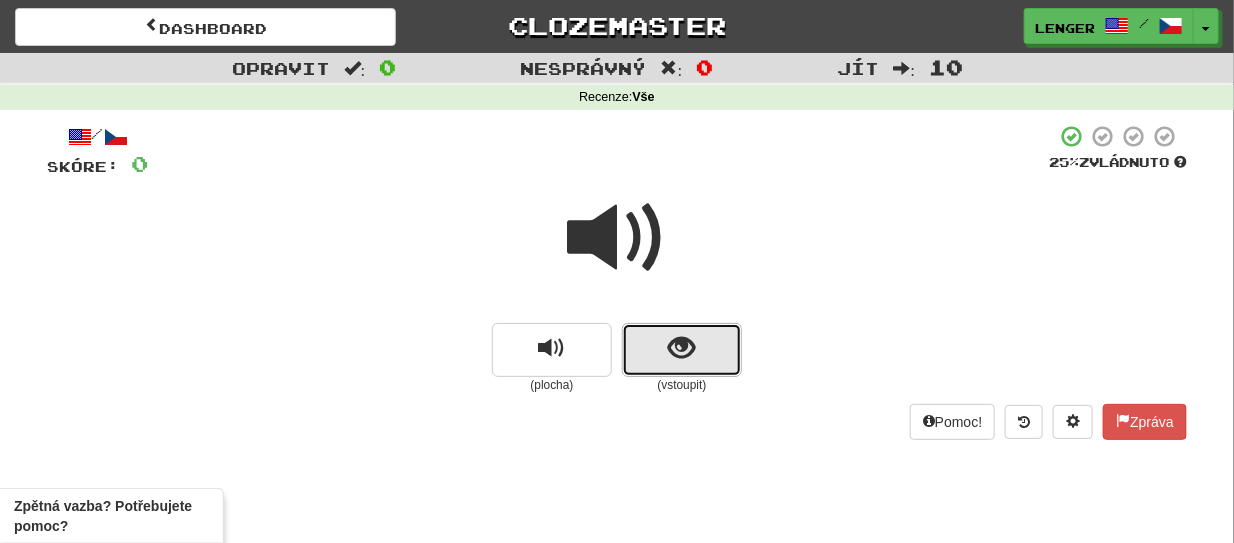 click at bounding box center (682, 350) 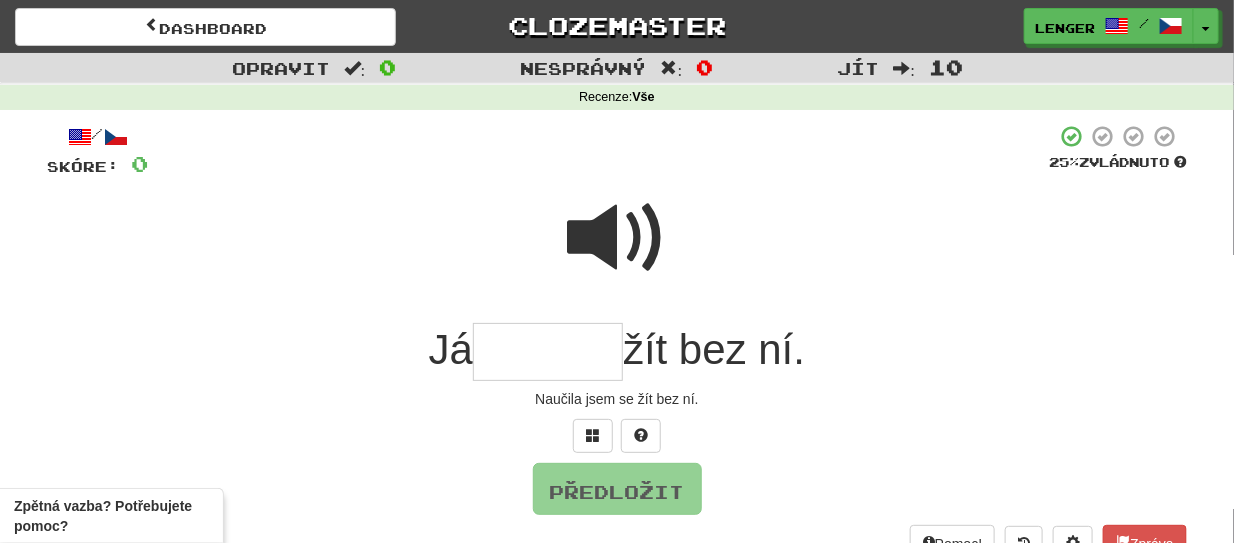 click at bounding box center (617, 251) 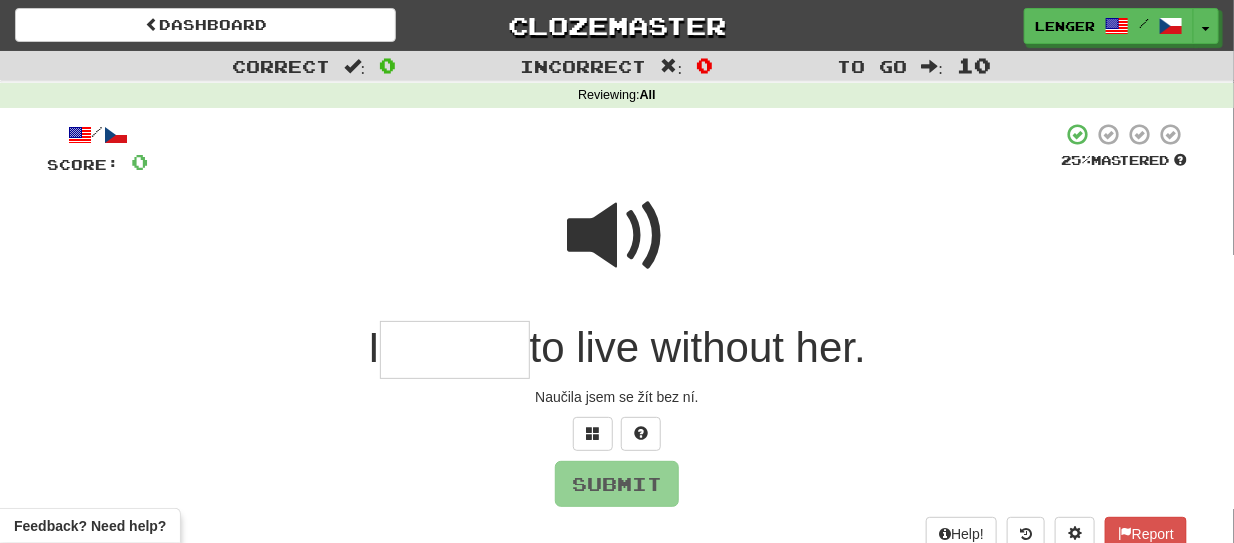 click at bounding box center [617, 249] 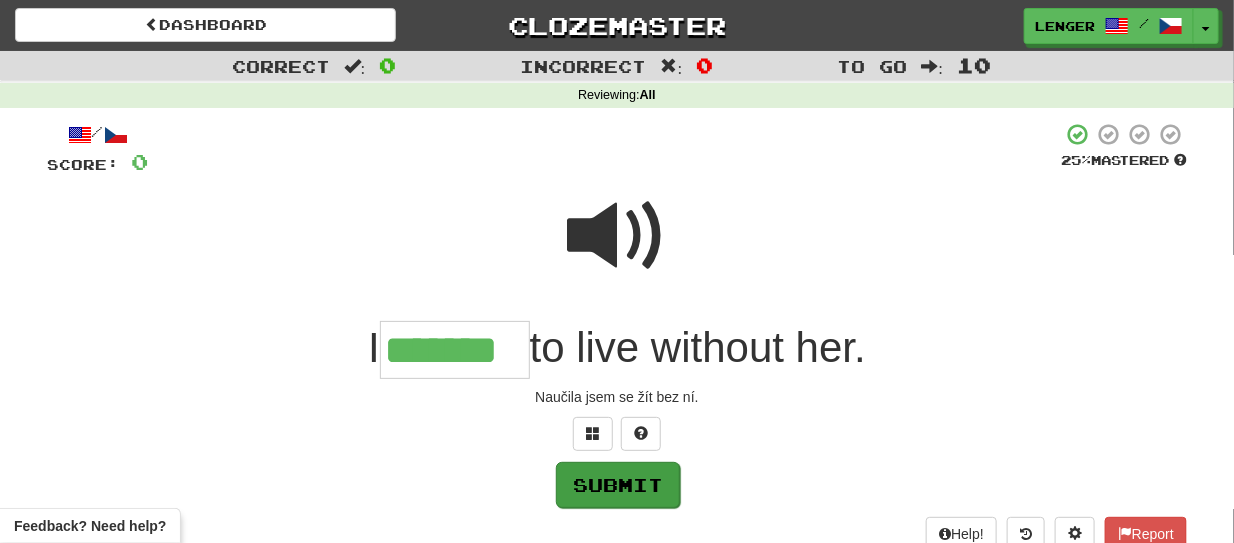 type on "*******" 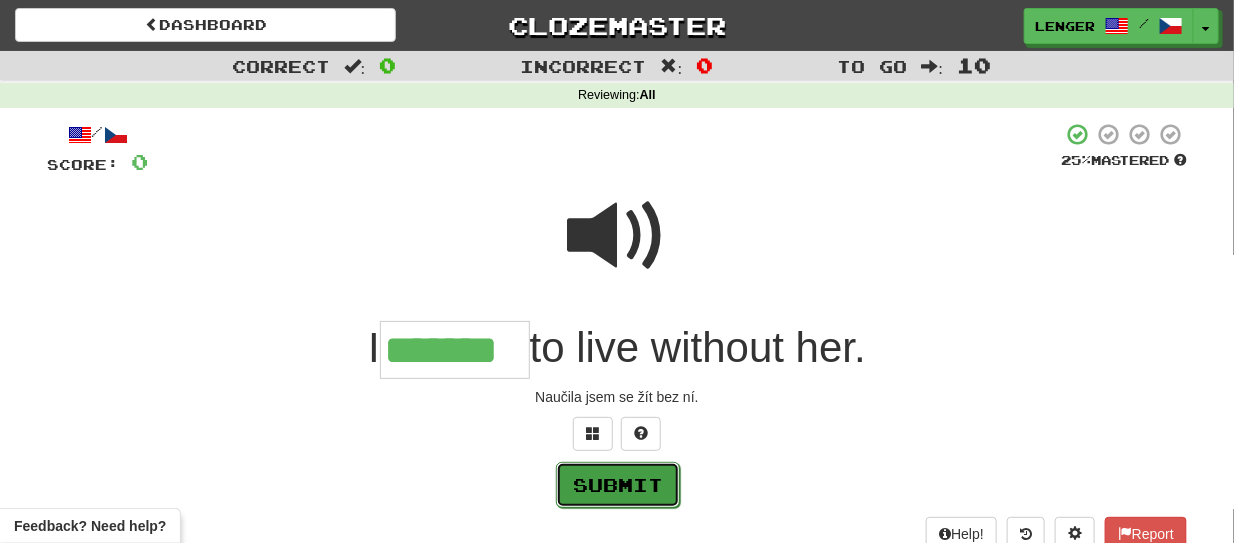 click on "Submit" at bounding box center [618, 485] 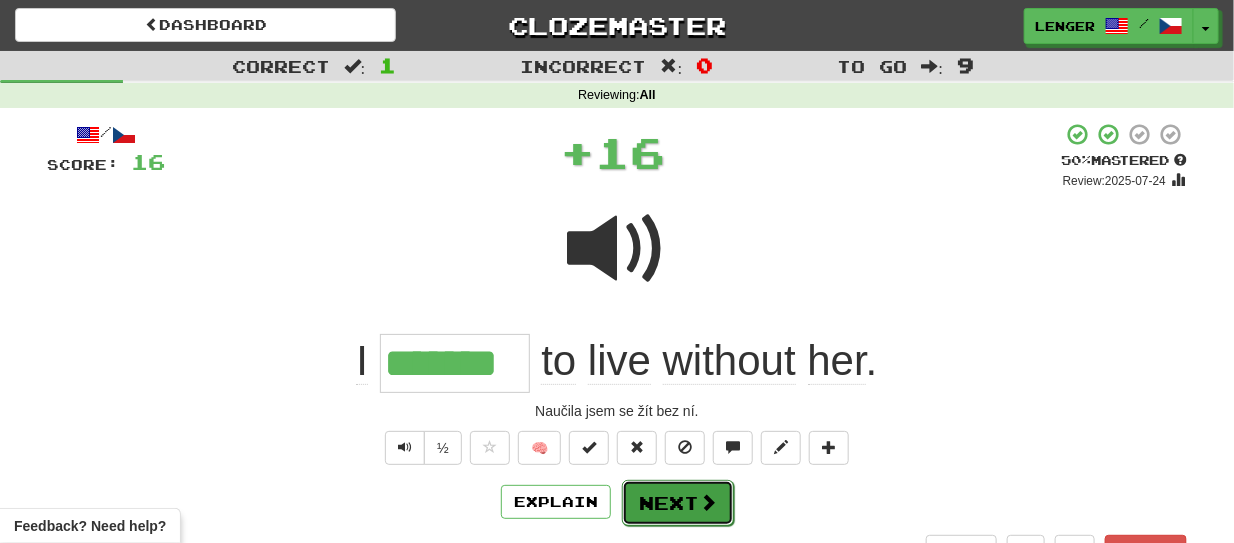 click on "Next" at bounding box center [678, 503] 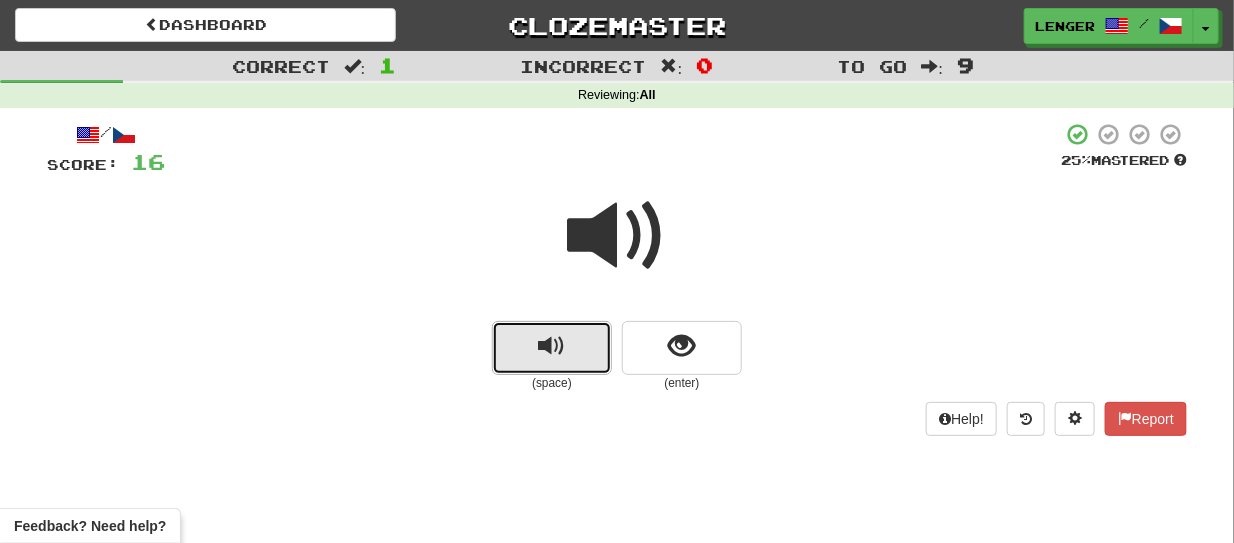 click at bounding box center (552, 348) 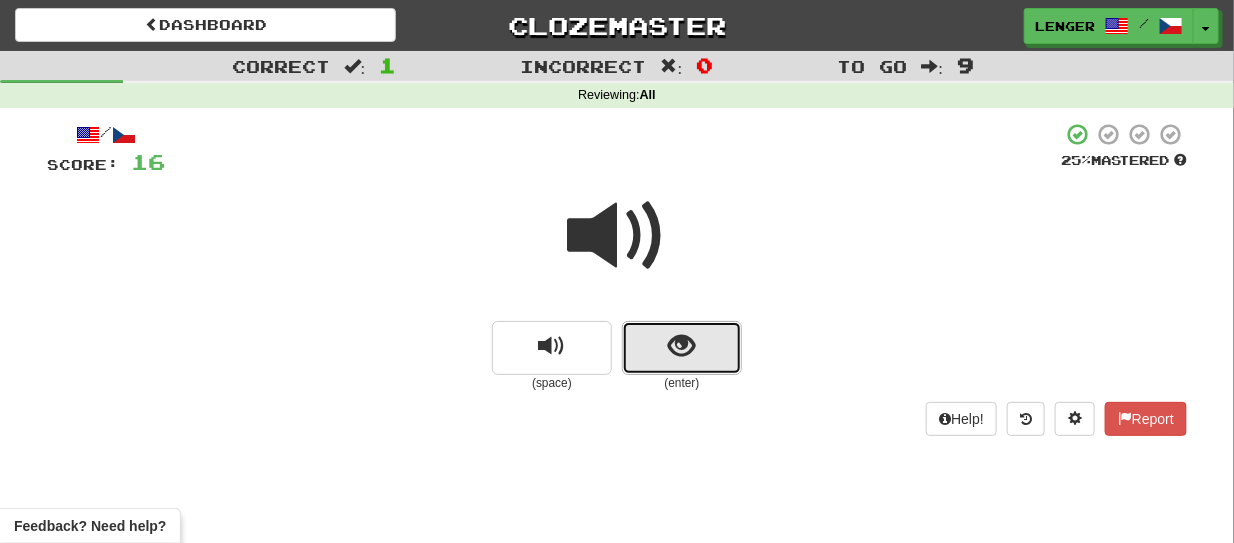 click at bounding box center [682, 348] 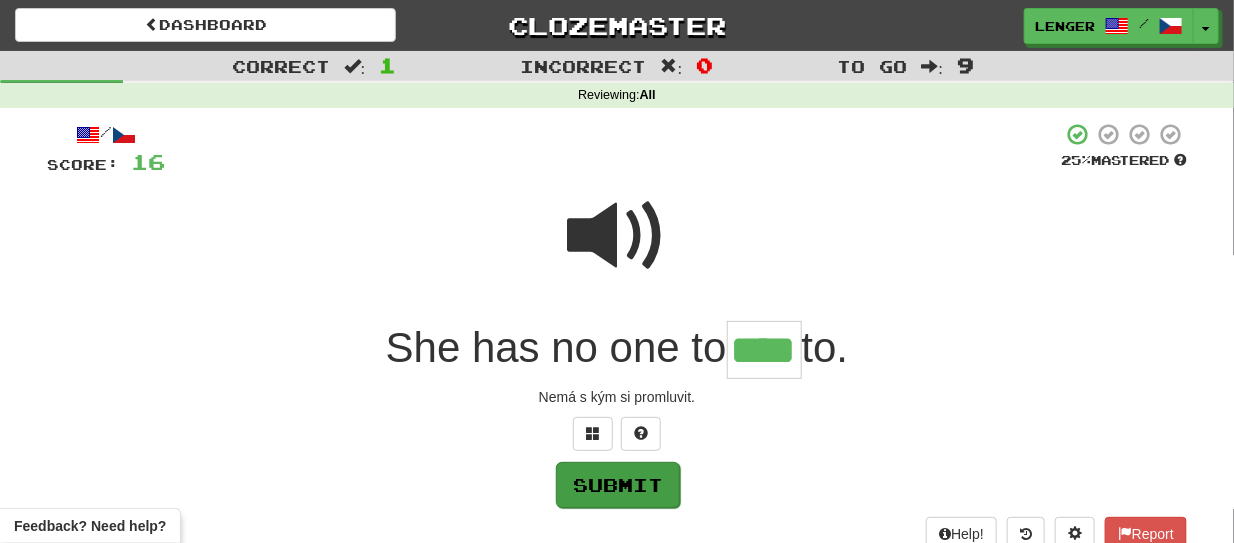 type on "****" 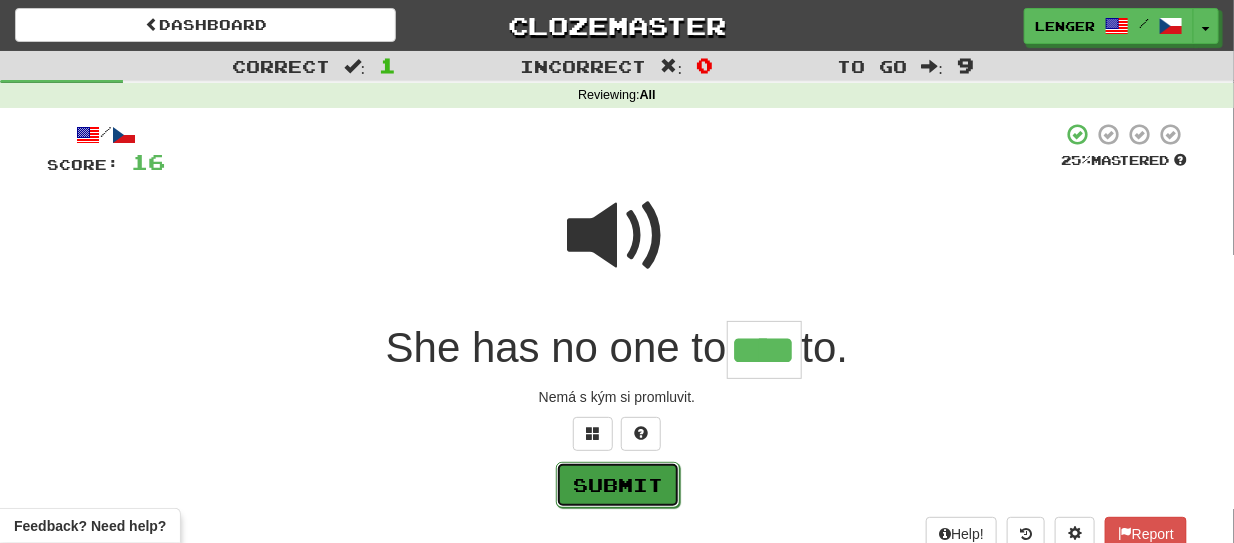 click on "Submit" at bounding box center (618, 485) 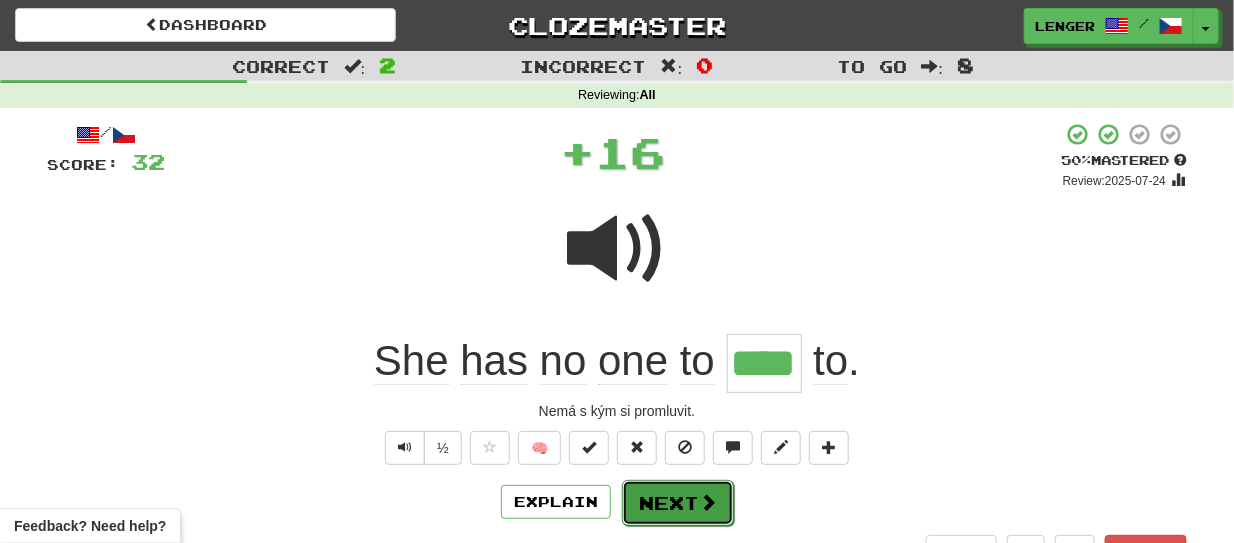 click on "Next" at bounding box center (678, 503) 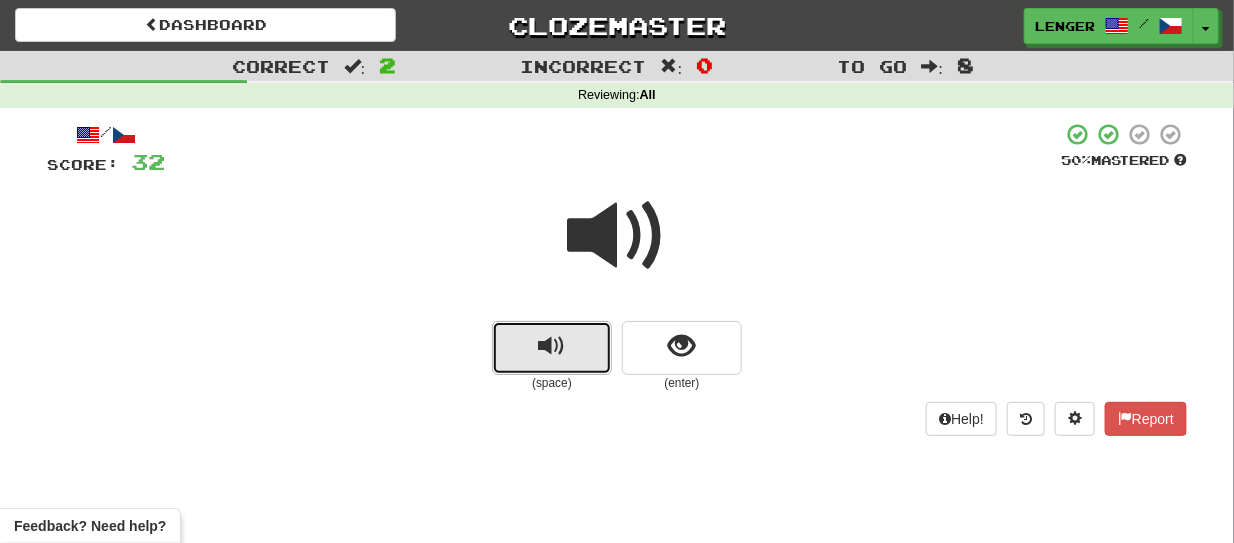 click at bounding box center [552, 348] 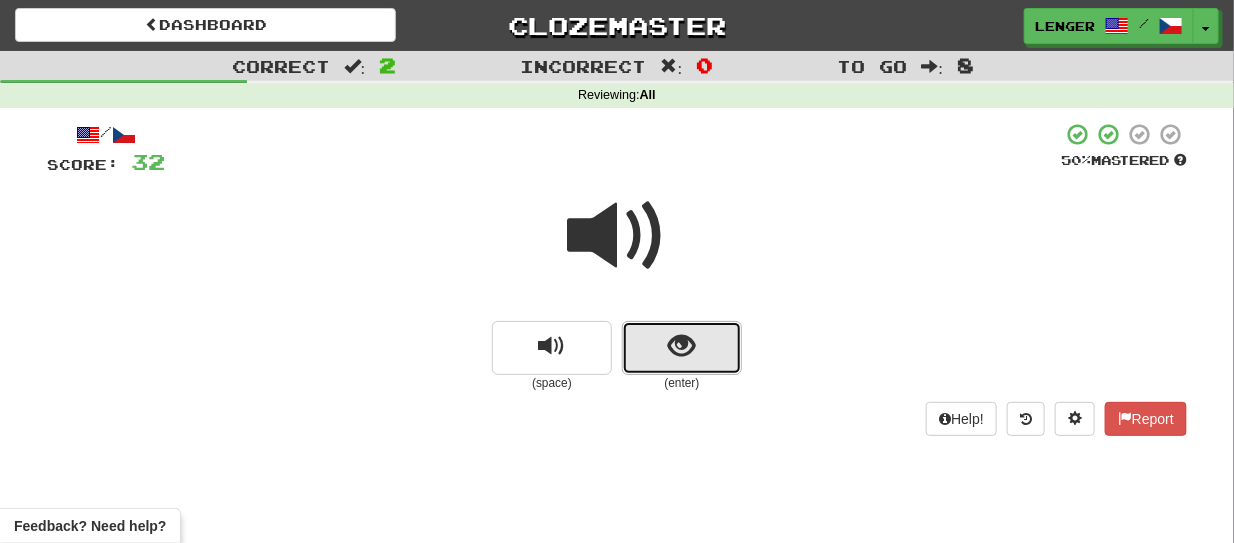 click at bounding box center (682, 348) 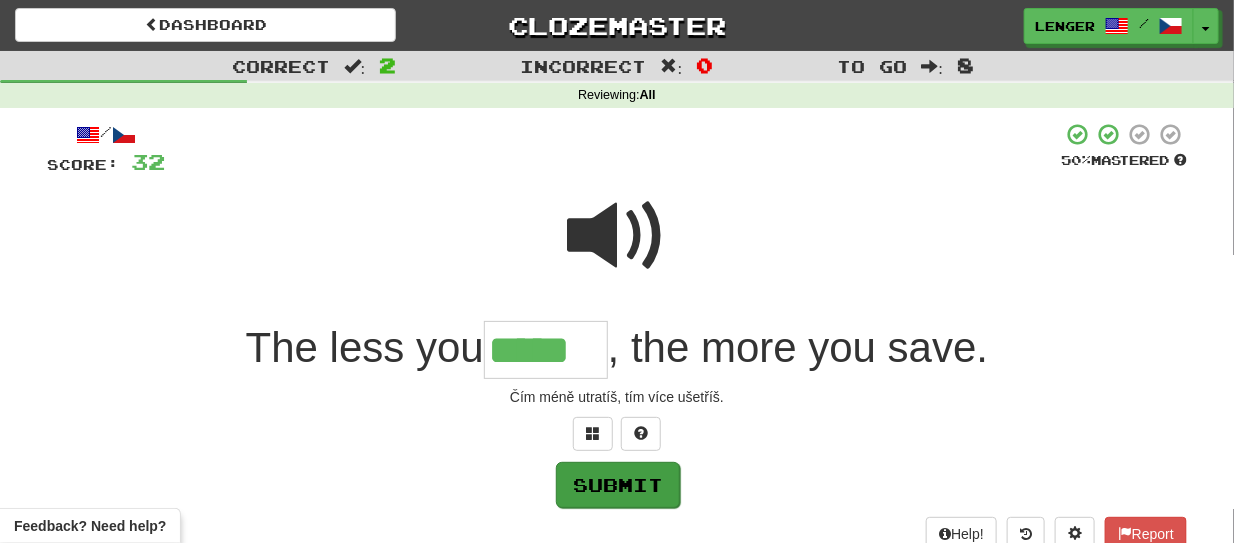 type on "*****" 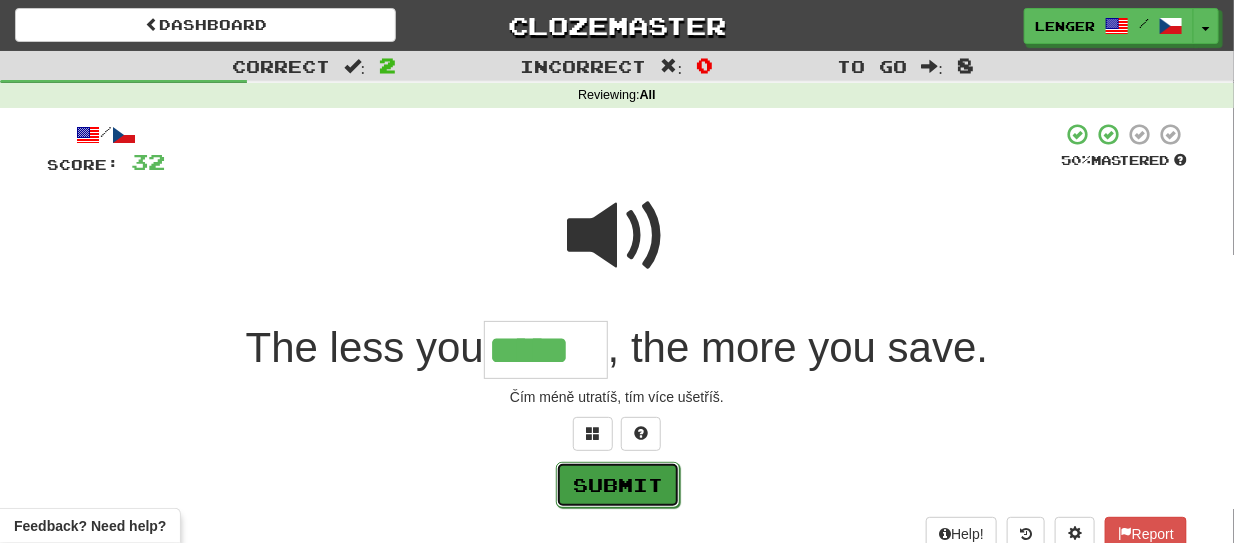 click on "Submit" at bounding box center [618, 485] 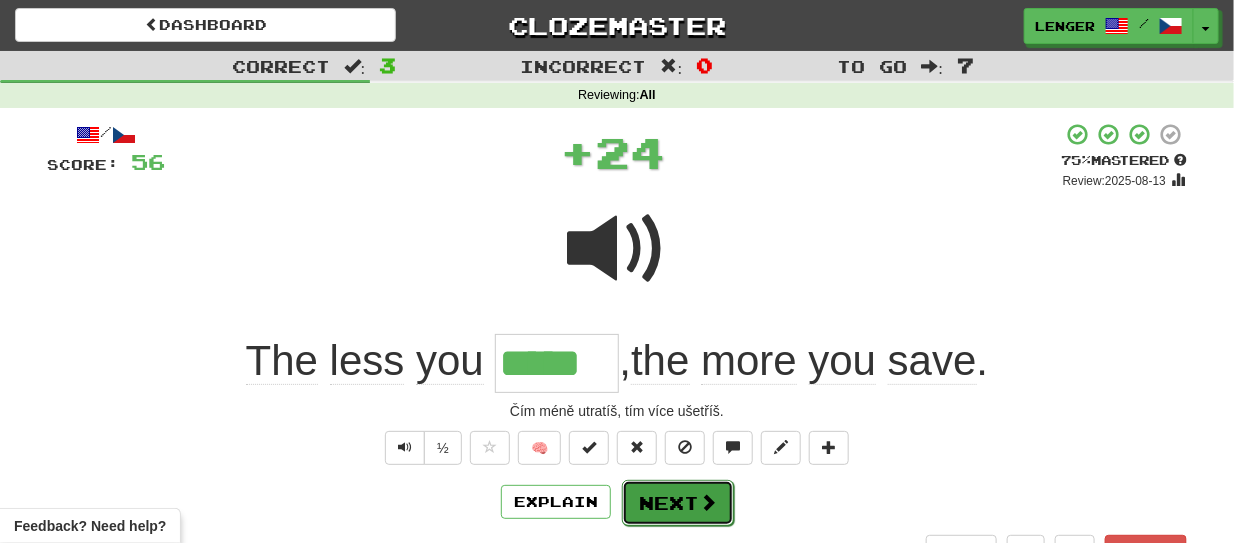 click on "Next" at bounding box center (678, 503) 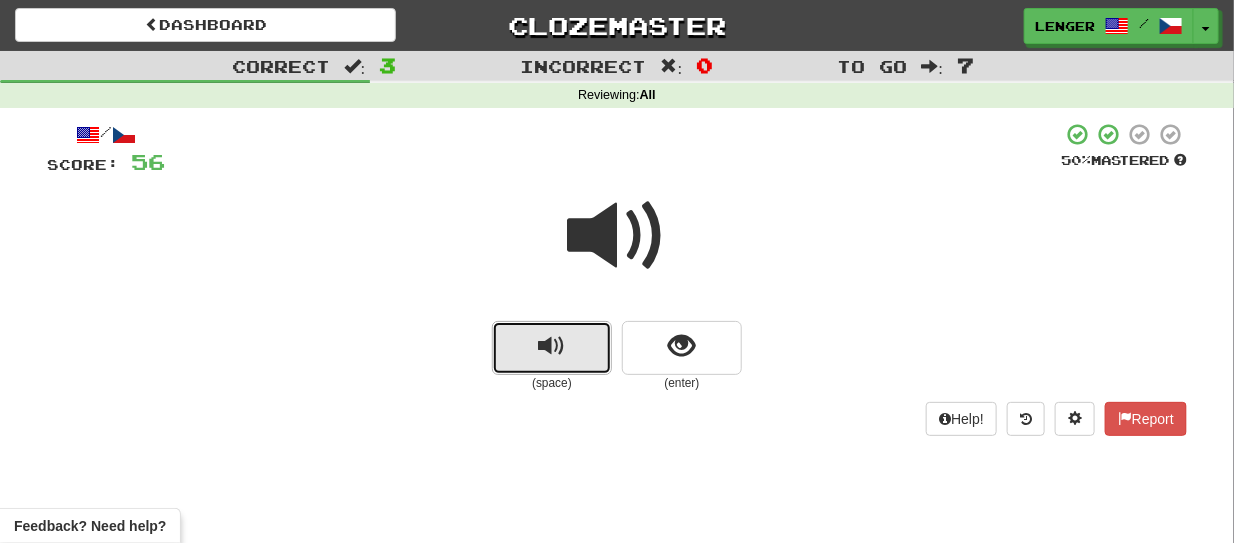 click at bounding box center [552, 348] 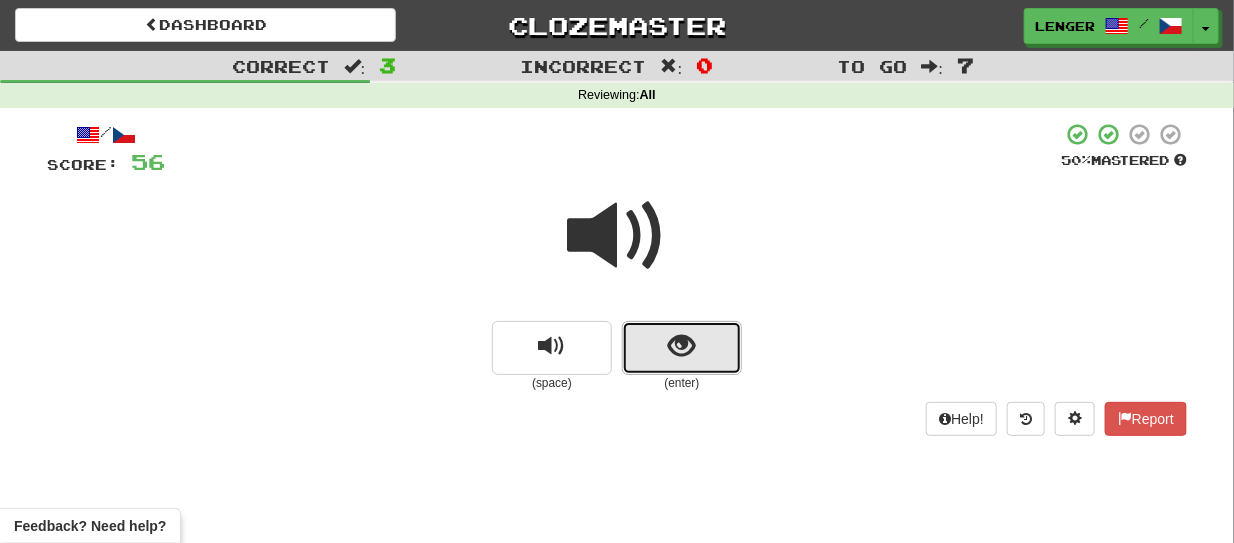click at bounding box center (682, 348) 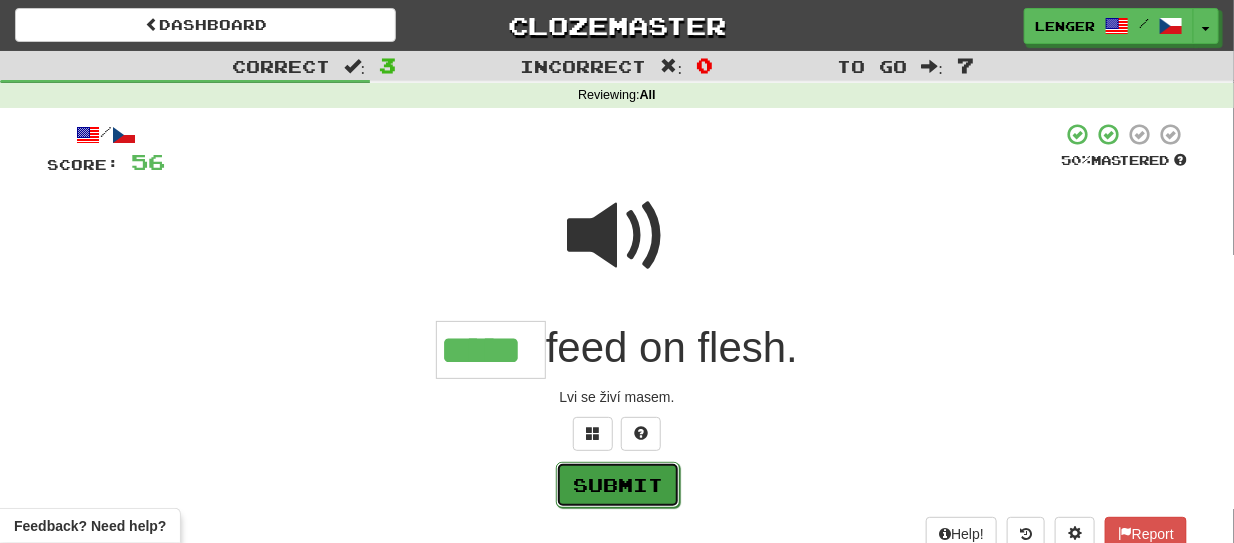 click on "Submit" at bounding box center [618, 485] 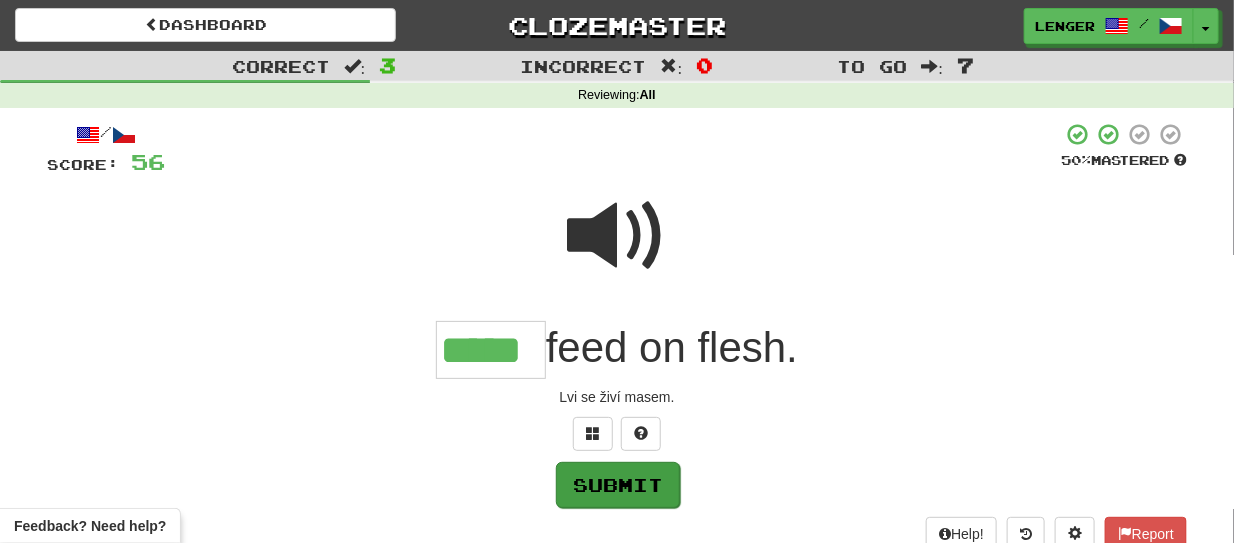 type on "*****" 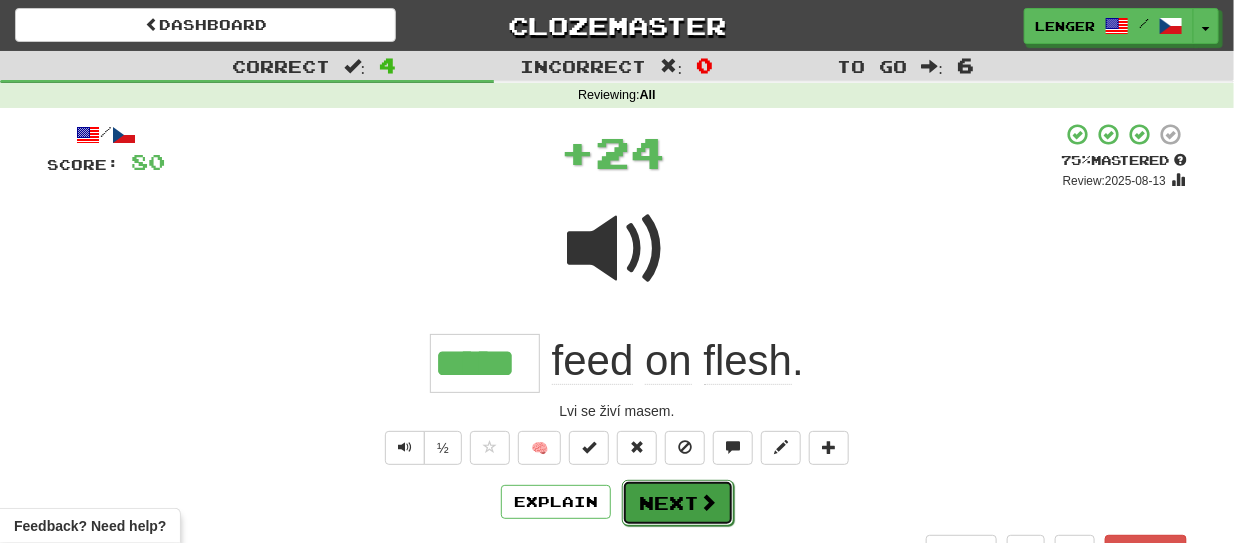 click on "Next" at bounding box center (678, 503) 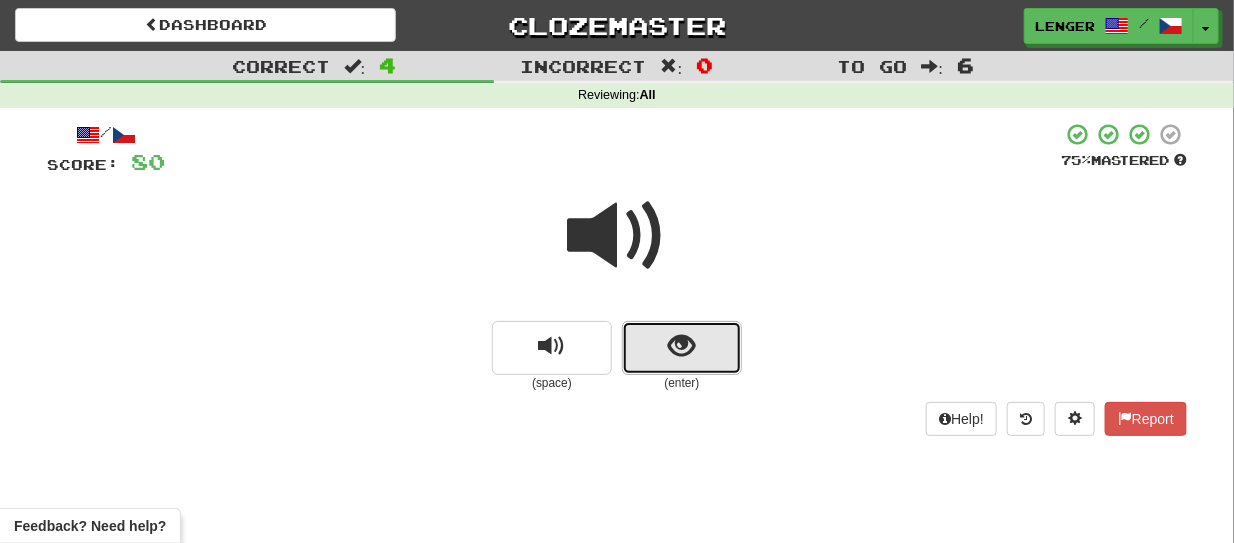 click at bounding box center (682, 348) 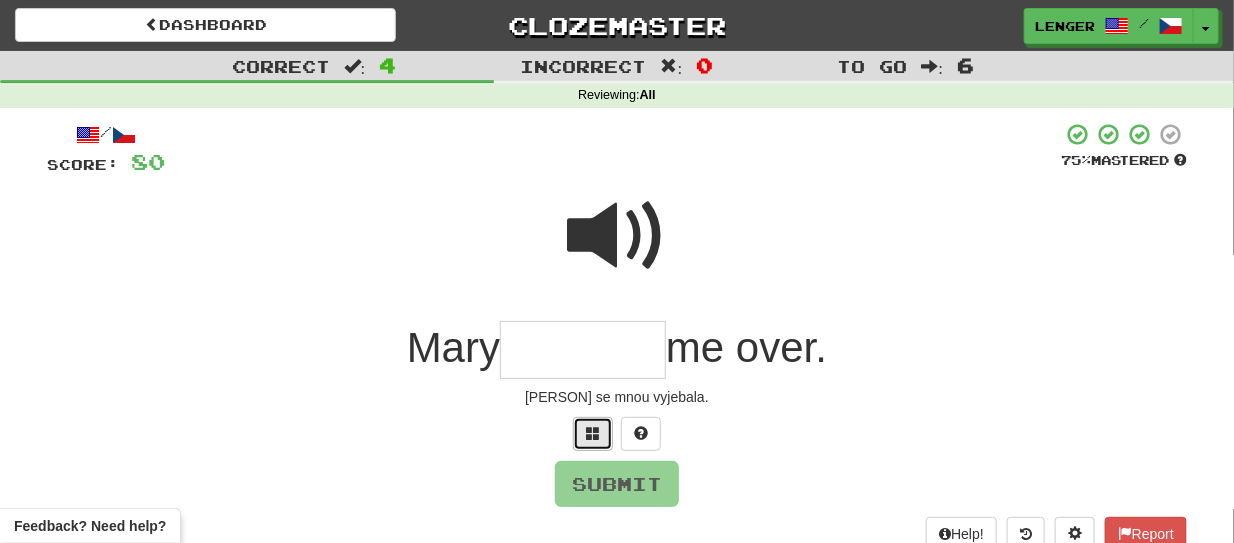click at bounding box center [593, 433] 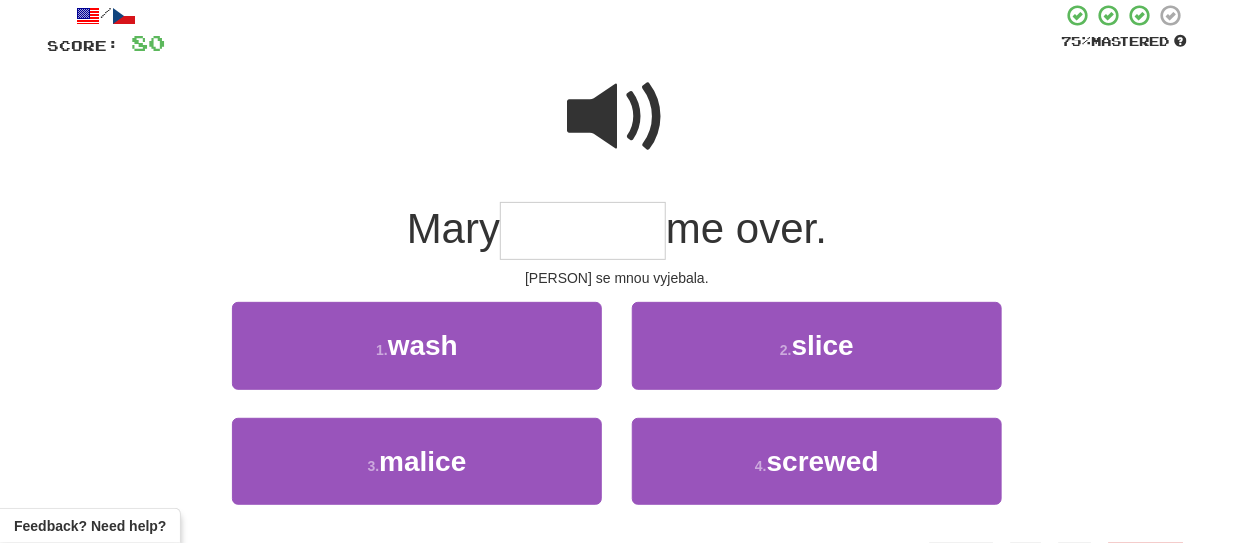 scroll, scrollTop: 160, scrollLeft: 0, axis: vertical 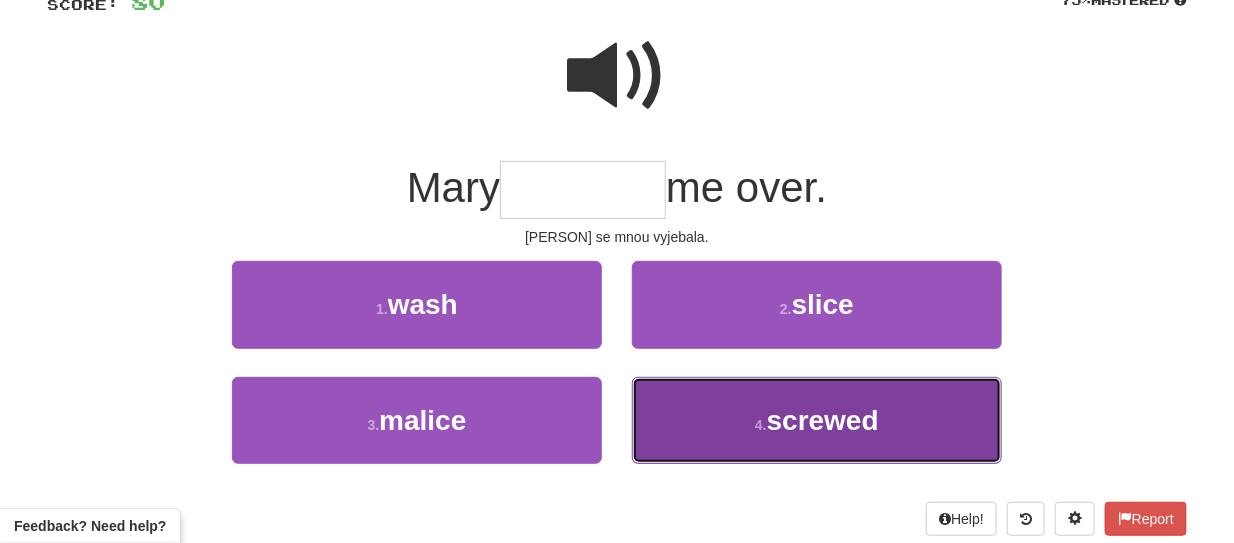 click on "screwed" at bounding box center [823, 420] 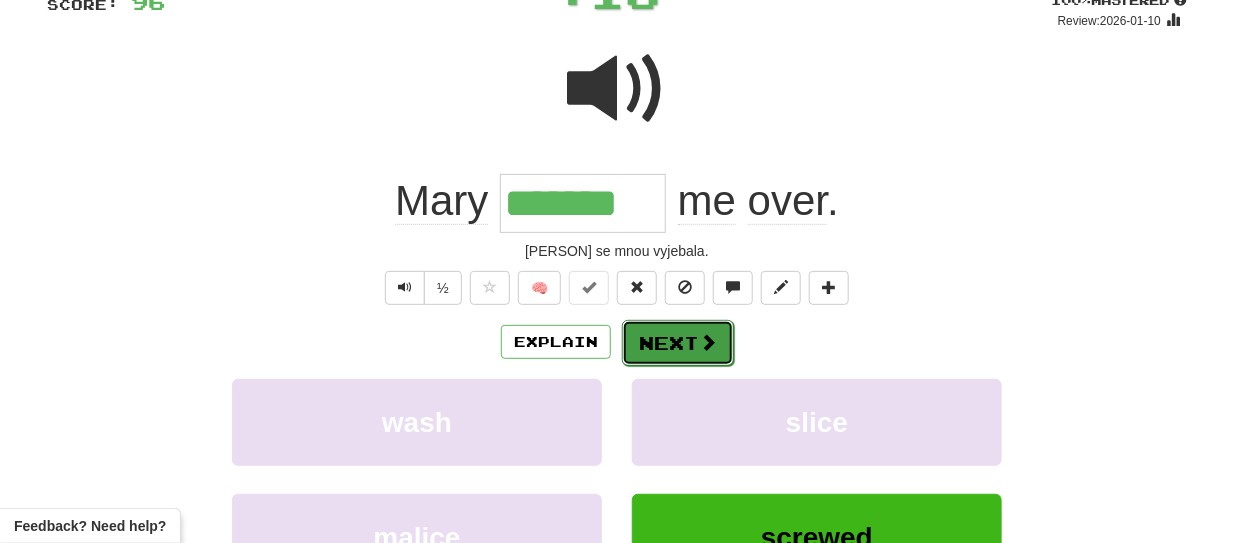click on "Next" at bounding box center [678, 343] 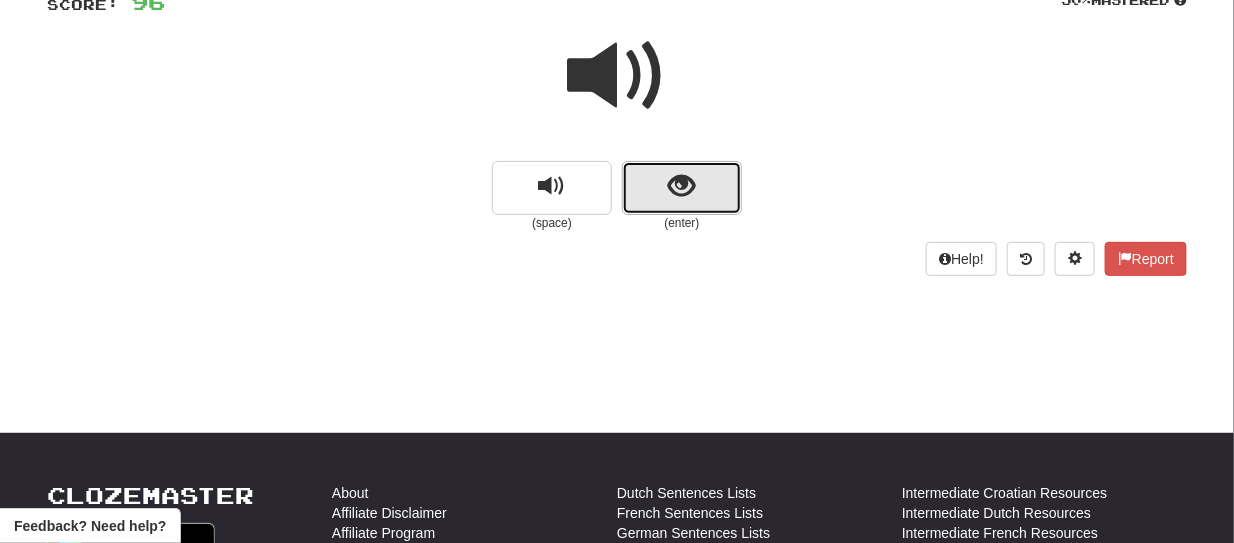 click at bounding box center (682, 188) 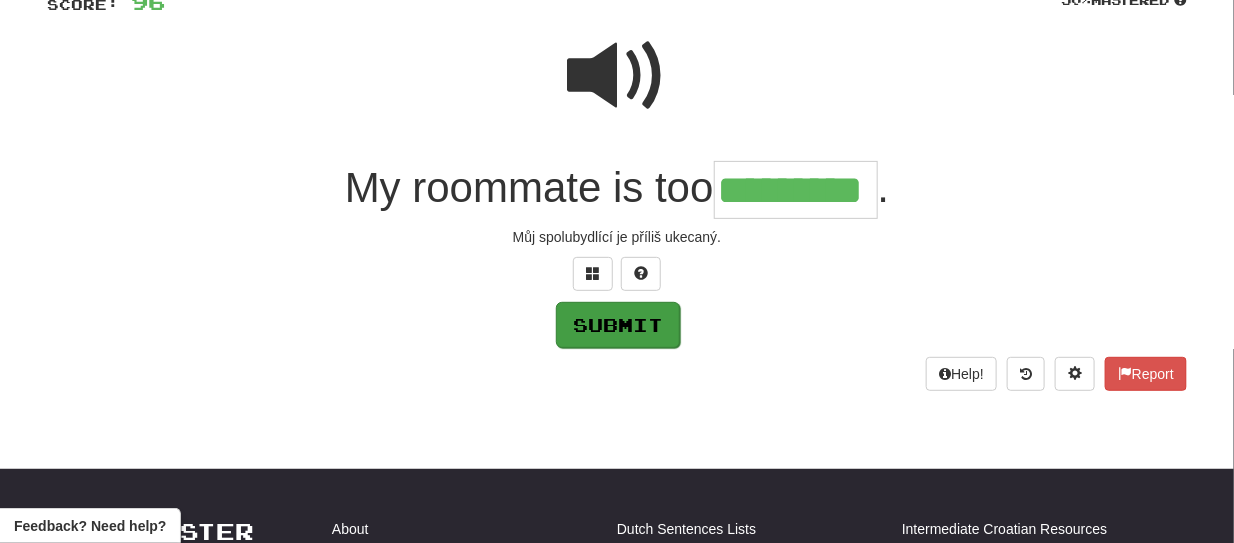 type on "*********" 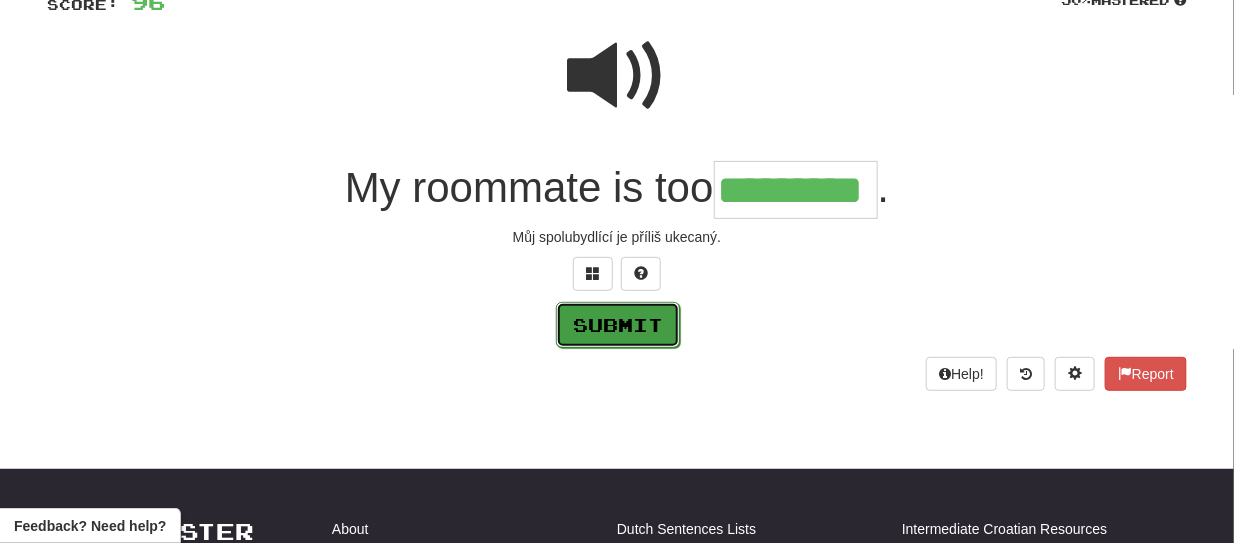 click on "Submit" at bounding box center [618, 325] 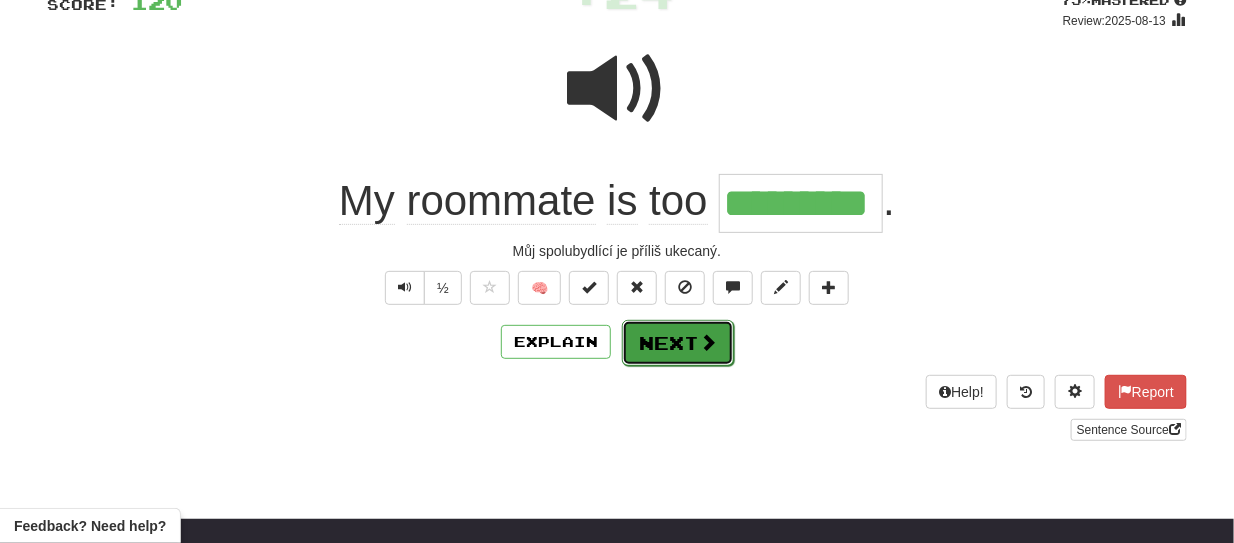 click on "Next" at bounding box center [678, 343] 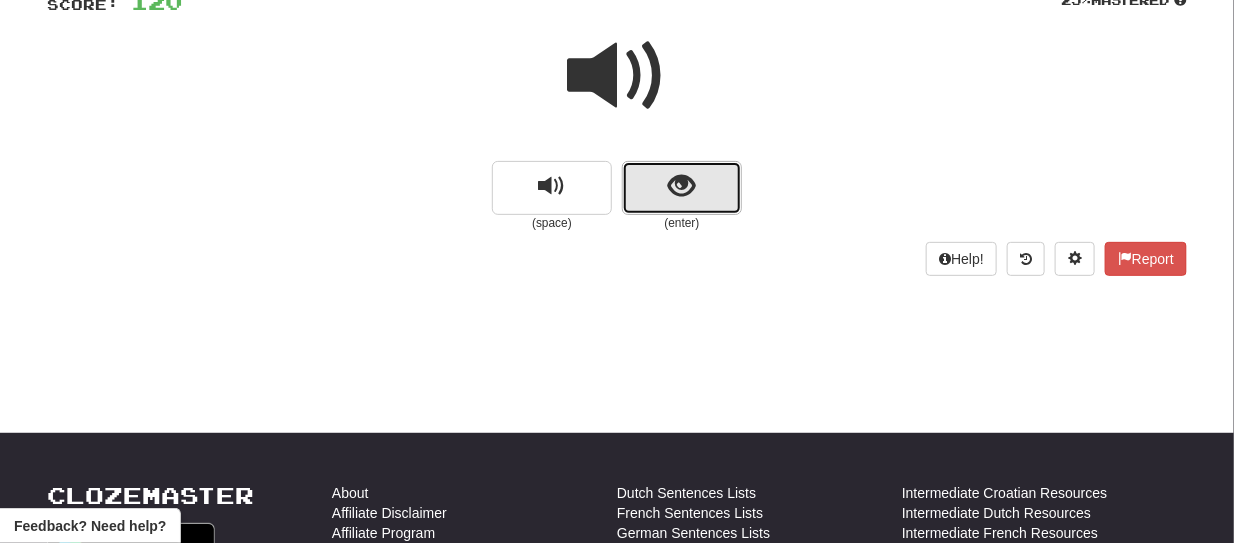 click at bounding box center (682, 188) 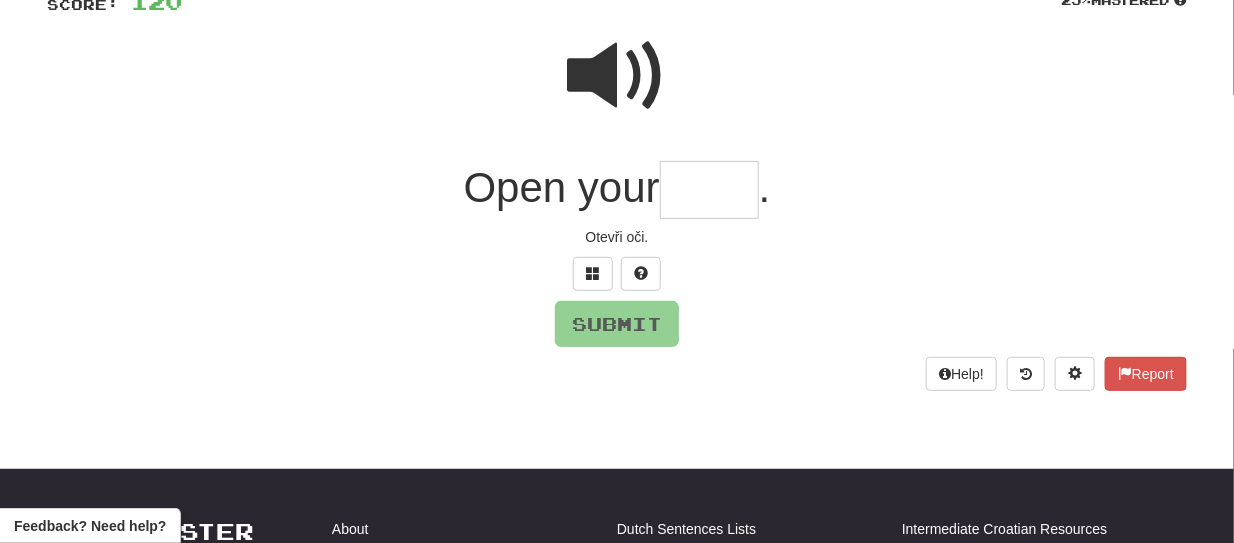 type on "*" 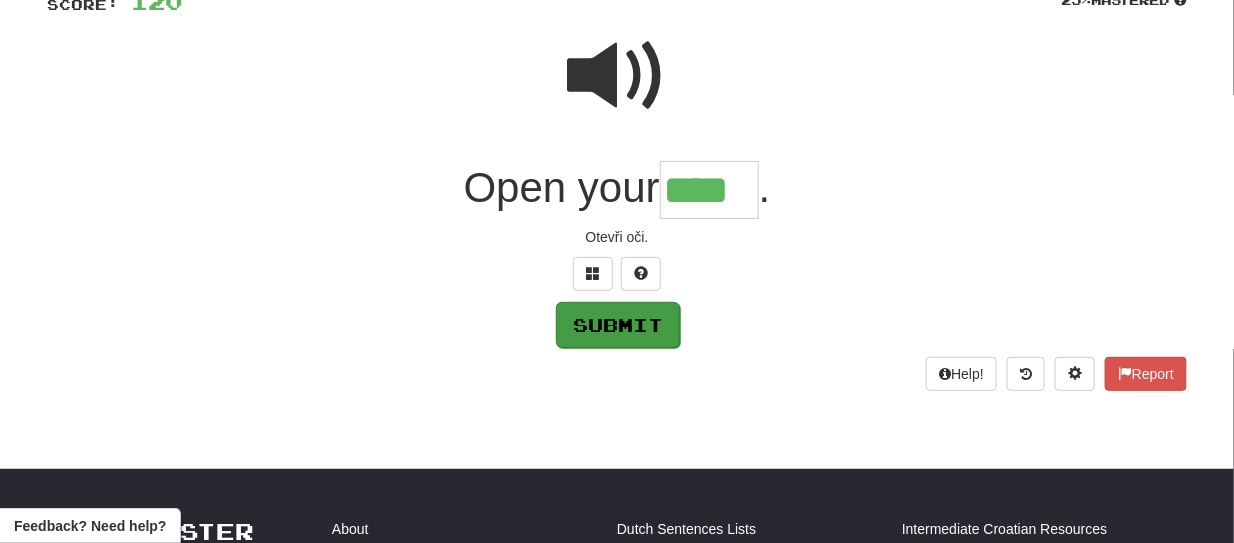 type on "****" 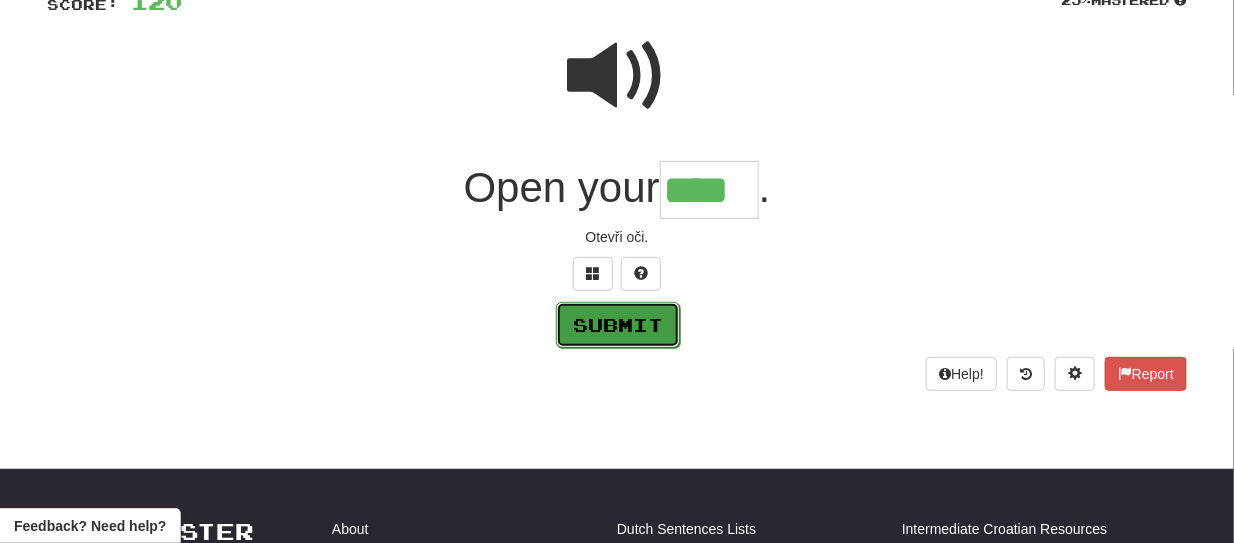 click on "Submit" at bounding box center [618, 325] 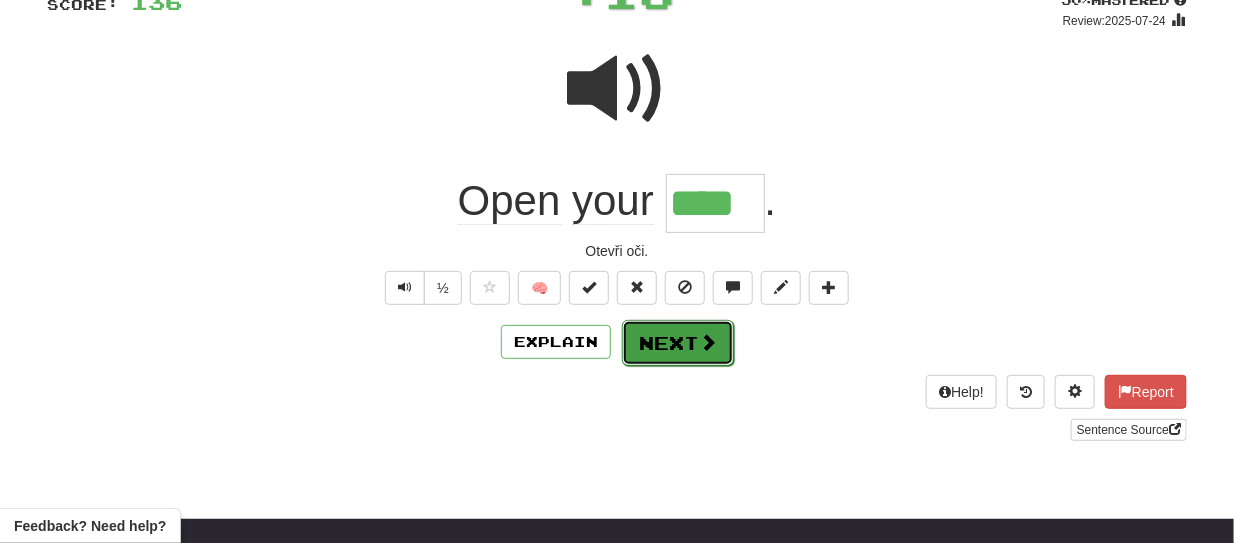 click on "Next" at bounding box center [678, 343] 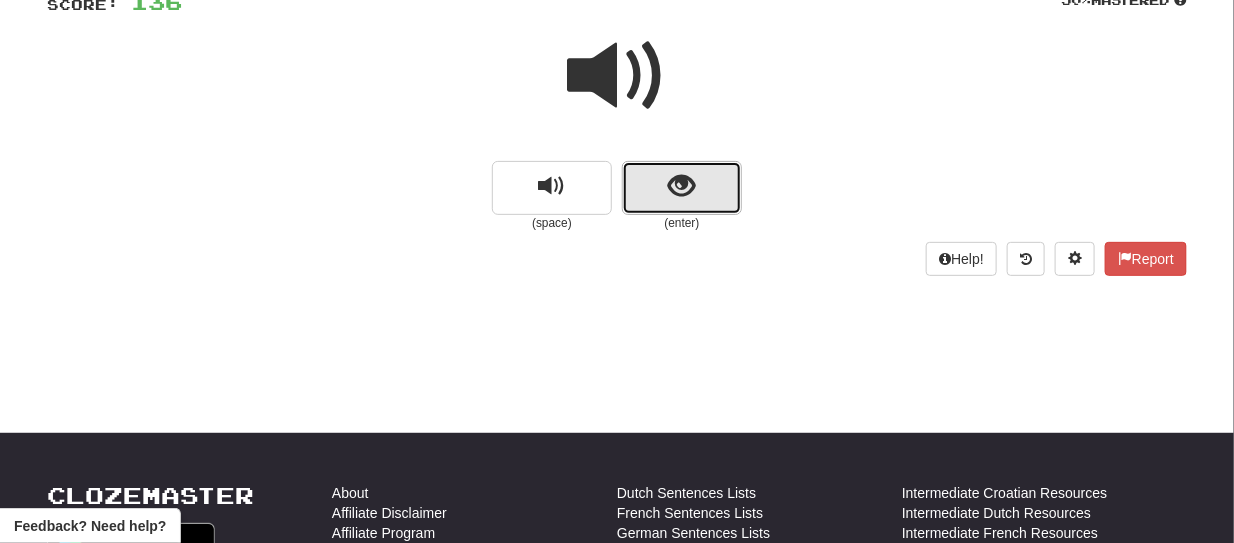 click at bounding box center [682, 188] 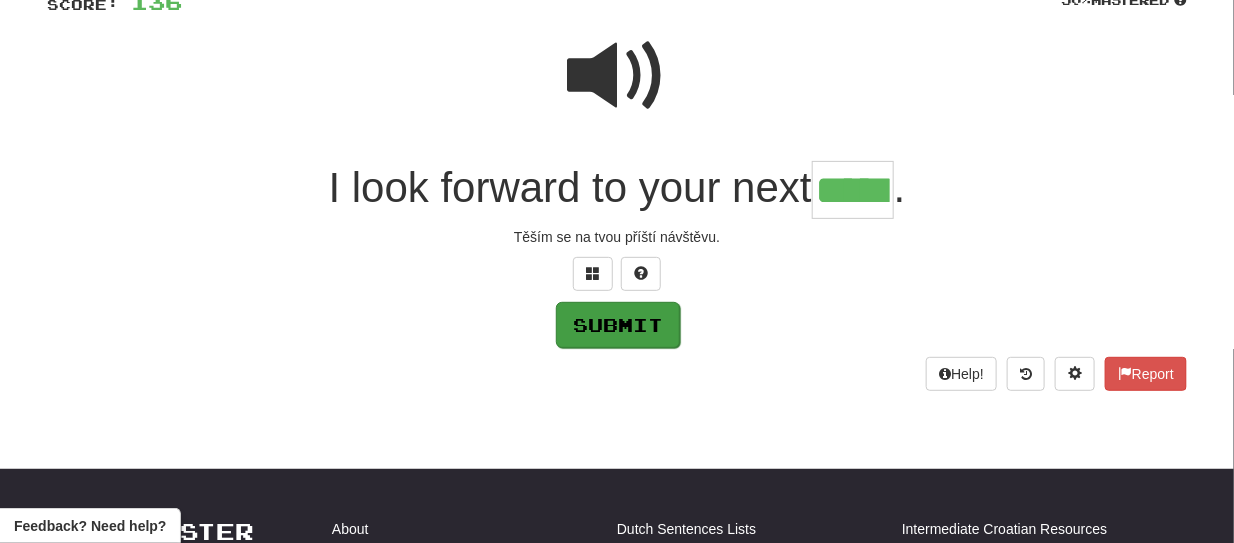 type on "*****" 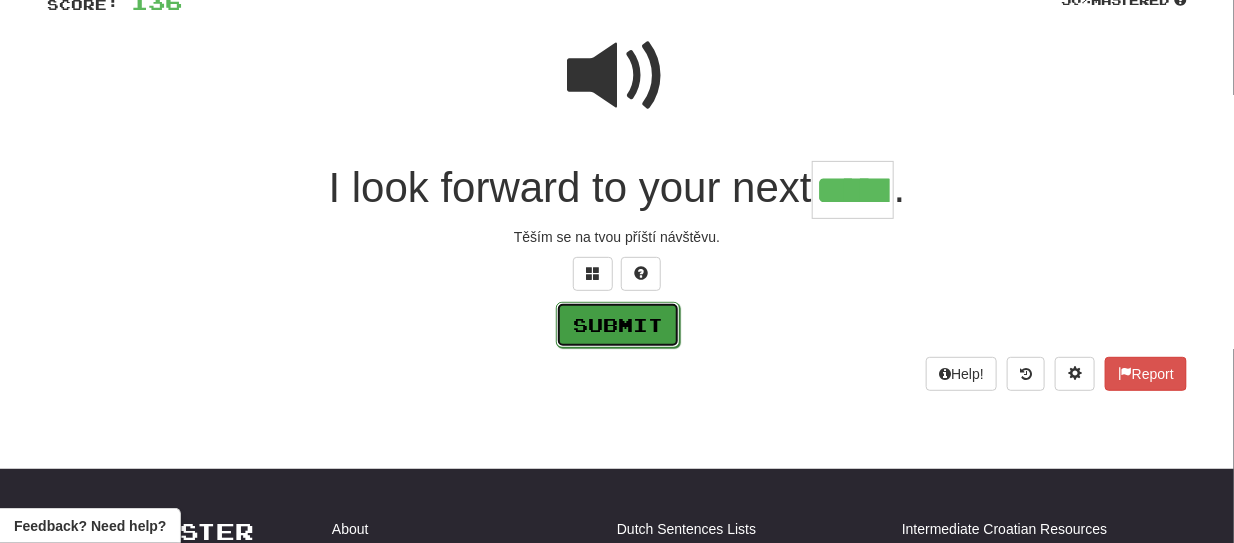click on "Submit" at bounding box center (618, 325) 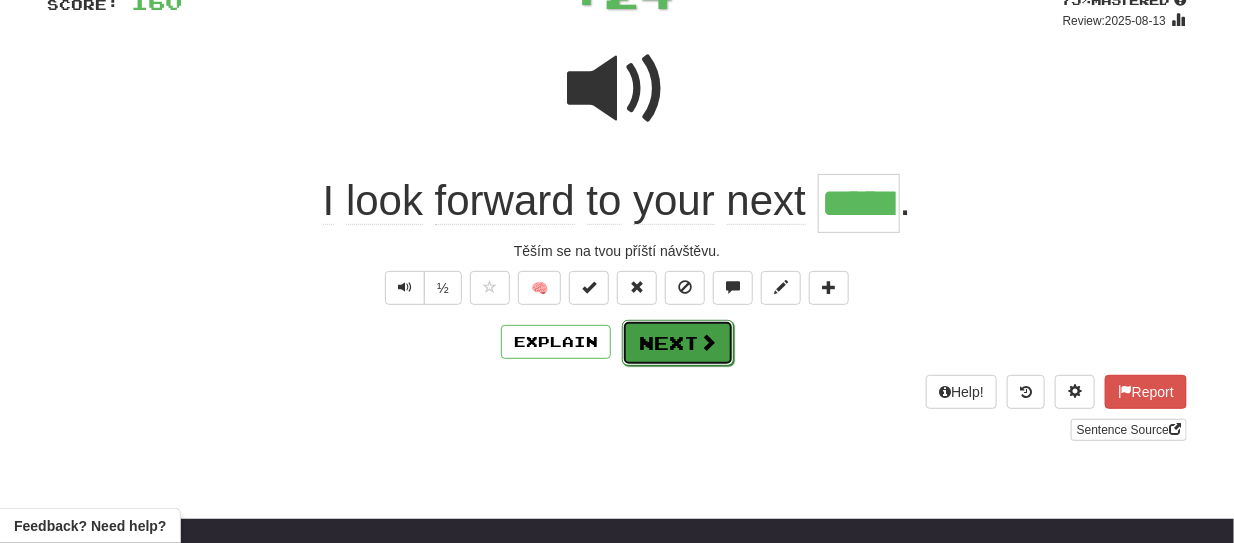 click on "Next" at bounding box center (678, 343) 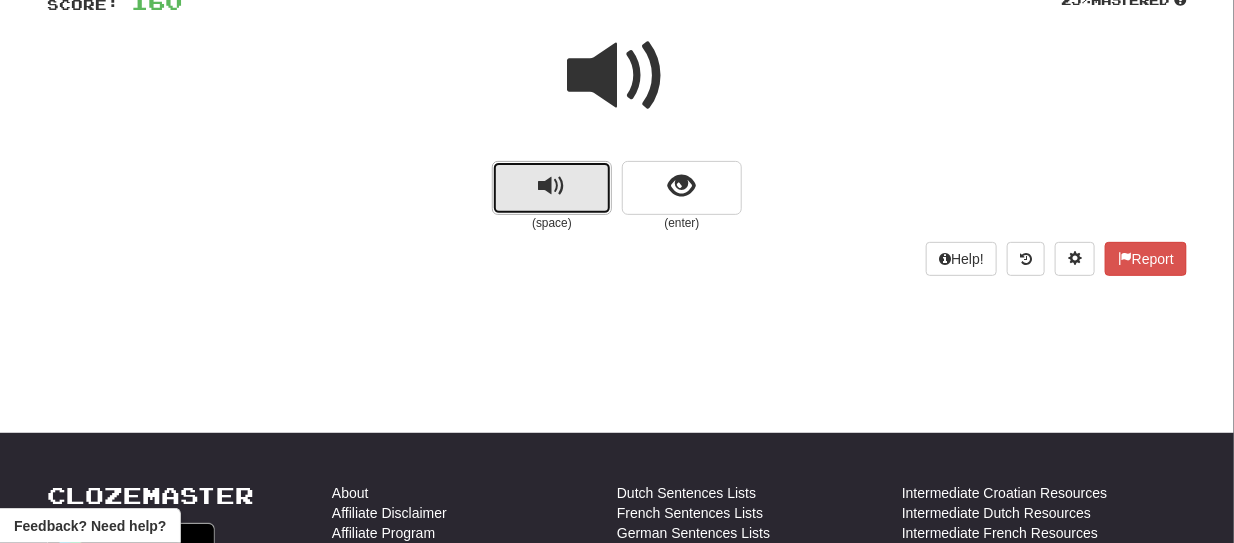 click at bounding box center (552, 188) 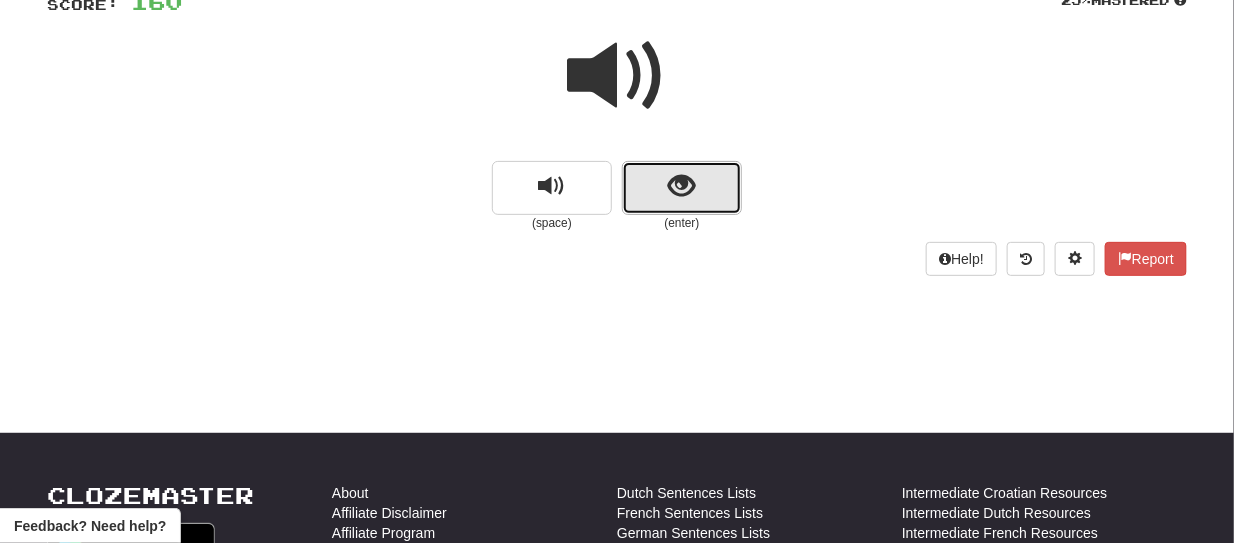 click at bounding box center [682, 188] 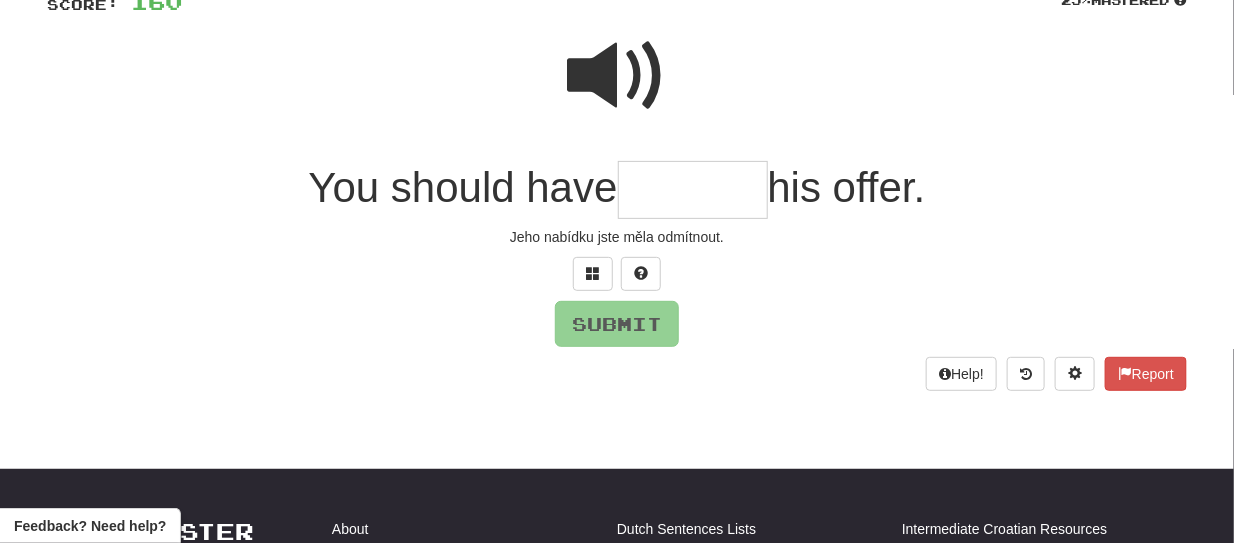 click at bounding box center (617, 76) 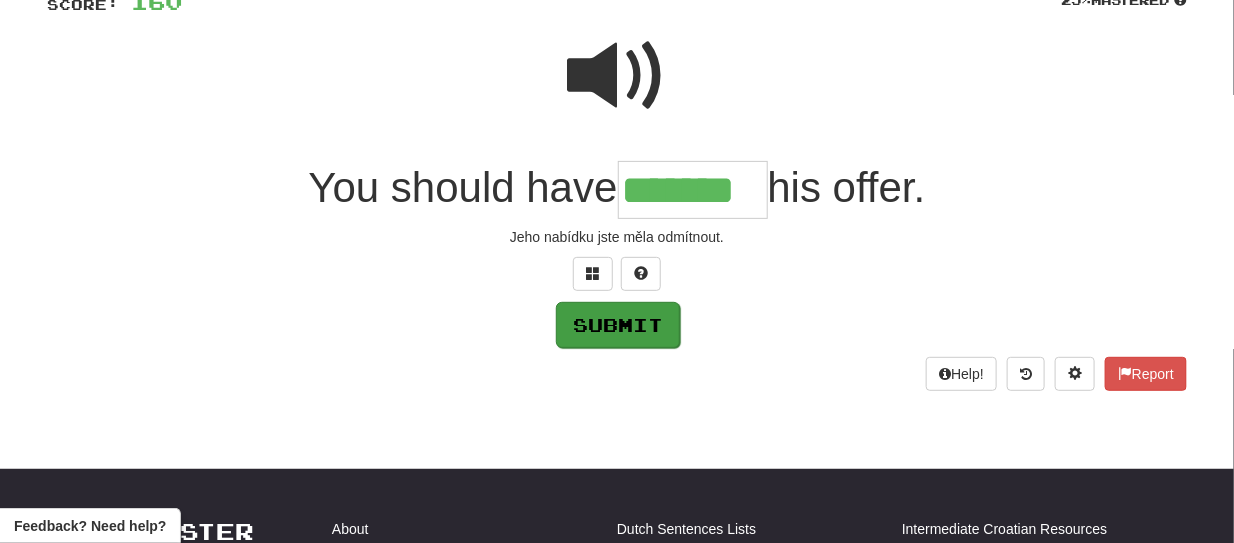 type on "*******" 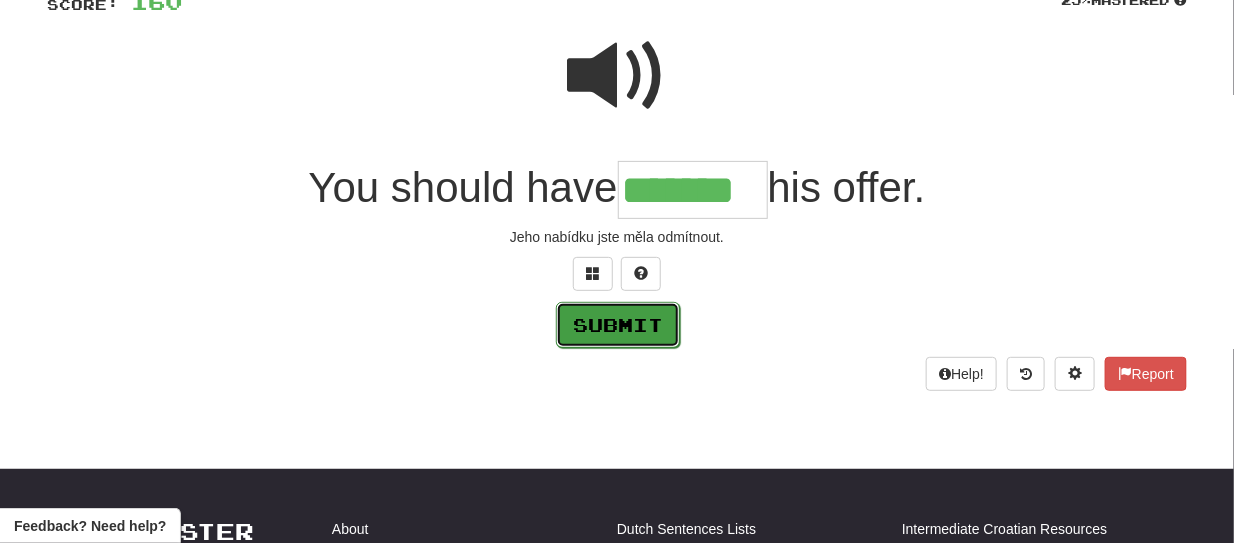 click on "Submit" at bounding box center (618, 325) 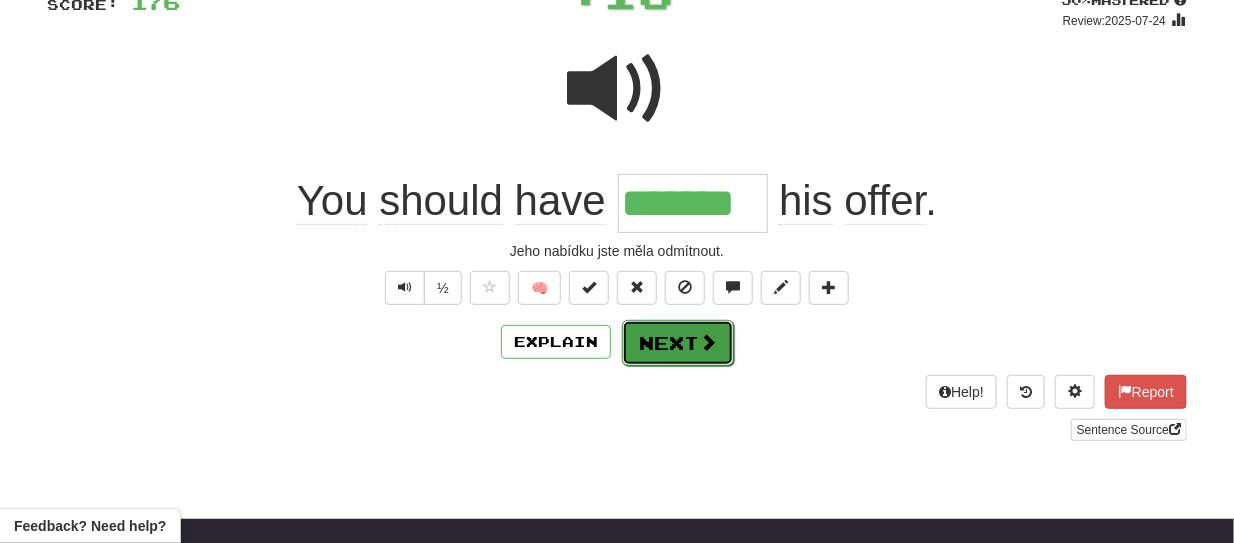 click on "Next" at bounding box center (678, 343) 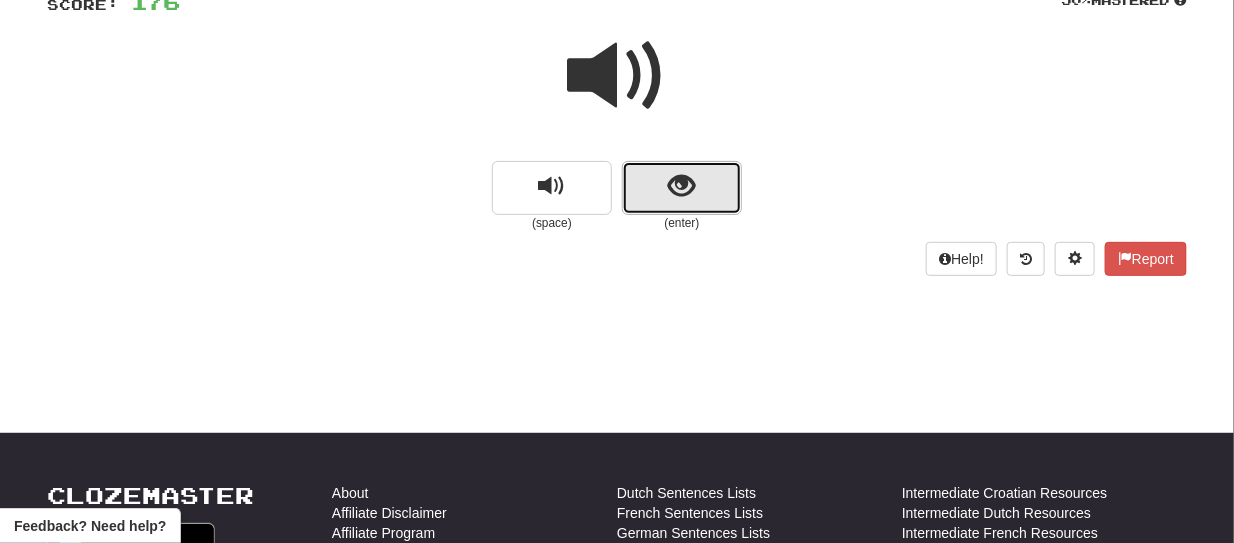 click at bounding box center (682, 188) 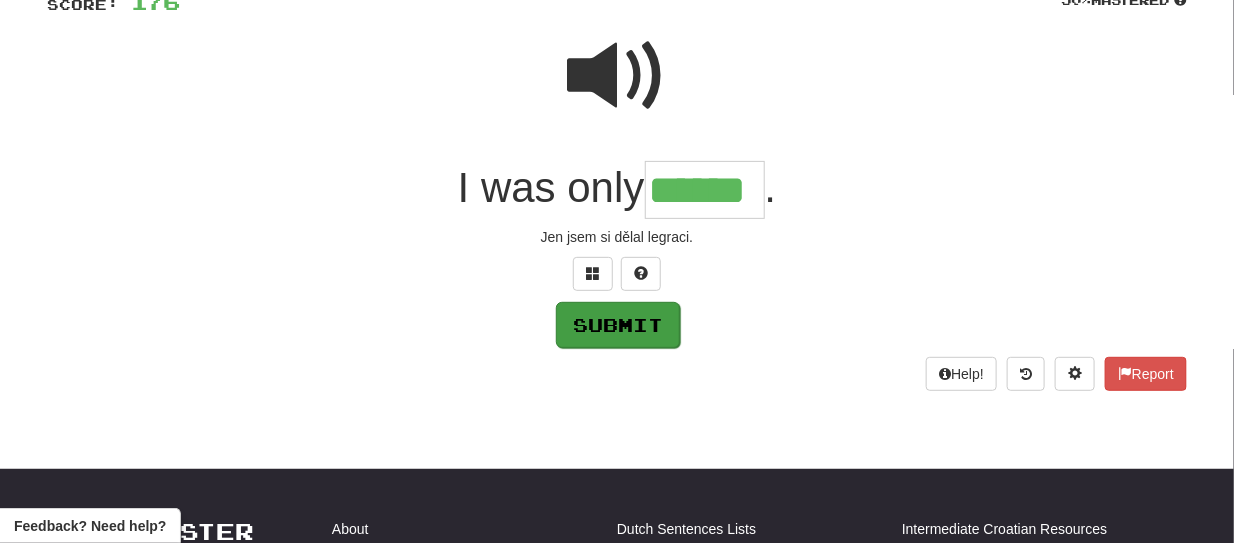 type on "******" 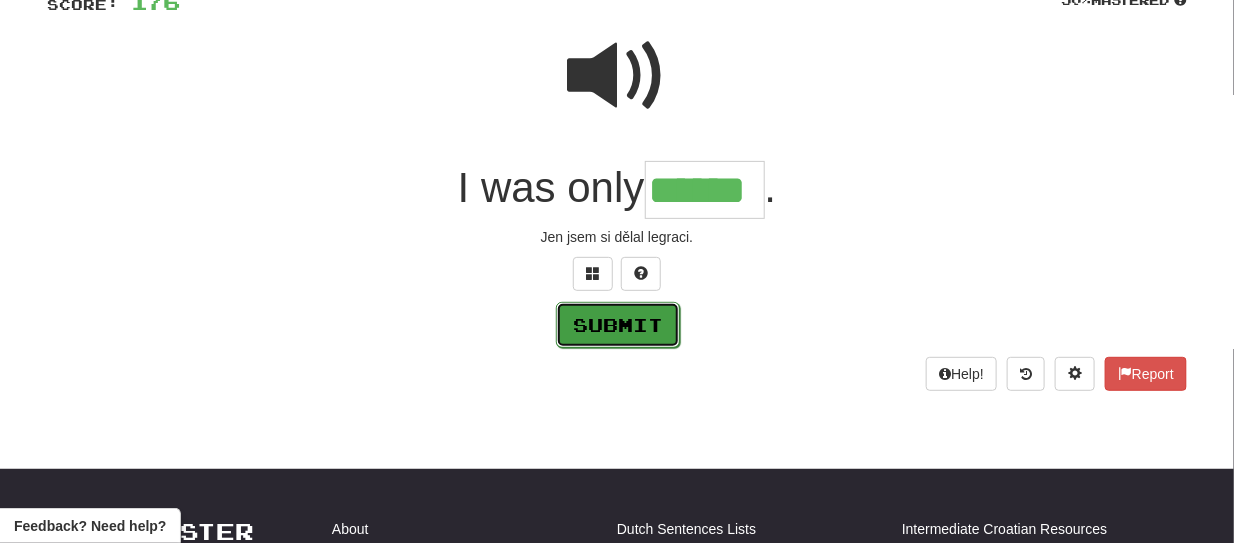 click on "Submit" at bounding box center (618, 325) 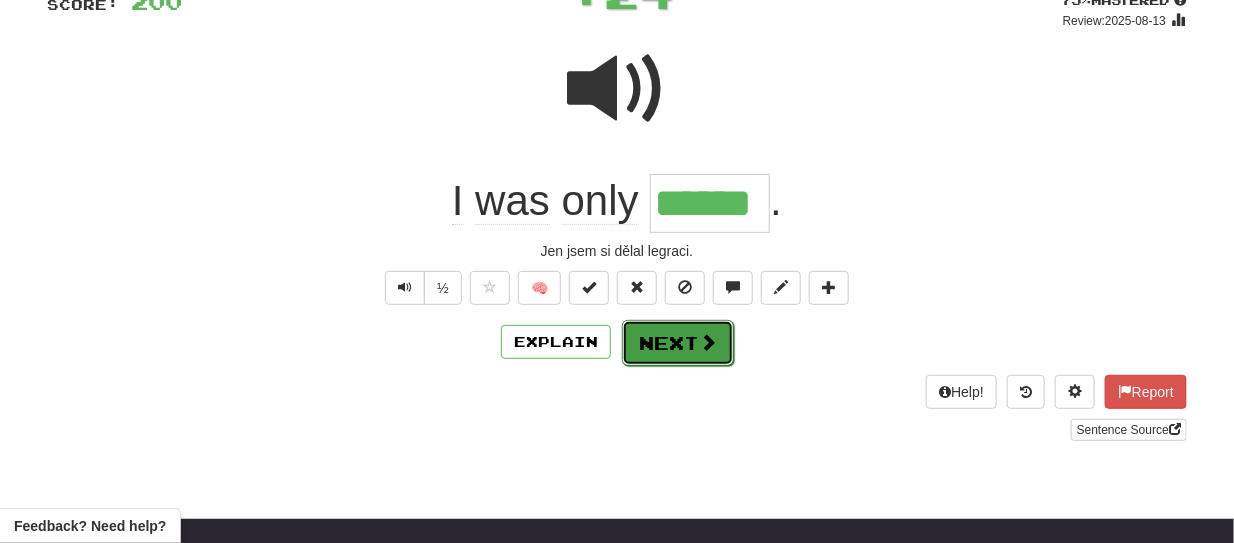 click on "Next" at bounding box center (678, 343) 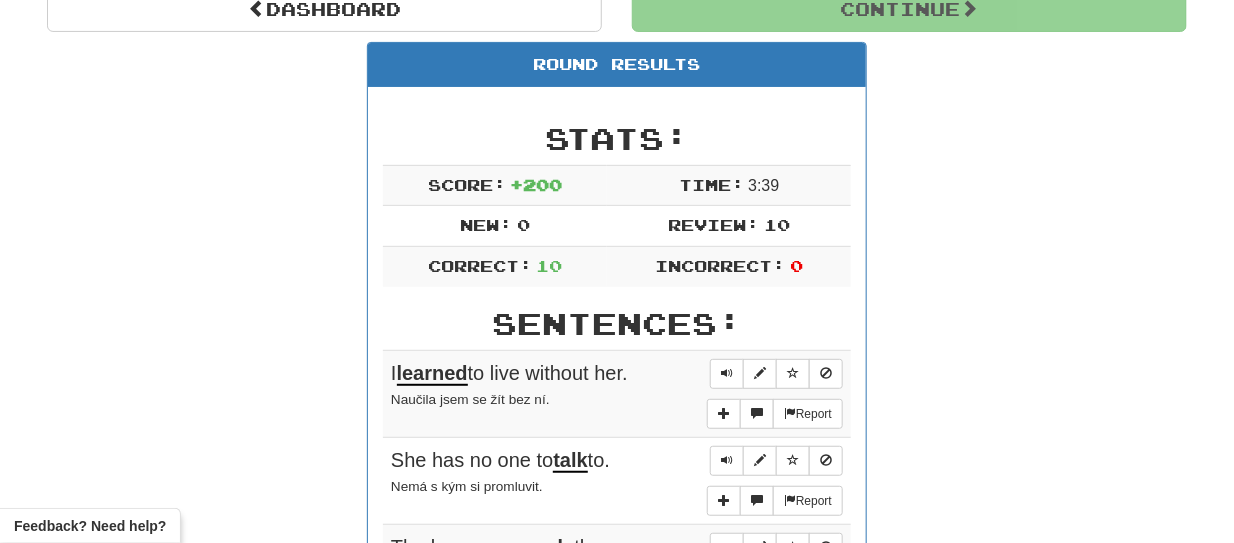 scroll, scrollTop: 247, scrollLeft: 0, axis: vertical 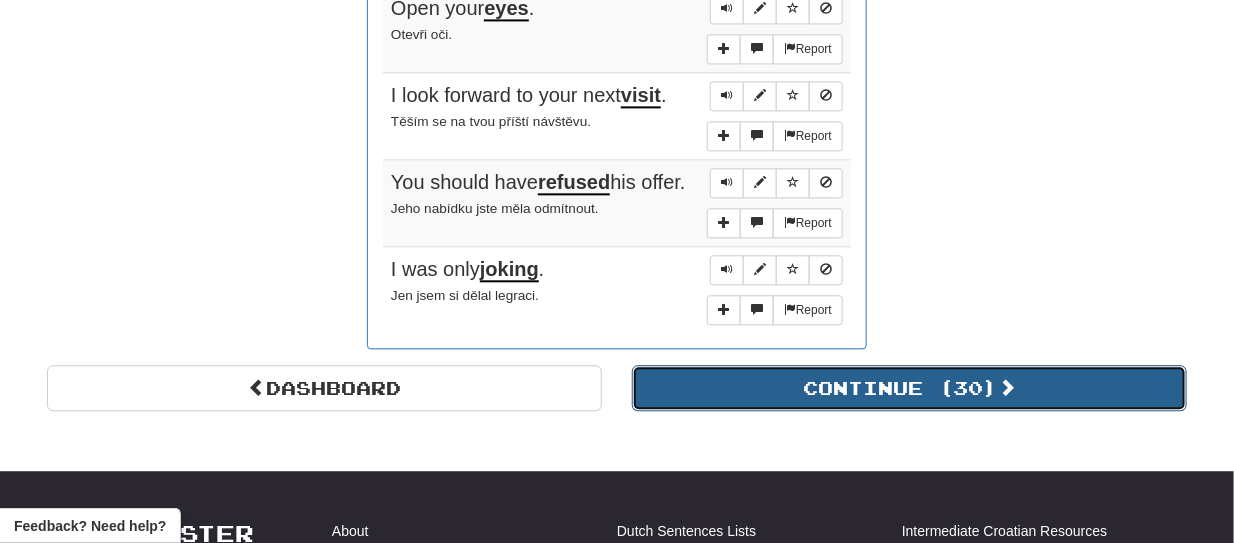 click on "Continue ( 30 )" at bounding box center (909, 388) 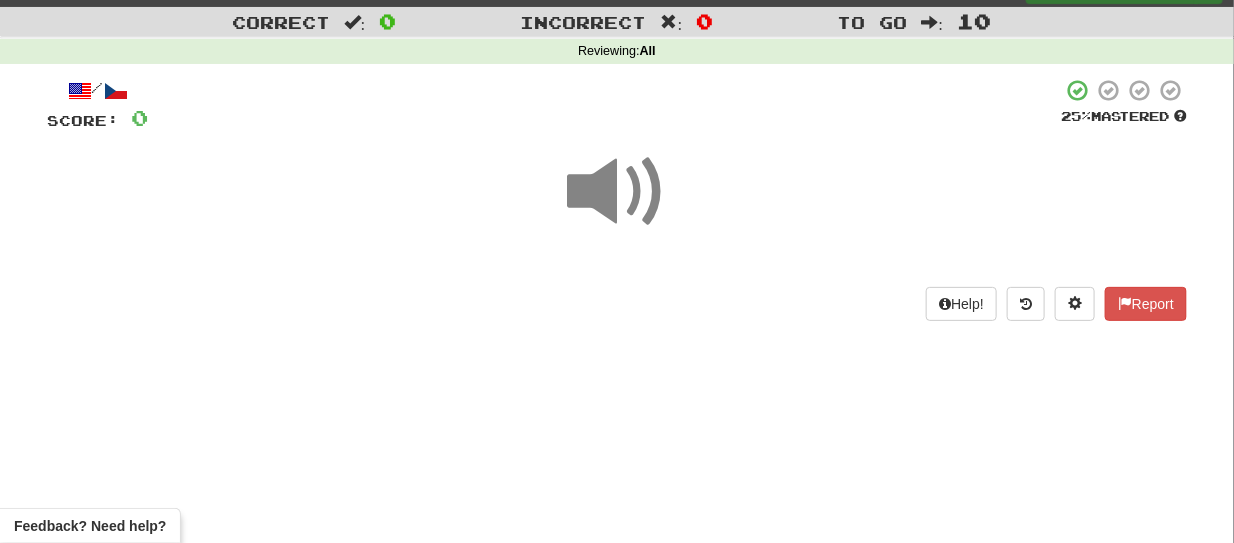 scroll, scrollTop: 0, scrollLeft: 0, axis: both 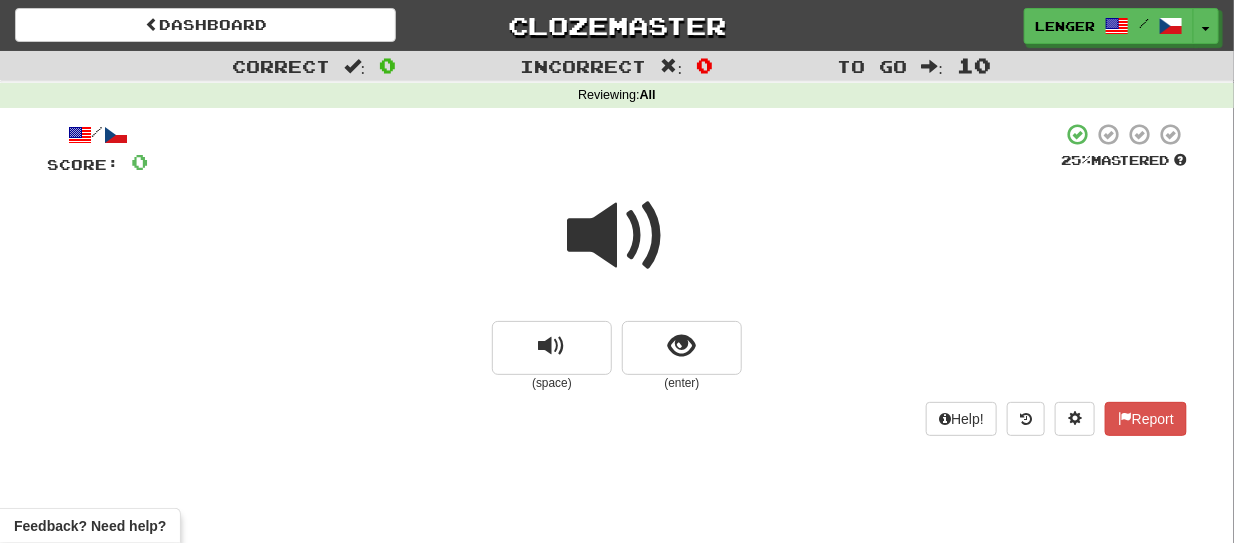 click at bounding box center [617, 236] 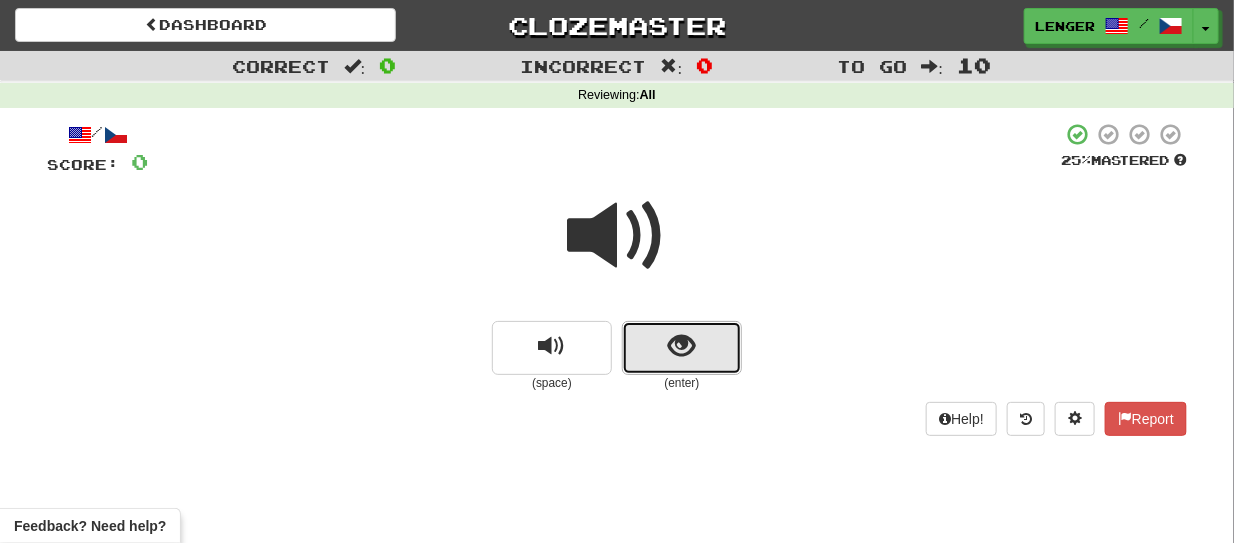 click at bounding box center (682, 348) 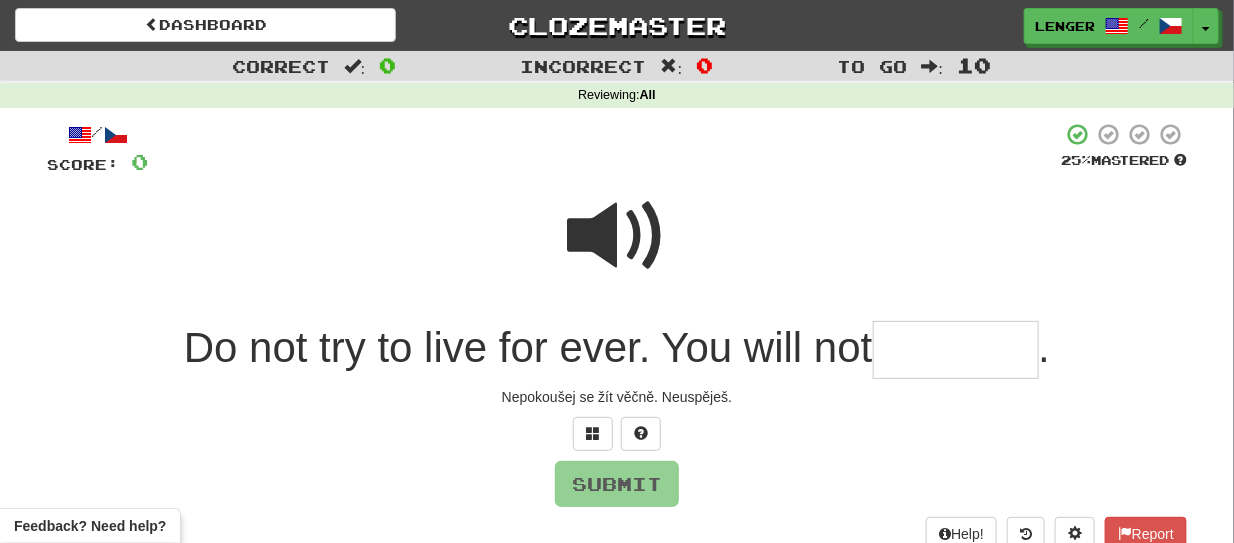 click at bounding box center (956, 350) 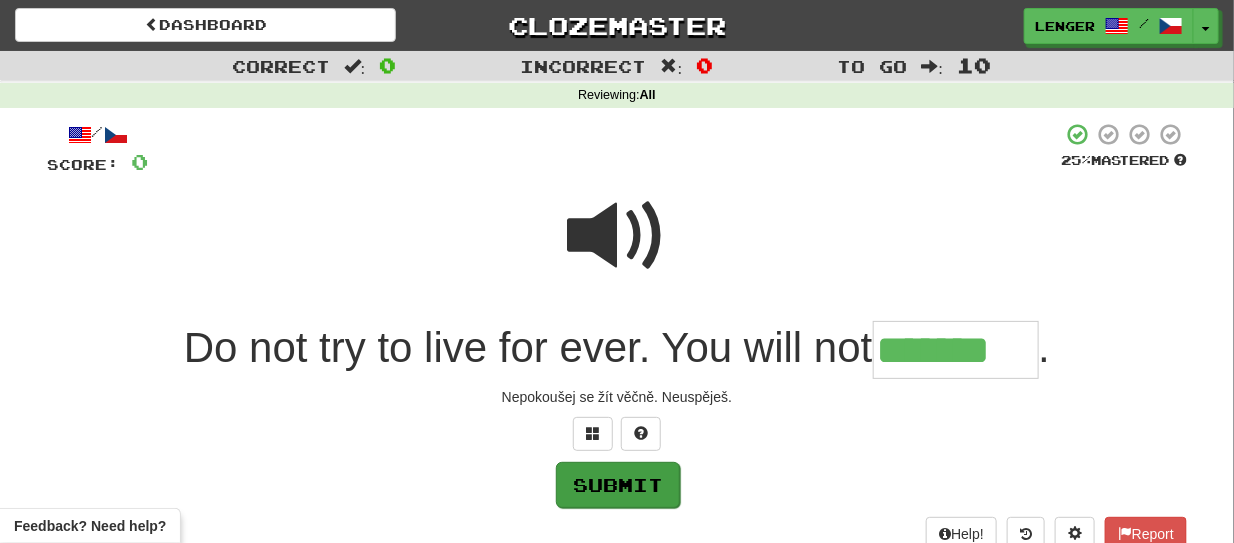 type on "*******" 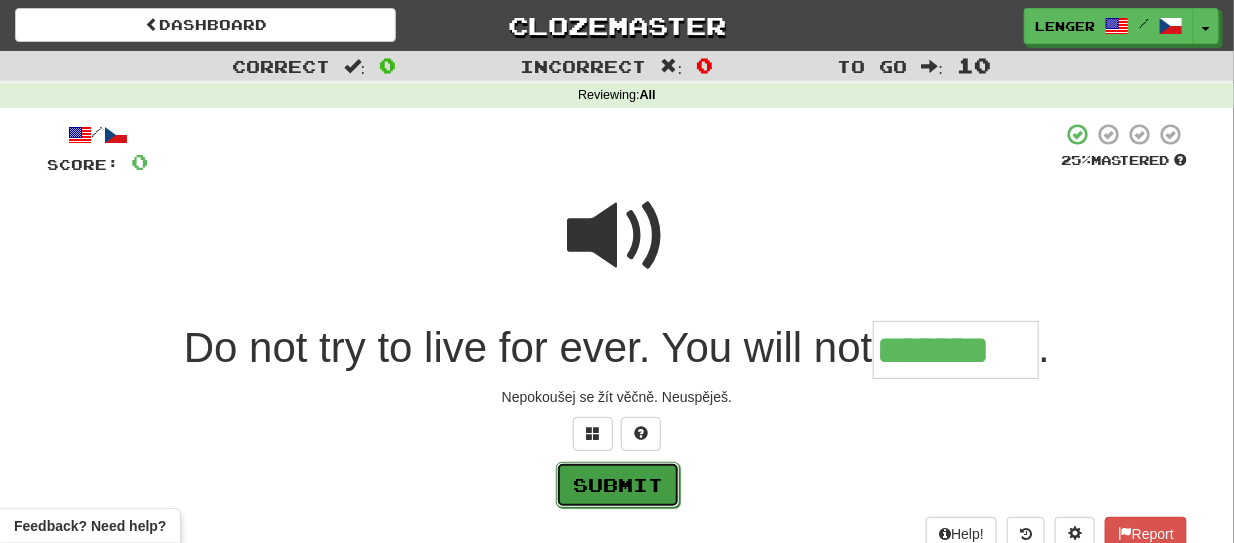 click on "Submit" at bounding box center (618, 485) 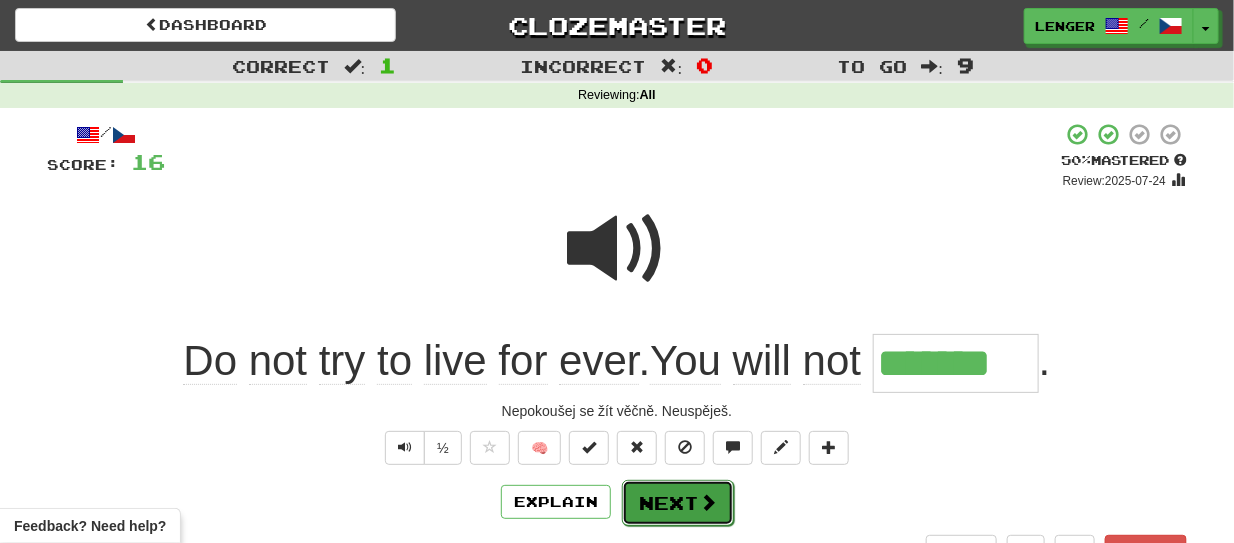 click at bounding box center [708, 502] 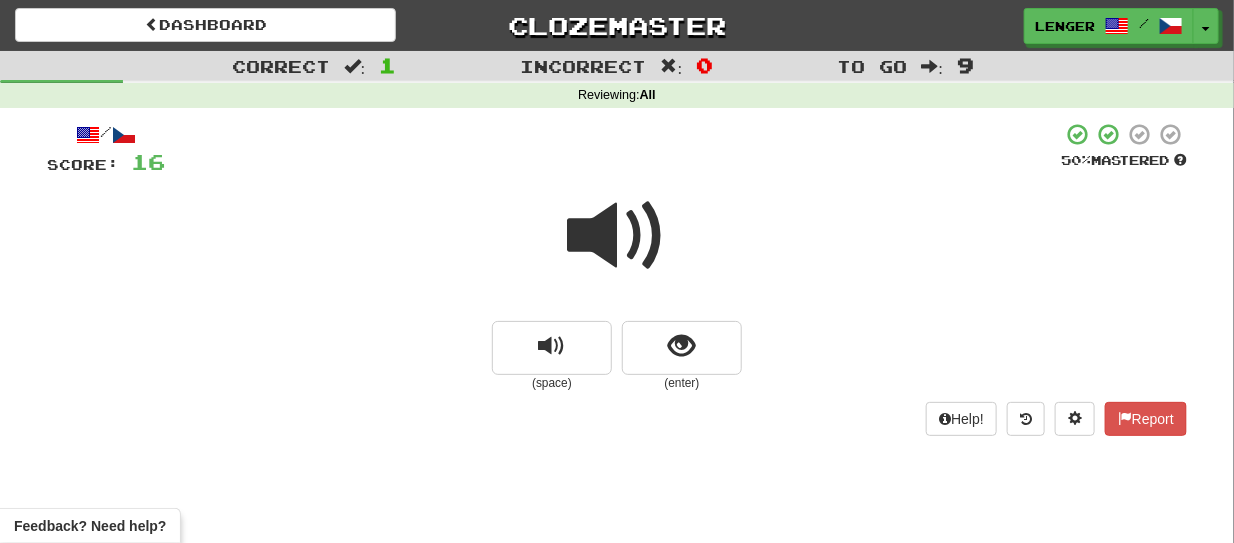 click at bounding box center (617, 236) 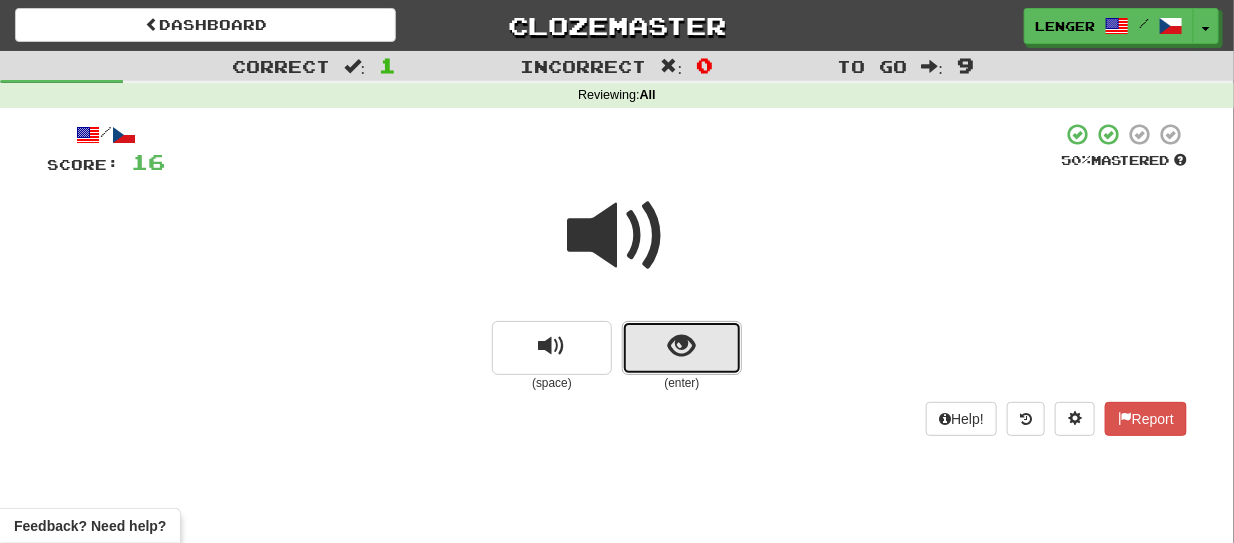 click at bounding box center [682, 348] 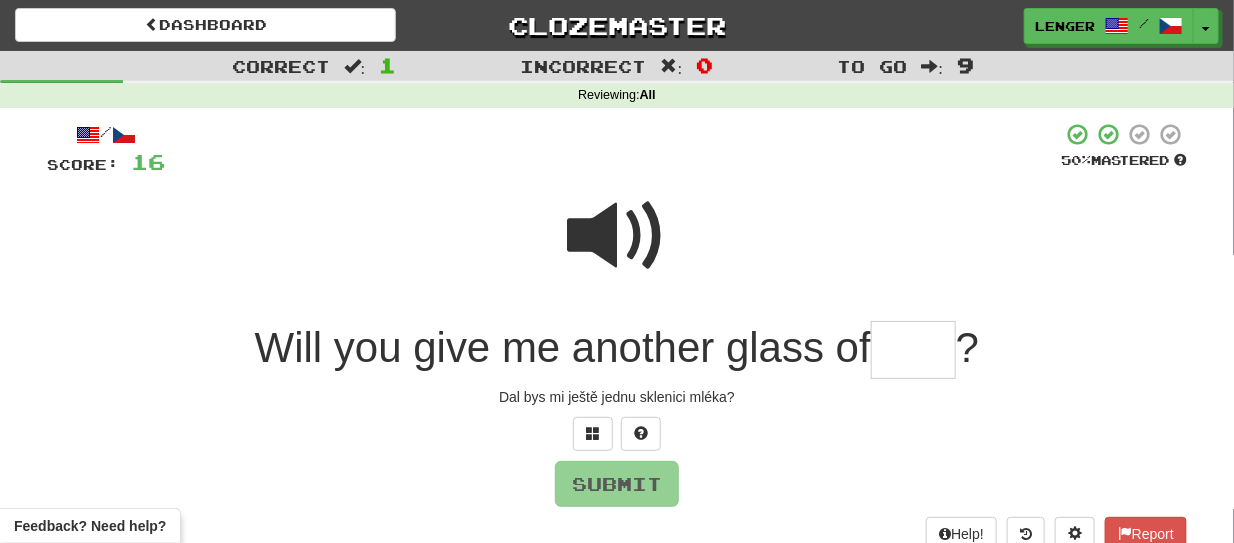 click at bounding box center (913, 350) 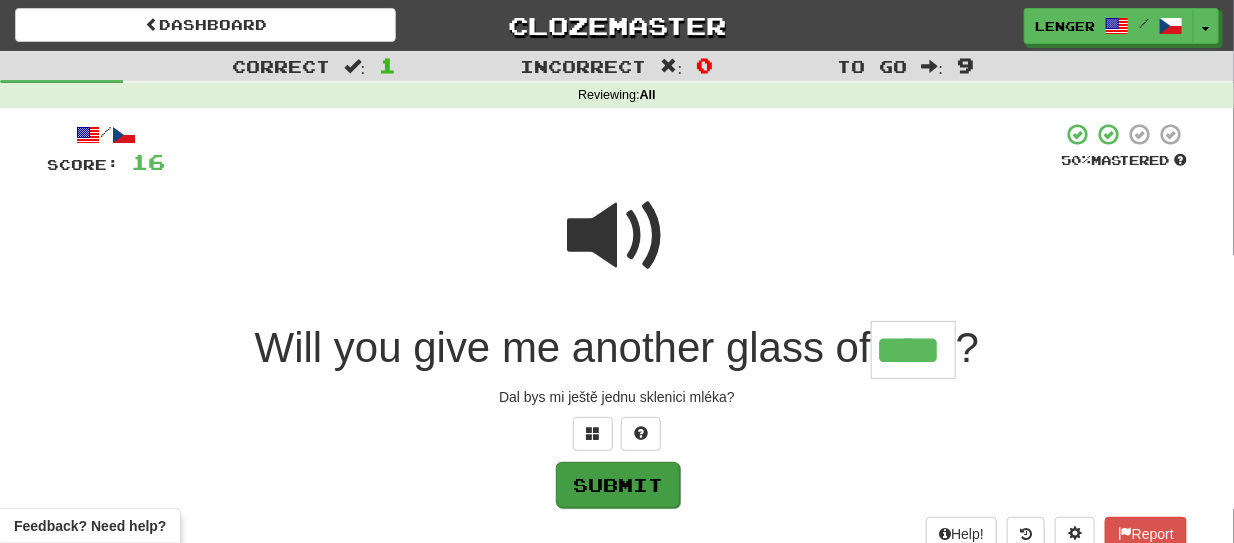 type on "****" 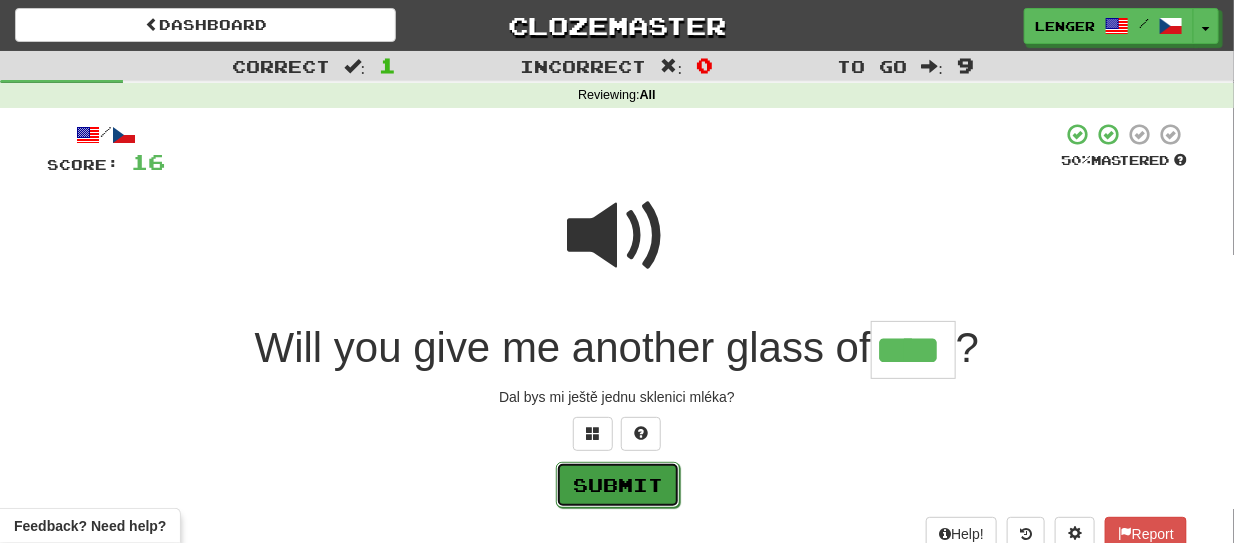 click on "Submit" at bounding box center [618, 485] 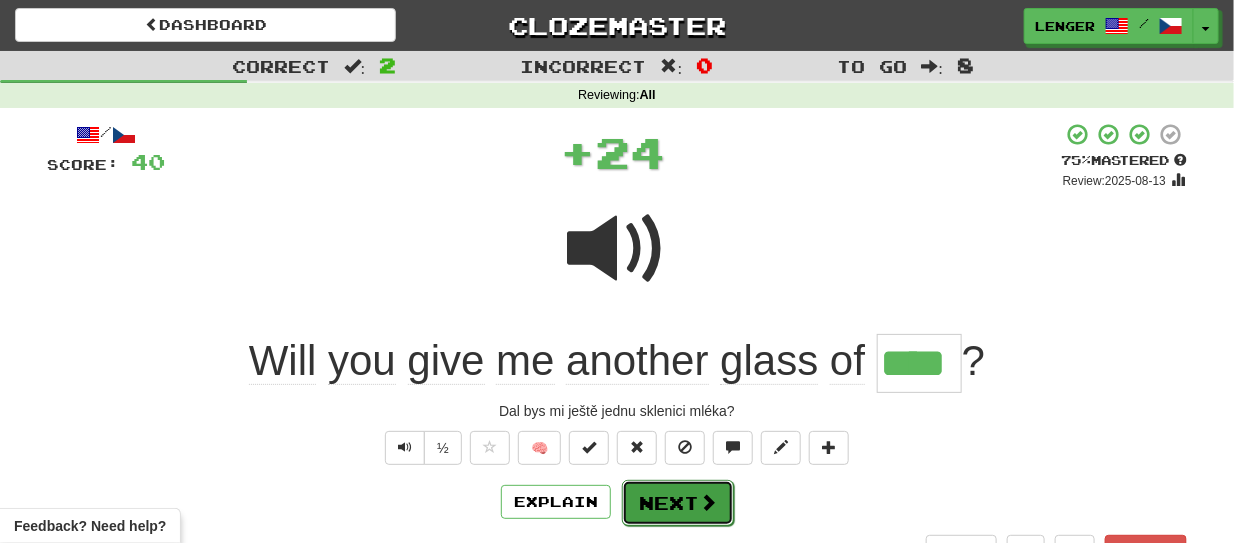 click at bounding box center (708, 502) 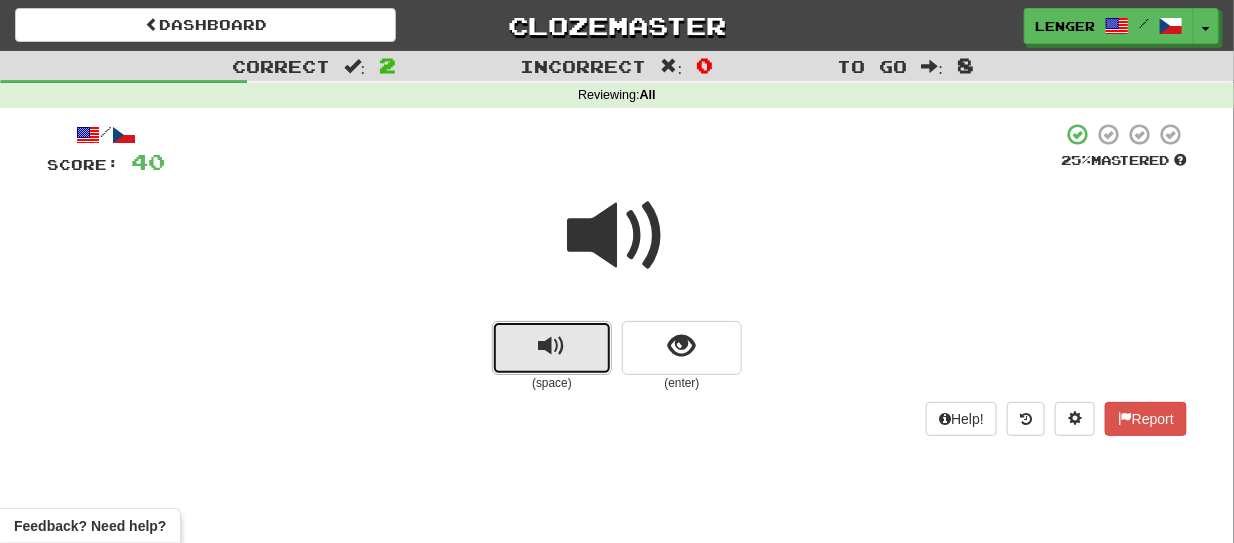 click at bounding box center (552, 348) 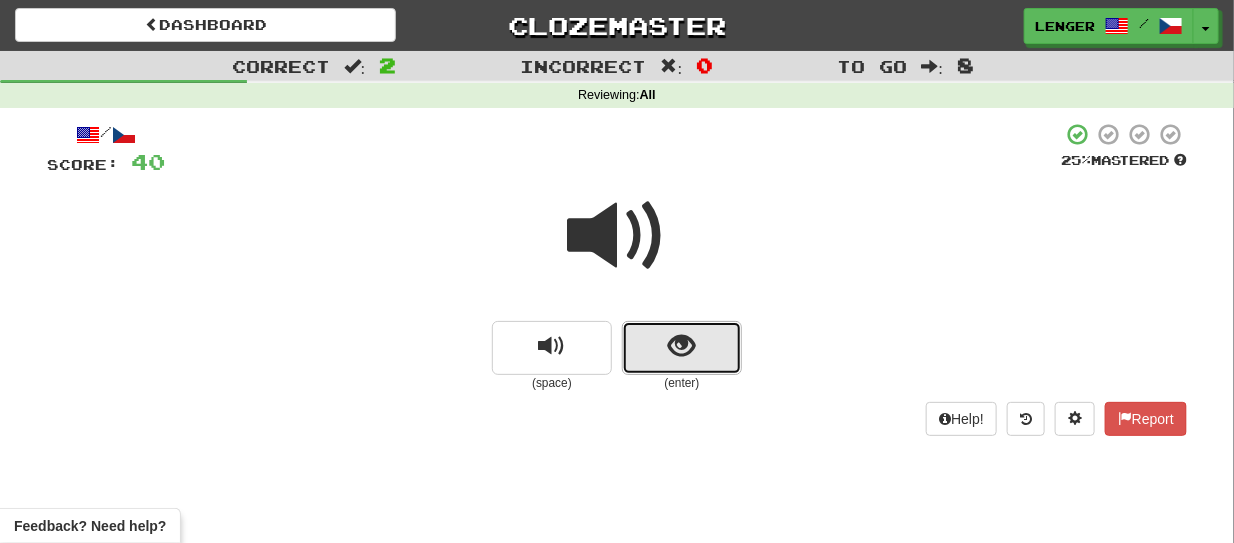 click at bounding box center (682, 348) 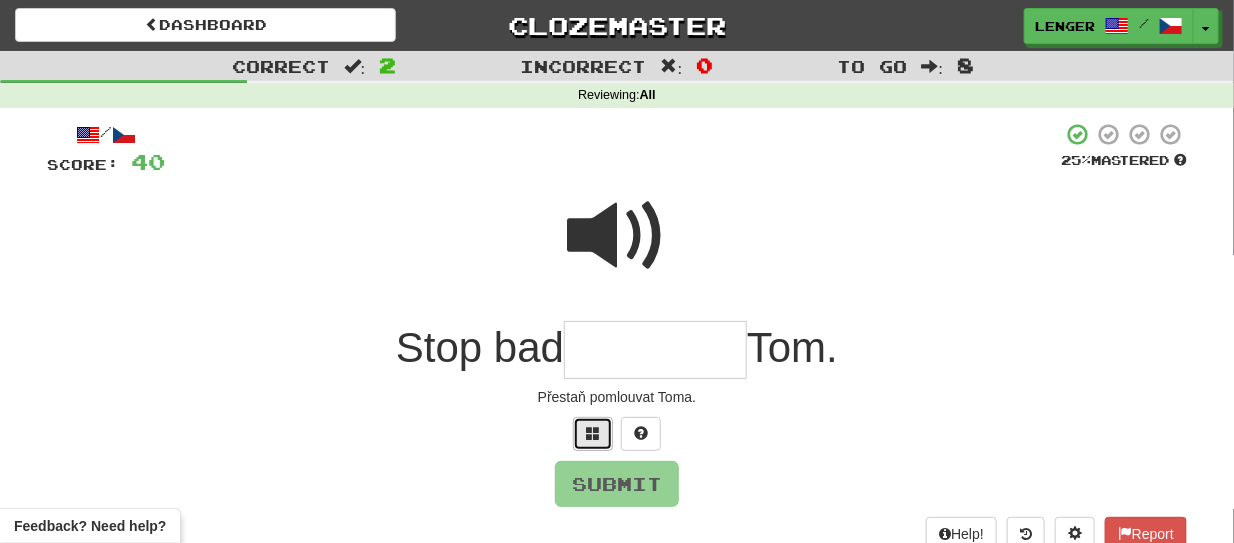 click at bounding box center [593, 433] 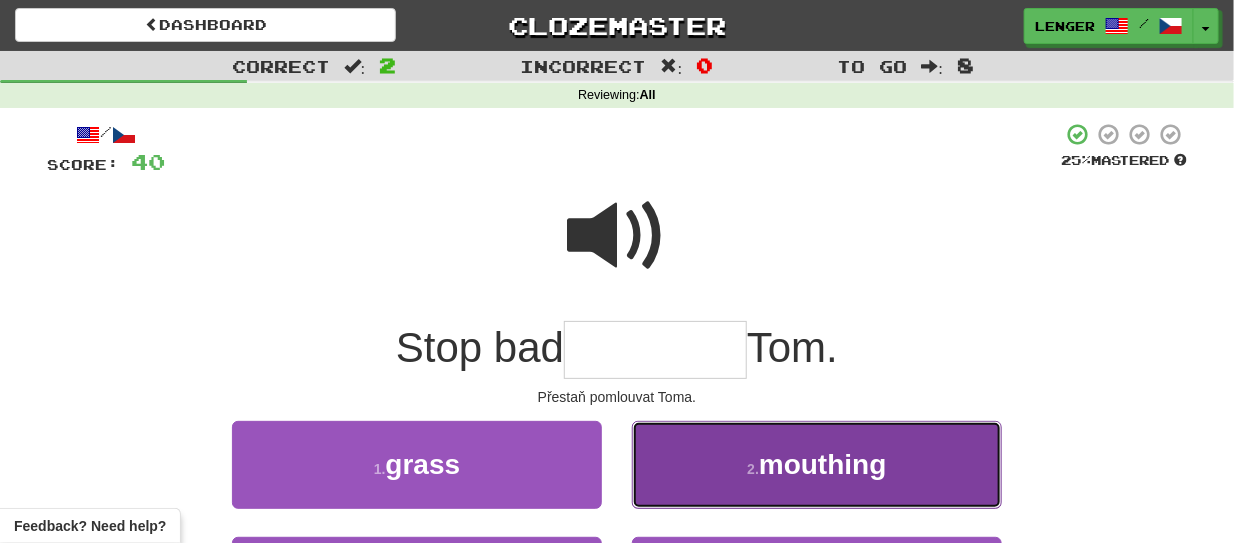 click on "mouthing" at bounding box center (823, 464) 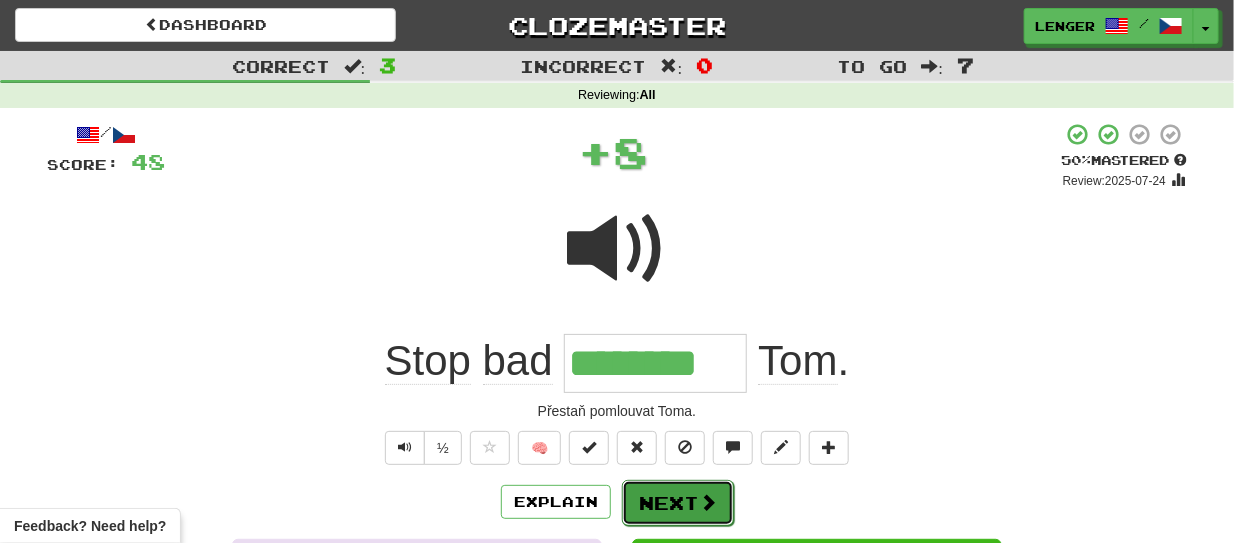 click at bounding box center (708, 502) 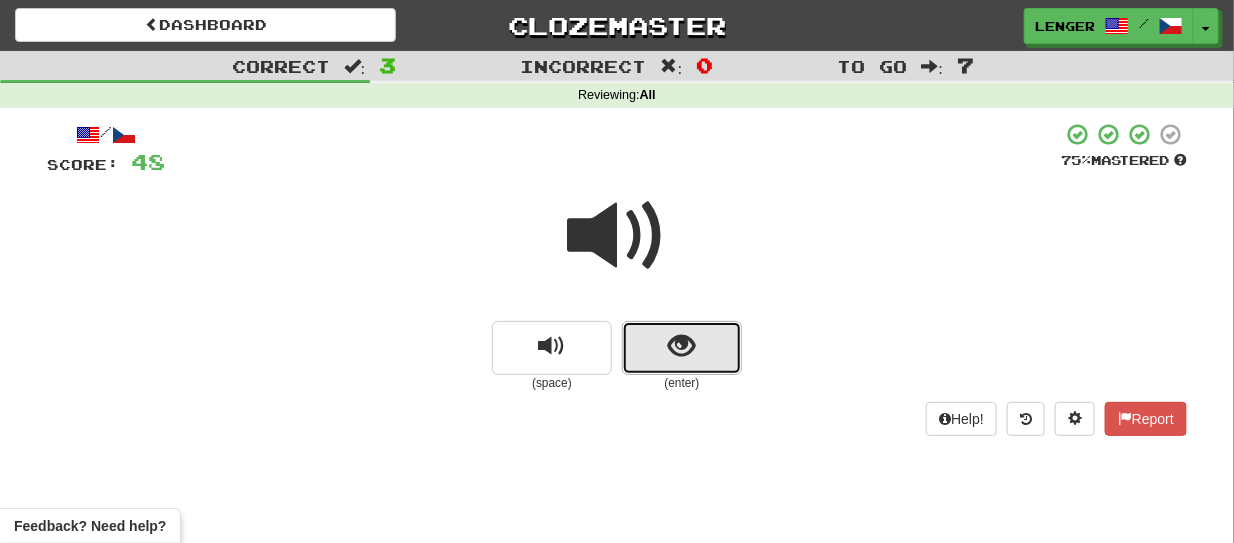 click at bounding box center (682, 346) 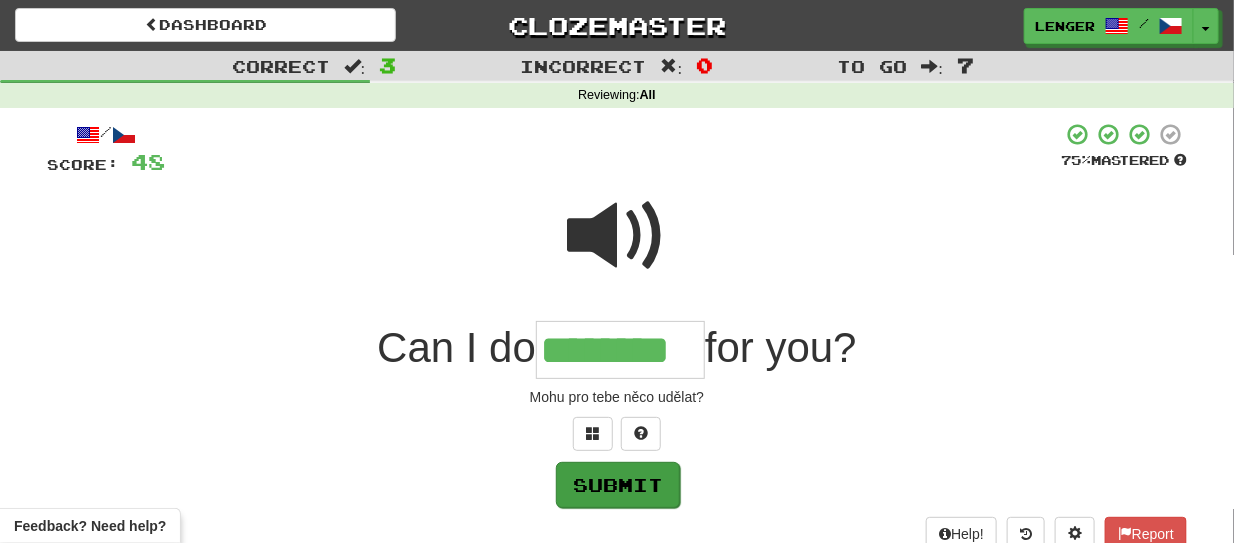 type on "********" 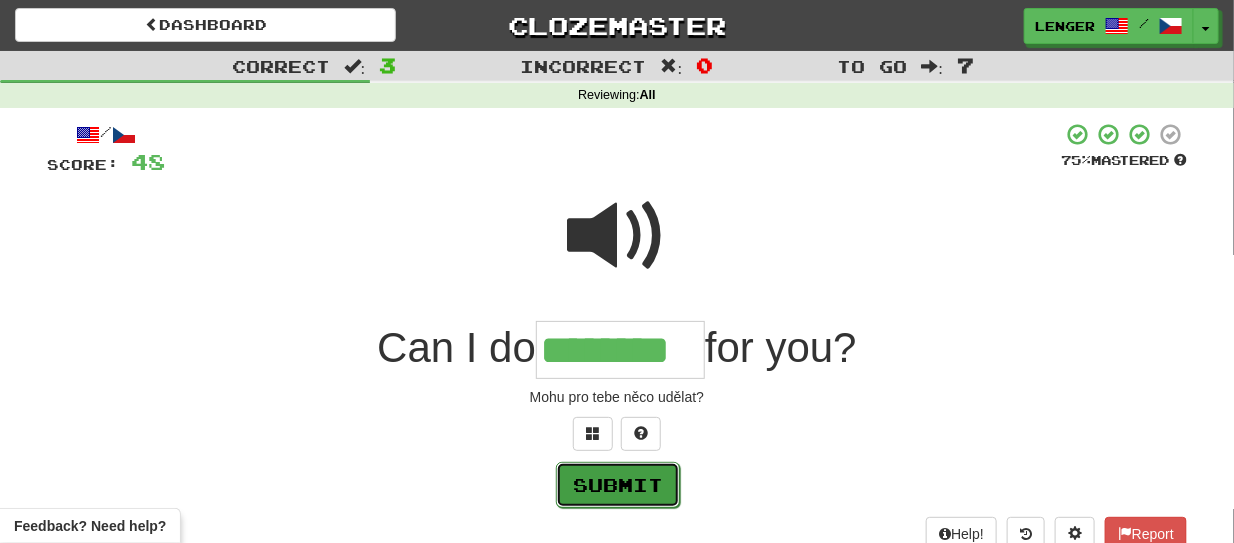 click on "Submit" at bounding box center (618, 485) 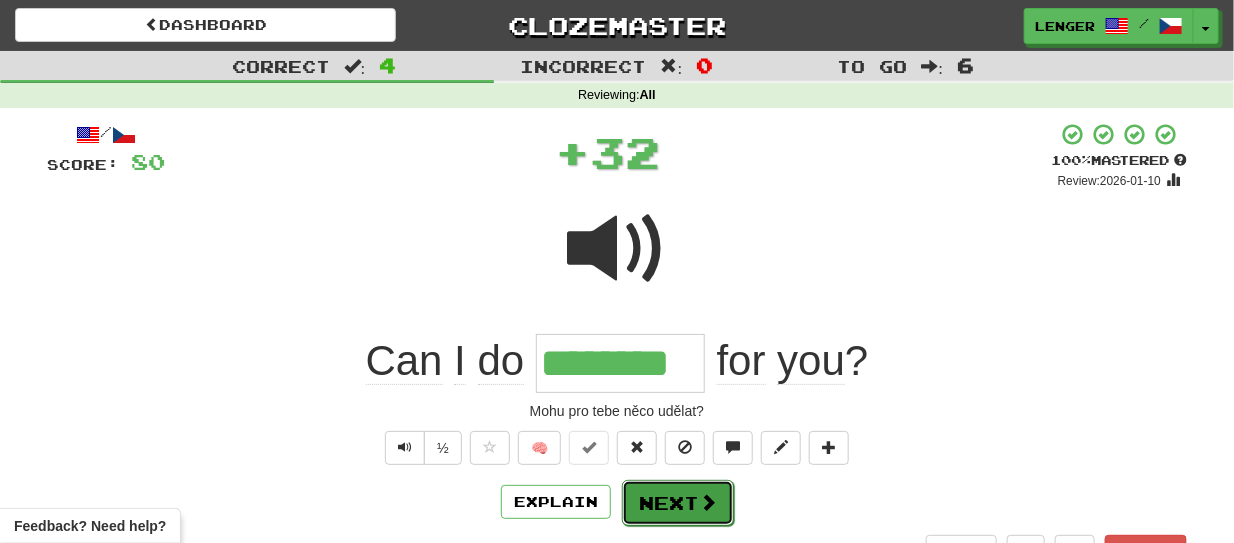 click on "Next" at bounding box center [678, 503] 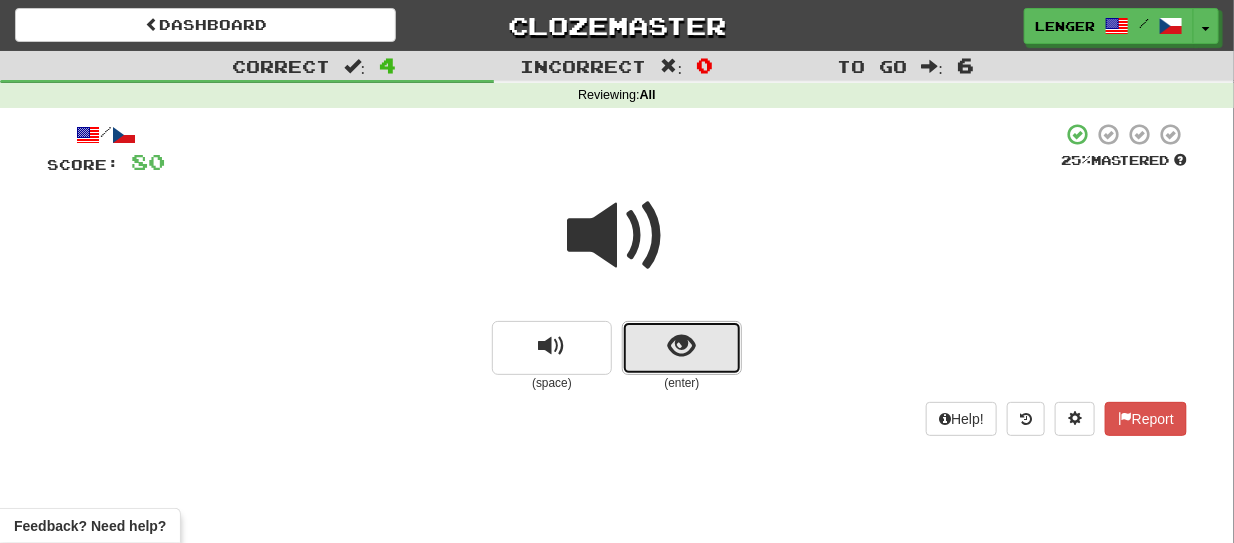 click at bounding box center [682, 348] 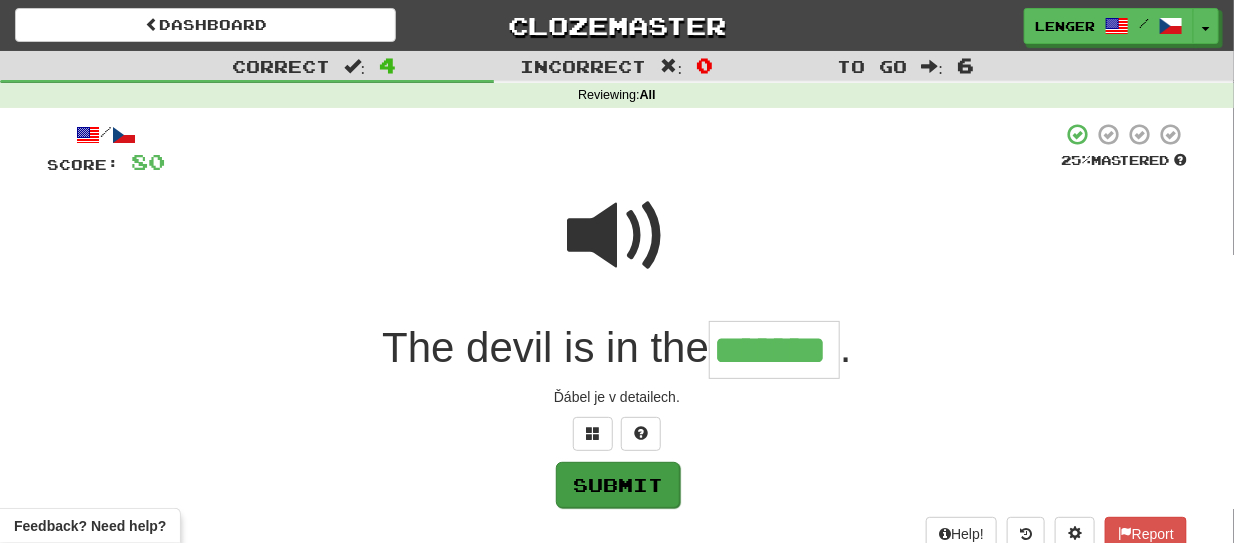 type on "*******" 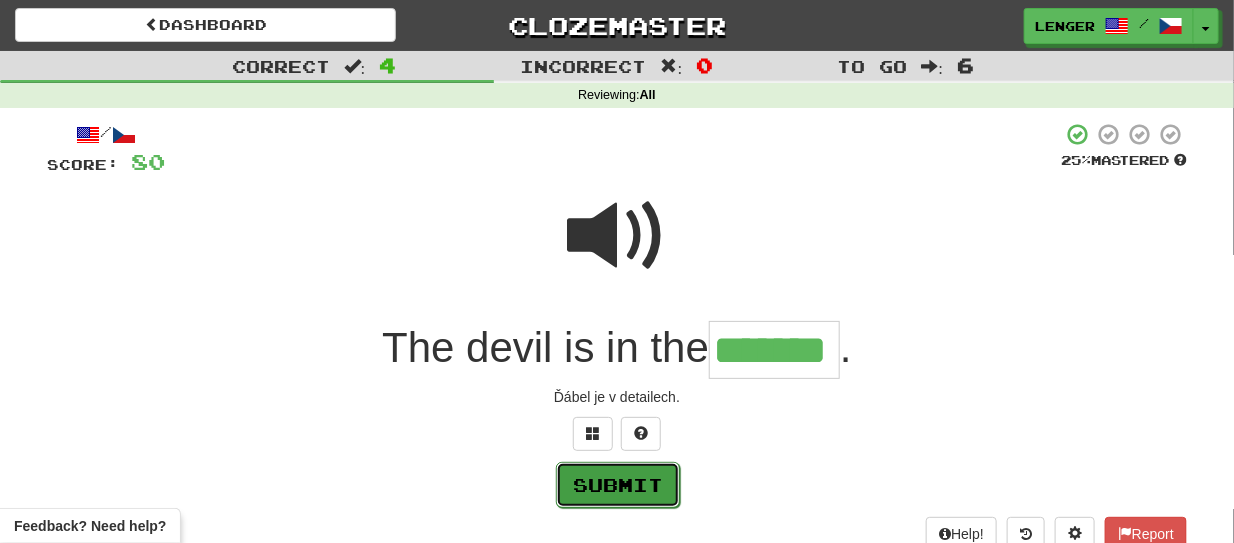 click on "Submit" at bounding box center [618, 485] 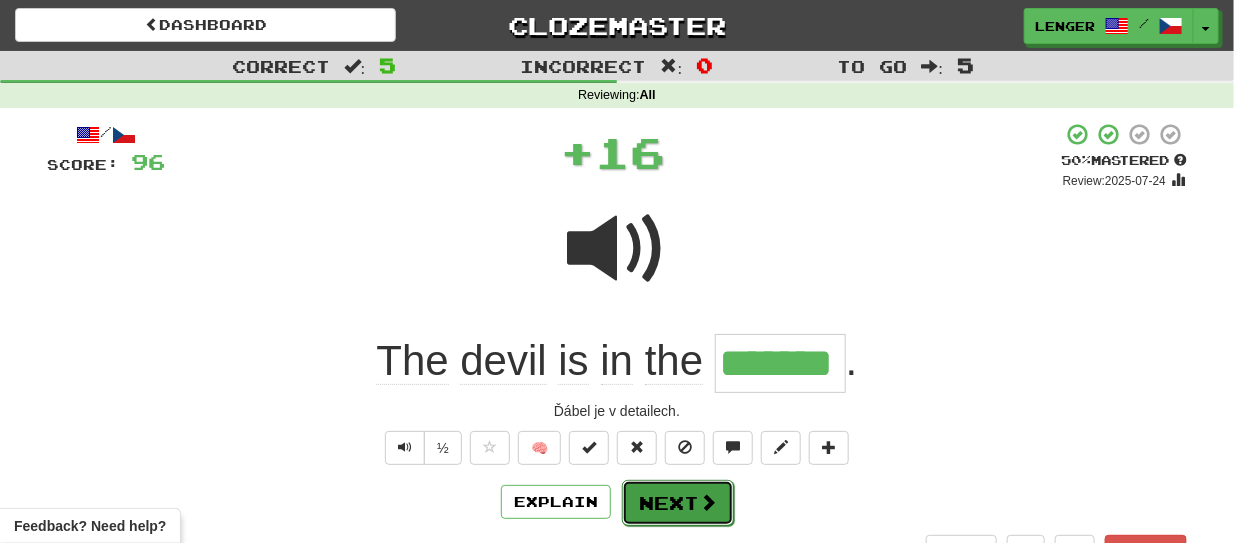 click on "Next" at bounding box center (678, 503) 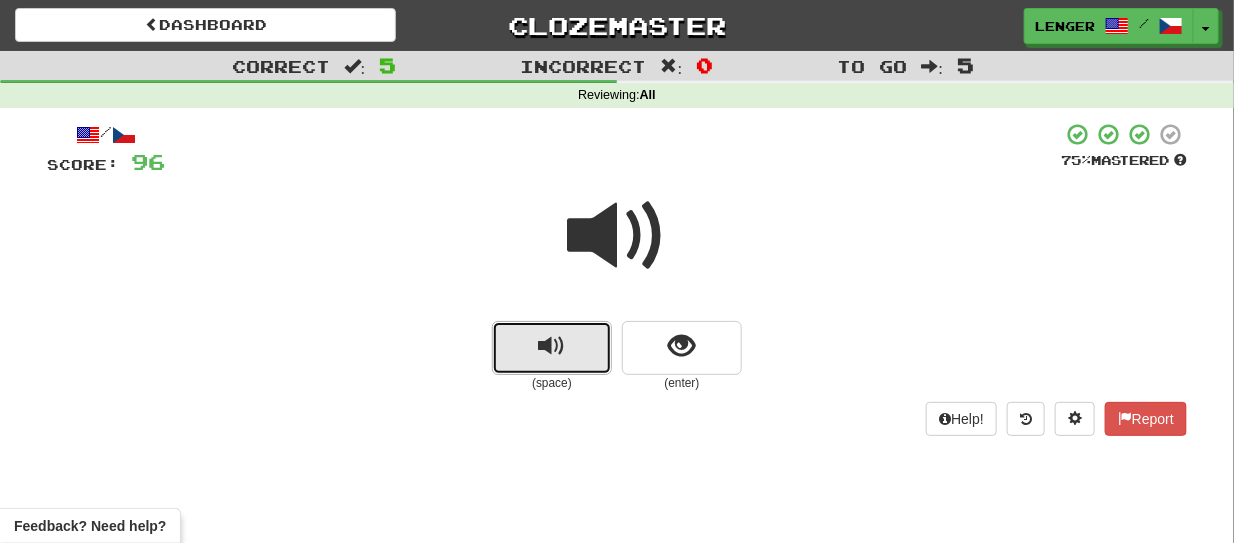 click at bounding box center (552, 348) 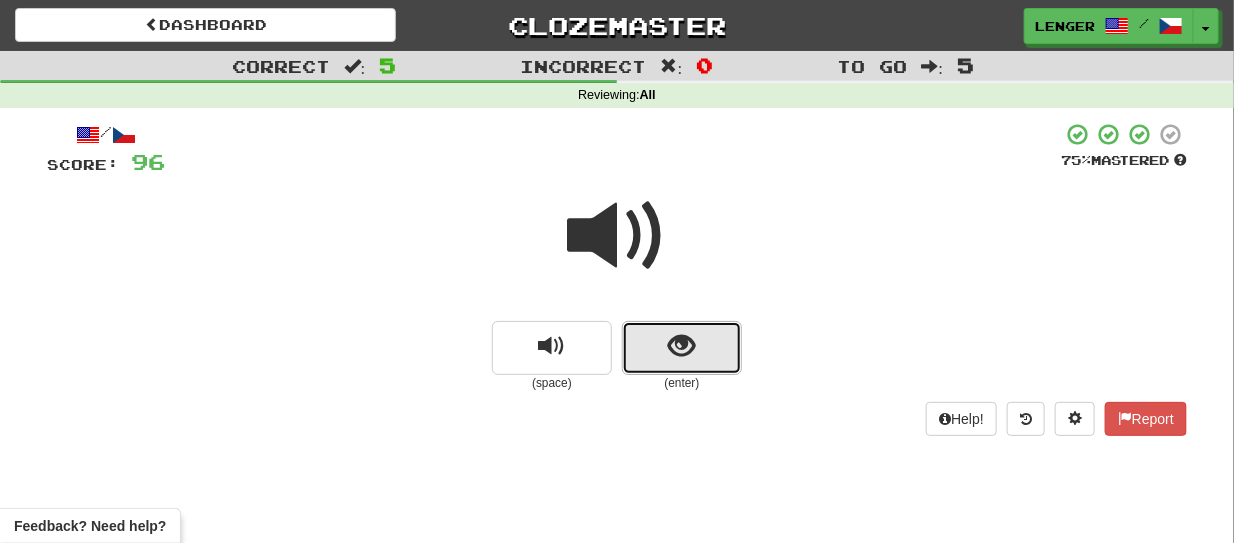 click at bounding box center [682, 348] 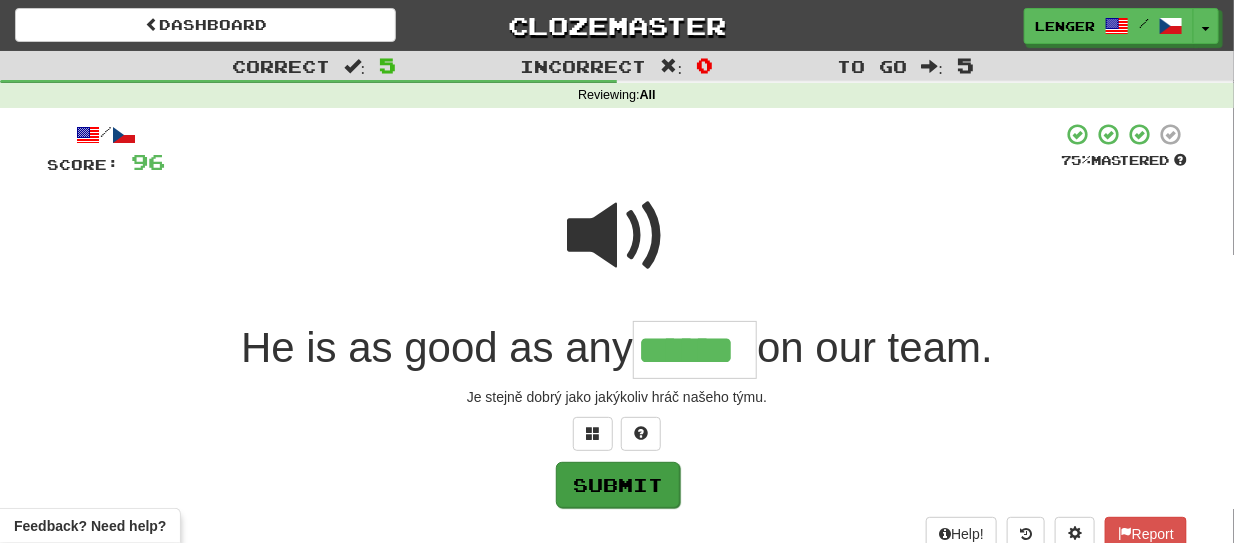 type on "******" 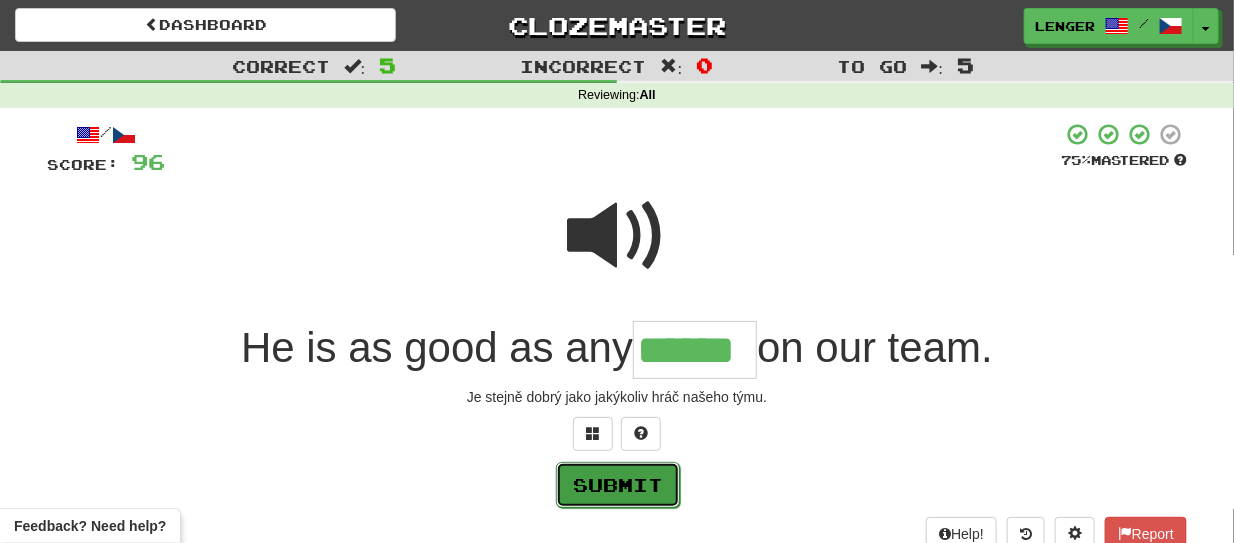 click on "Submit" at bounding box center (618, 485) 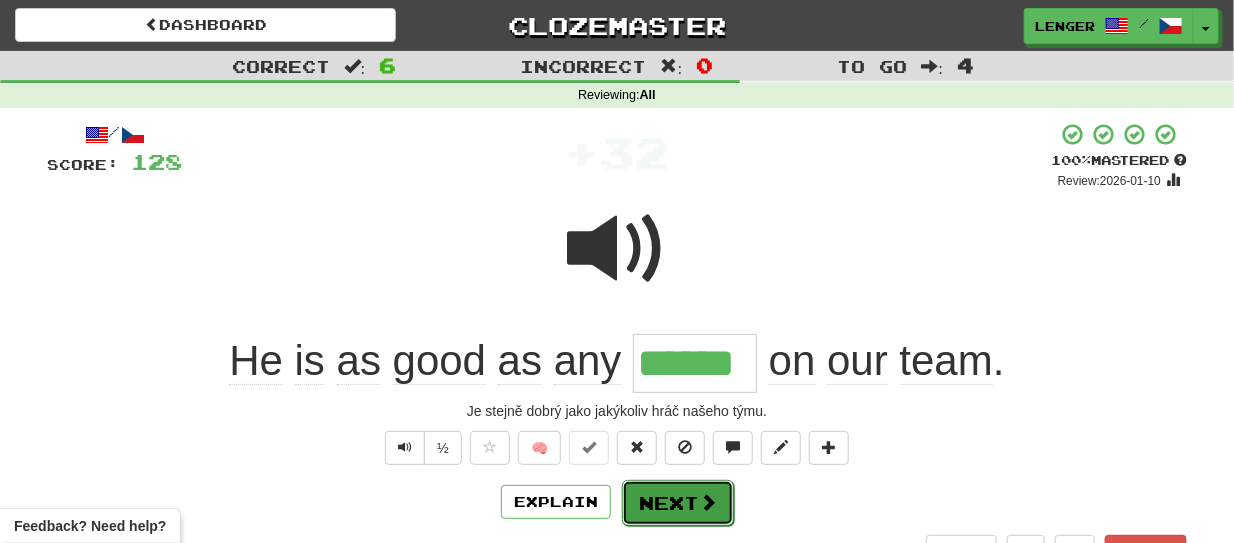 click at bounding box center [708, 502] 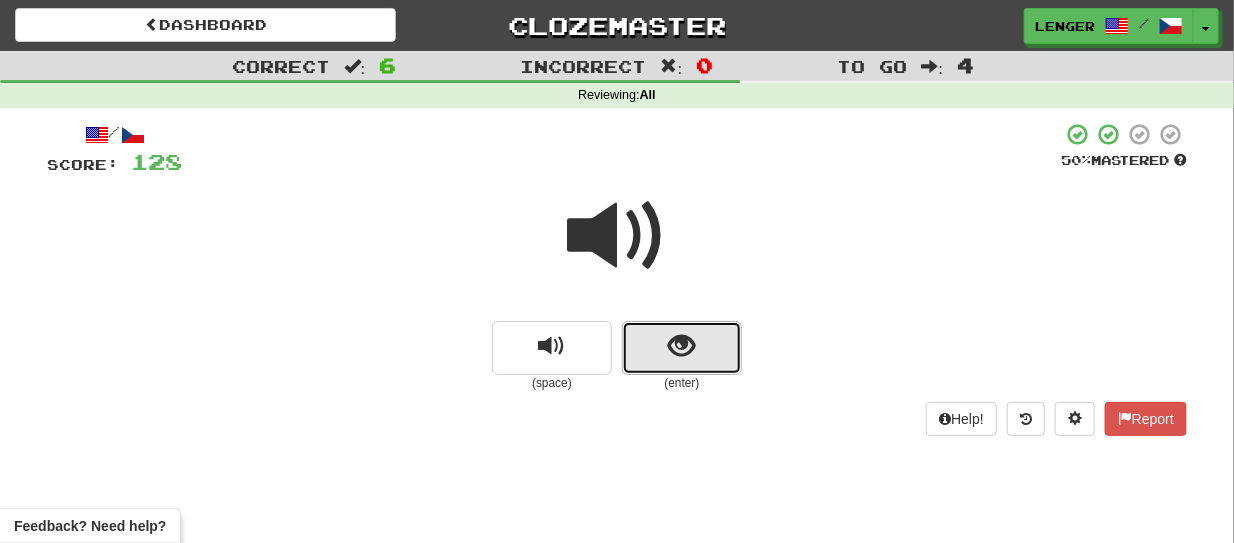 click at bounding box center [682, 348] 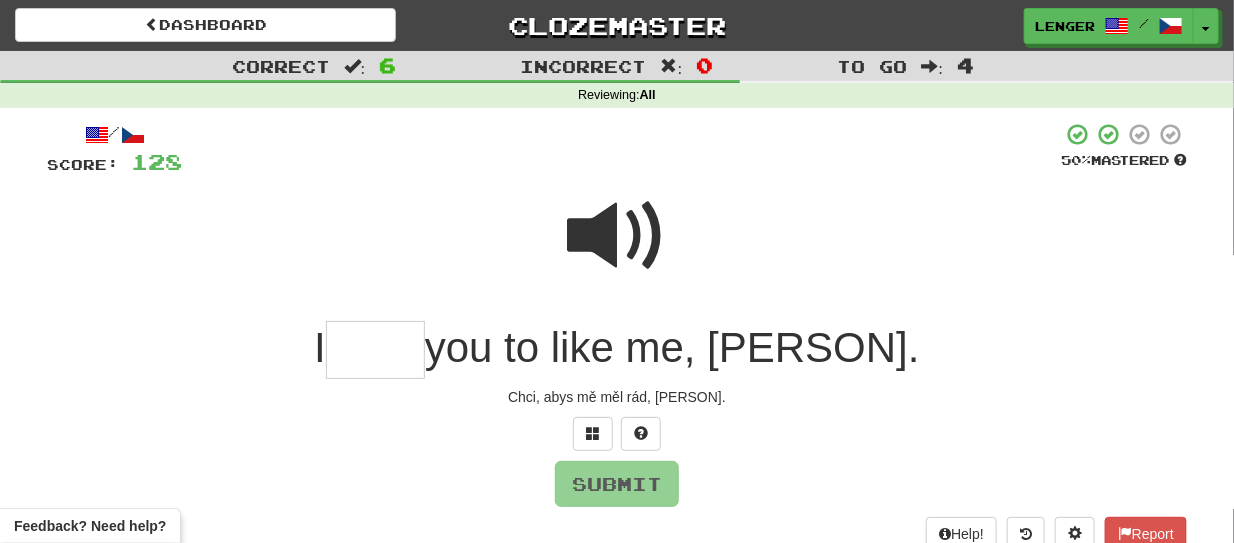 drag, startPoint x: 386, startPoint y: 360, endPoint x: 409, endPoint y: 358, distance: 23.086792 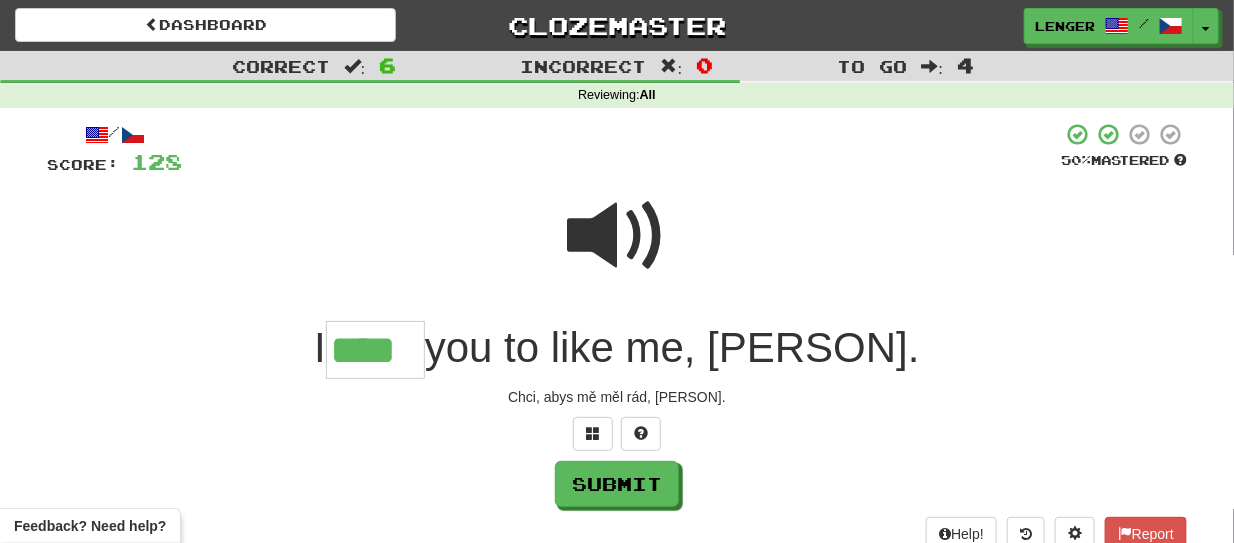 type on "****" 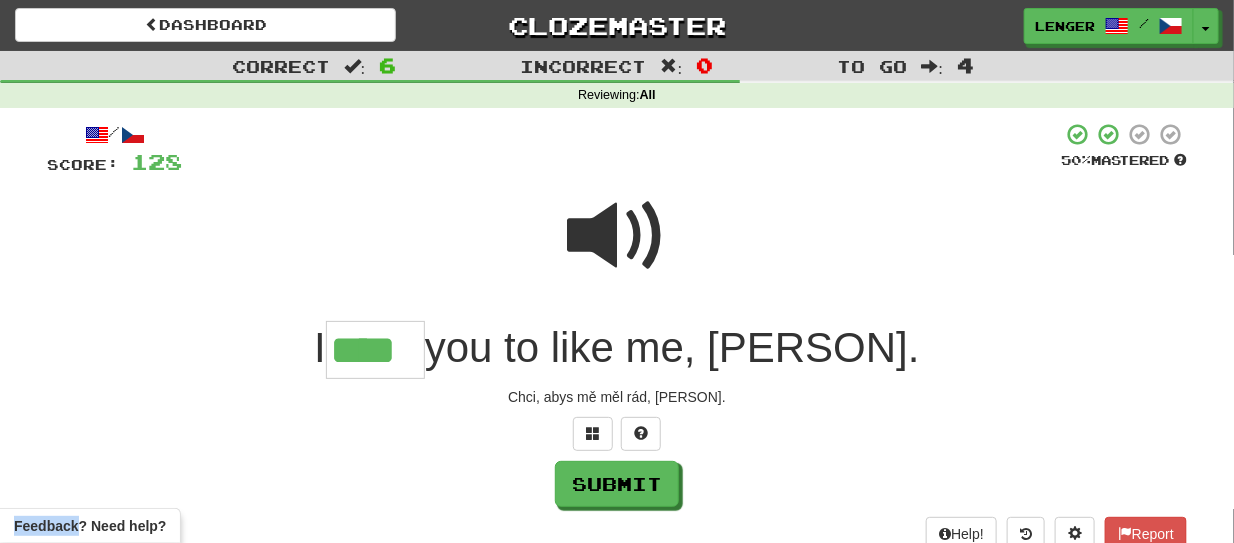click on "/ Score: 128 50 % Mastered I **** you to like me, [PERSON]. Chci, abys mě měl rád, [PERSON]. Submit Help! Report" at bounding box center [617, 336] 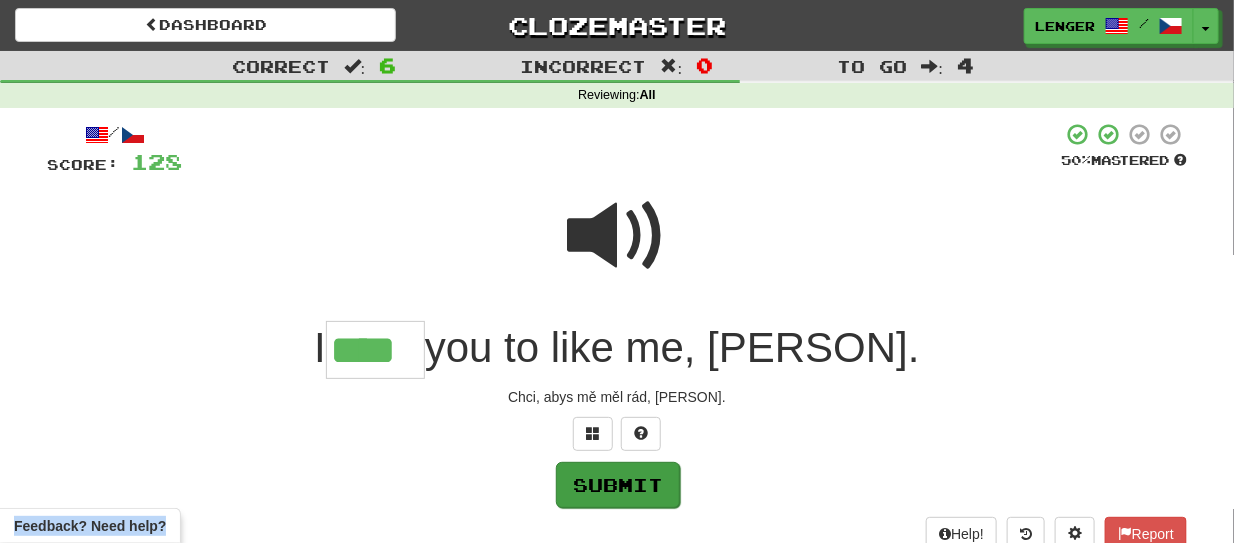 drag, startPoint x: 634, startPoint y: 455, endPoint x: 631, endPoint y: 470, distance: 15.297058 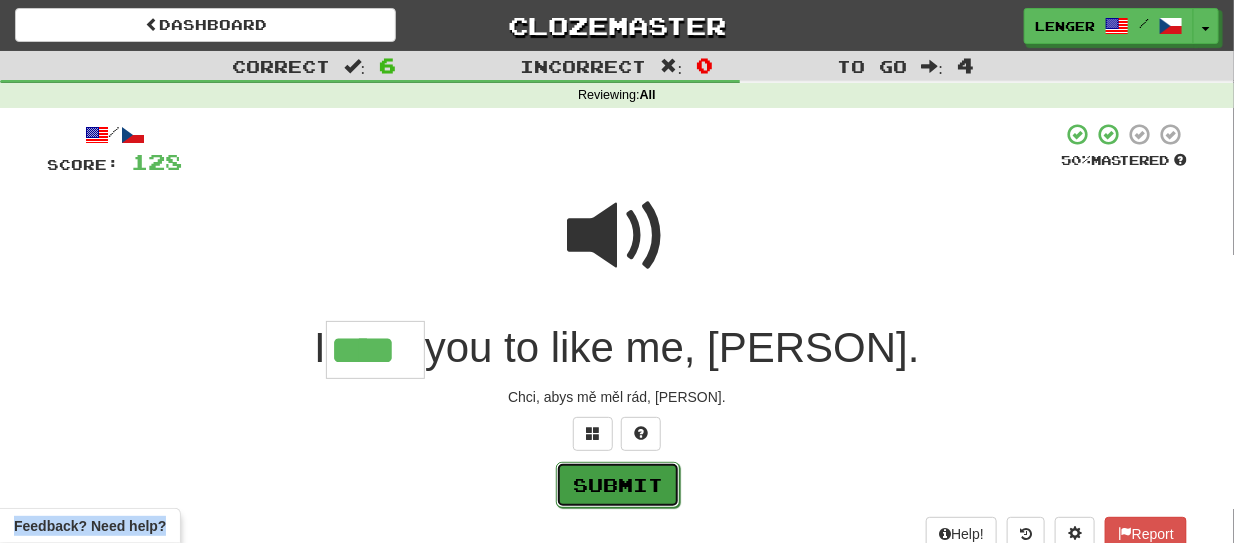 click on "Submit" at bounding box center [618, 485] 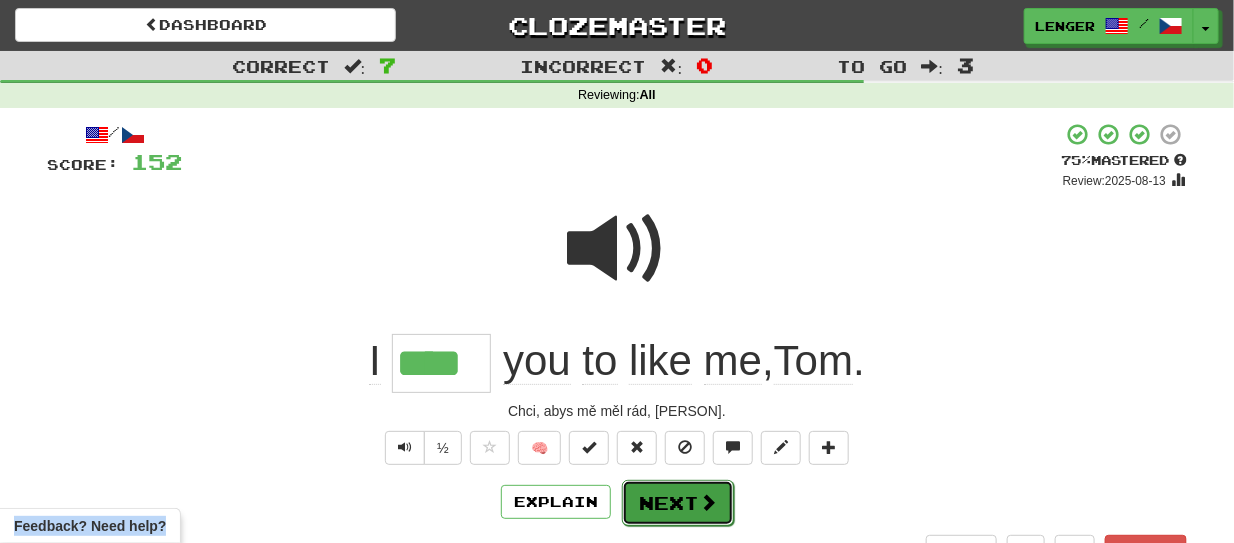 click on "Next" at bounding box center [678, 503] 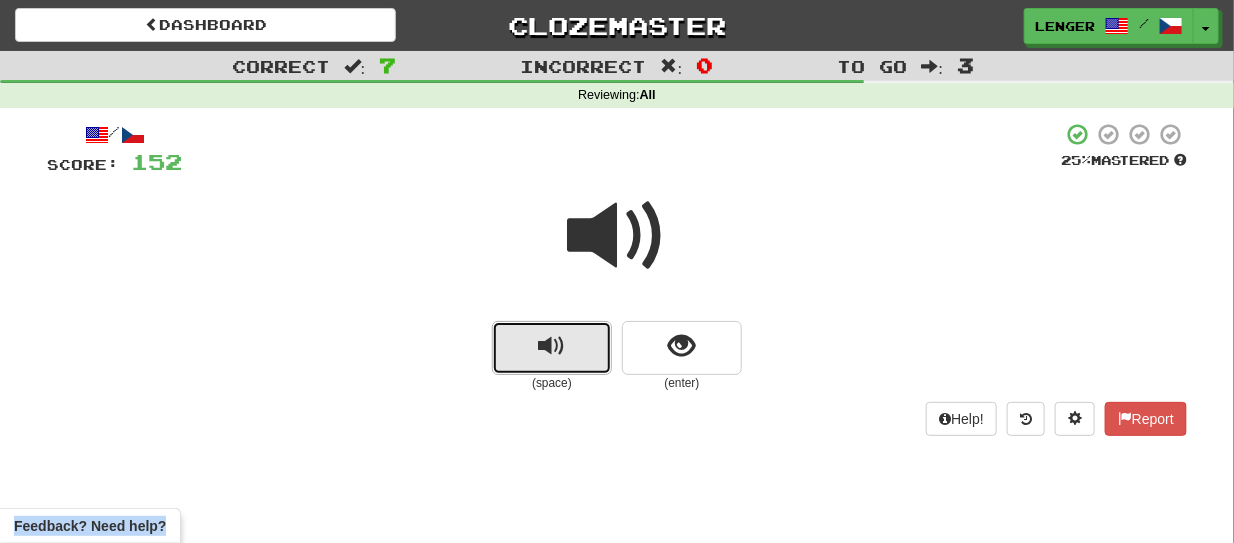 click at bounding box center [552, 348] 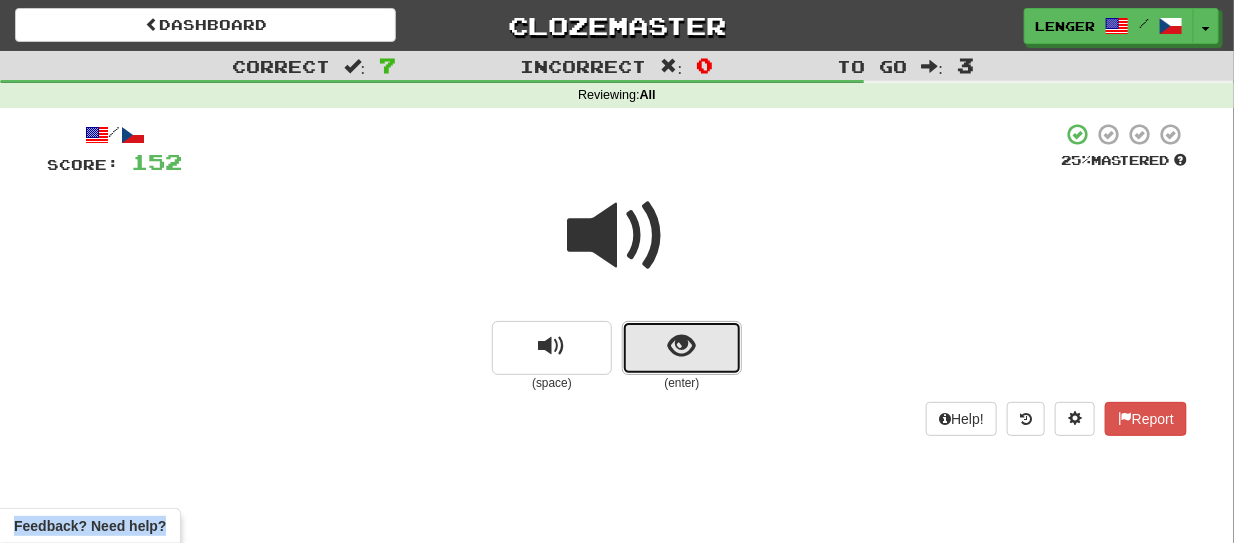 click at bounding box center (682, 348) 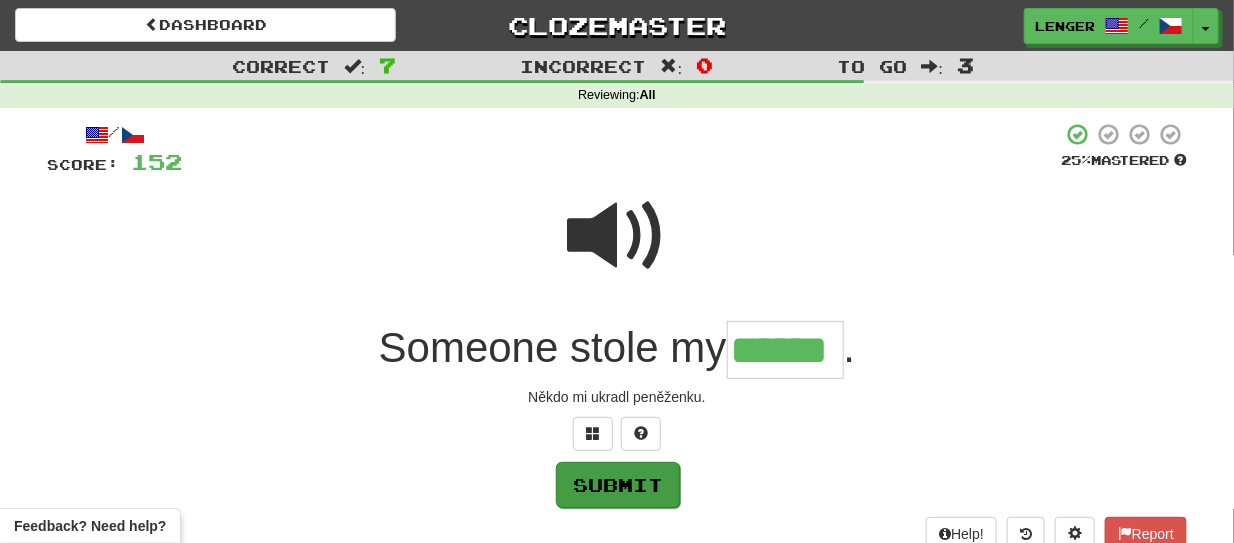 type on "******" 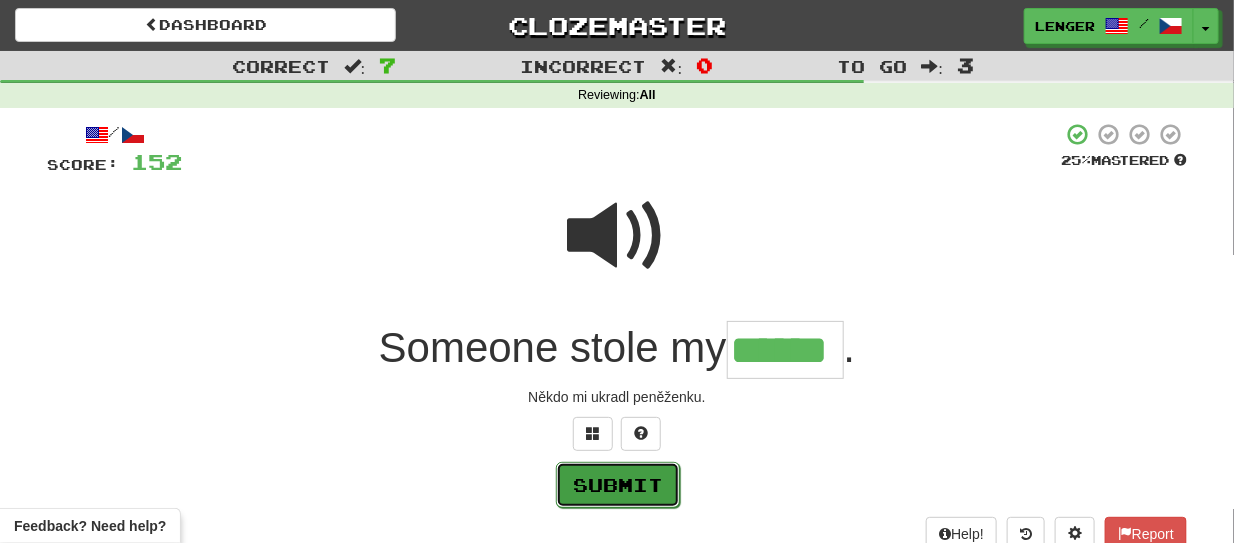 click on "Submit" at bounding box center (618, 485) 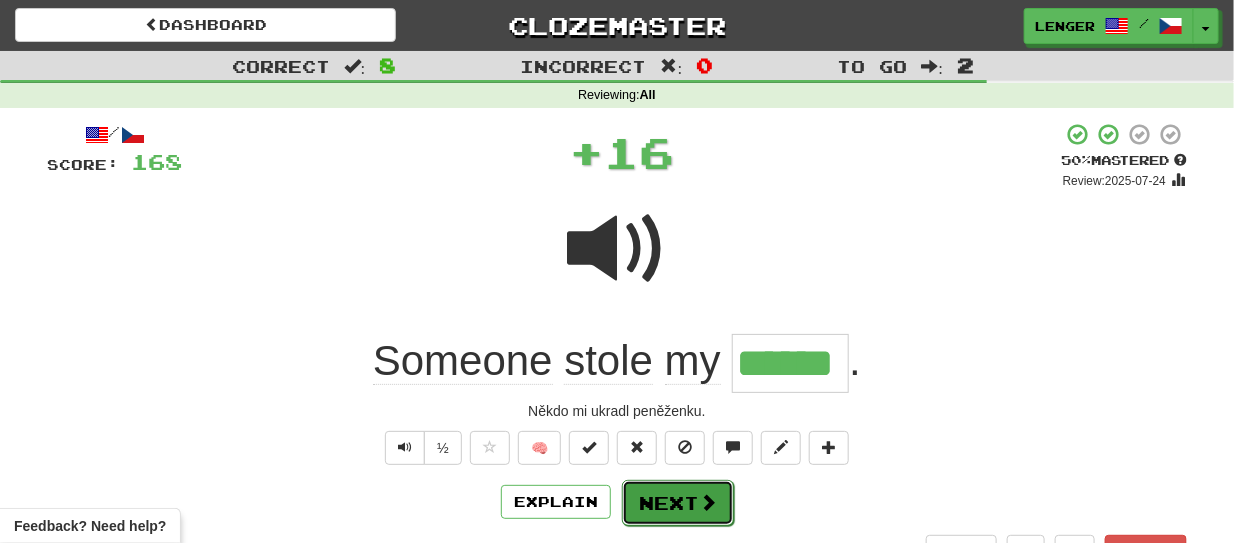 click at bounding box center [708, 502] 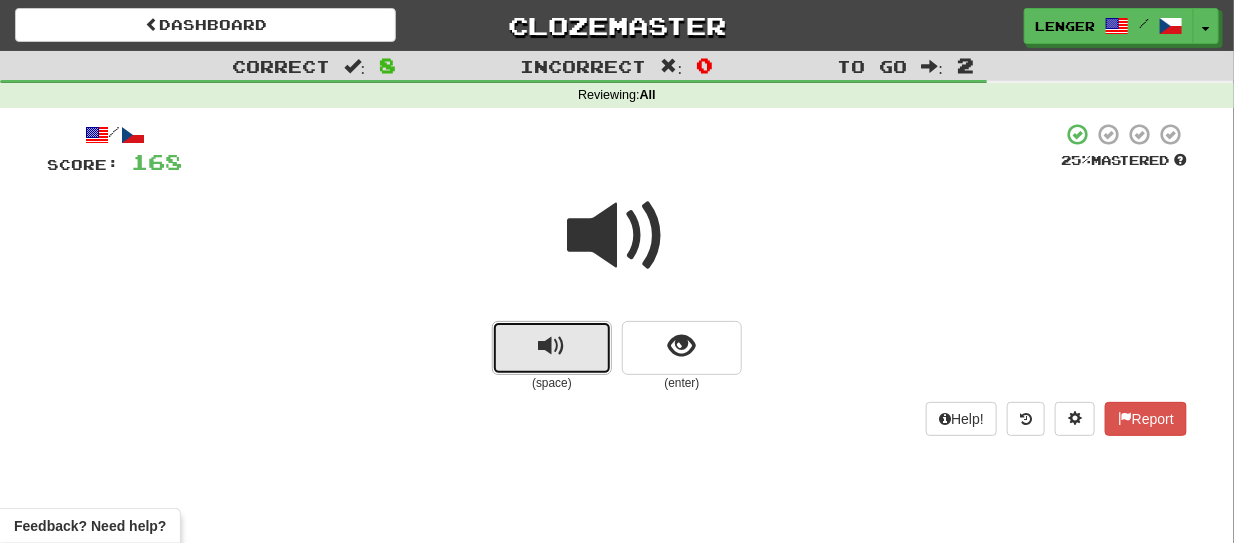 click at bounding box center (552, 348) 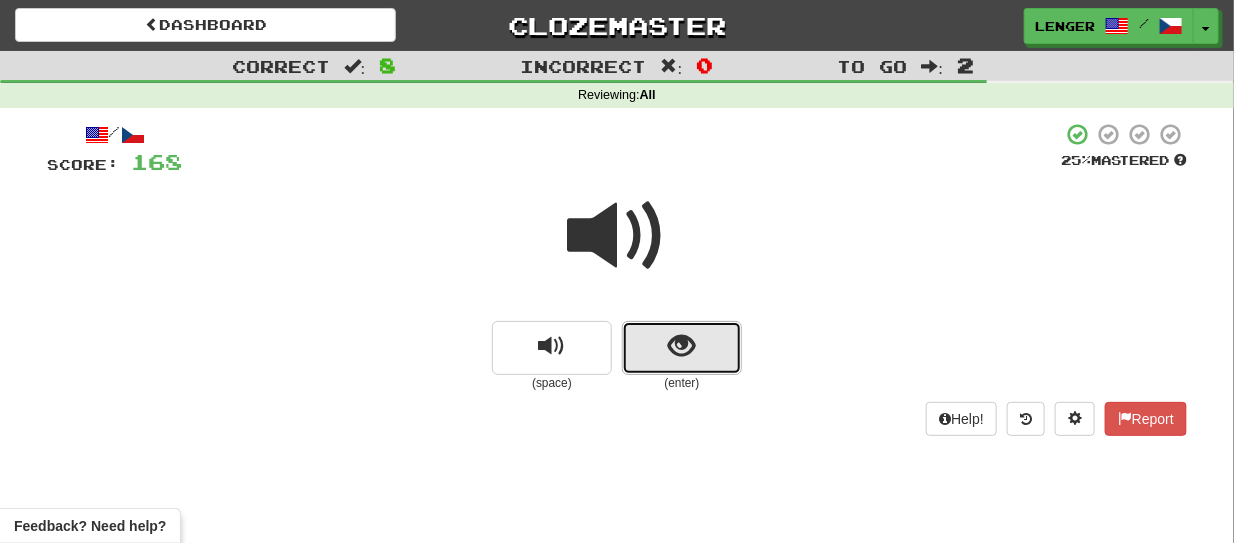 click at bounding box center [682, 348] 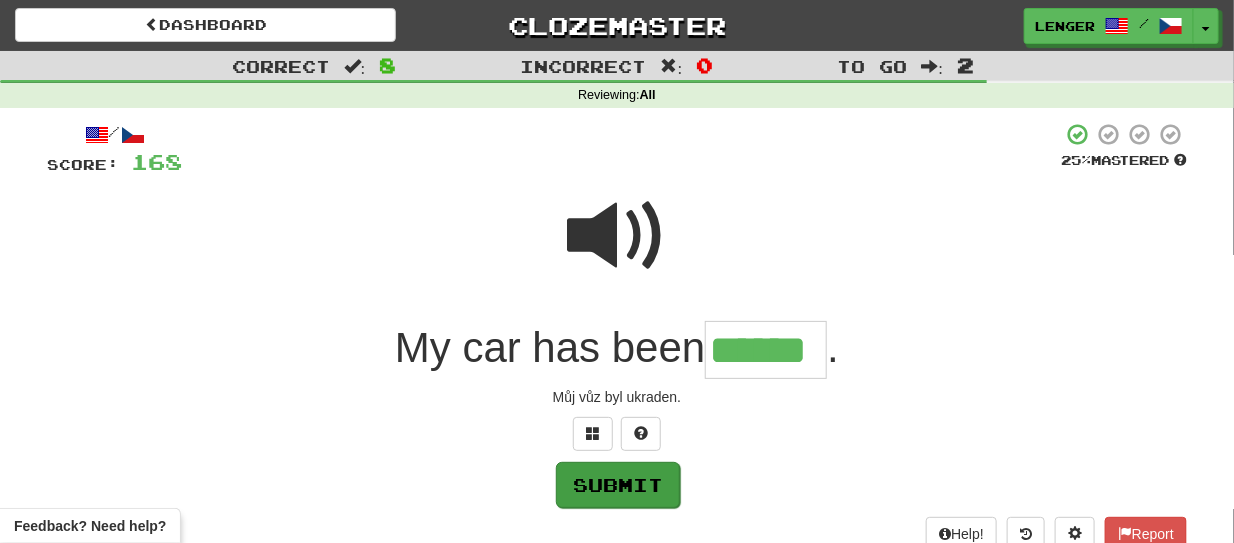 type on "******" 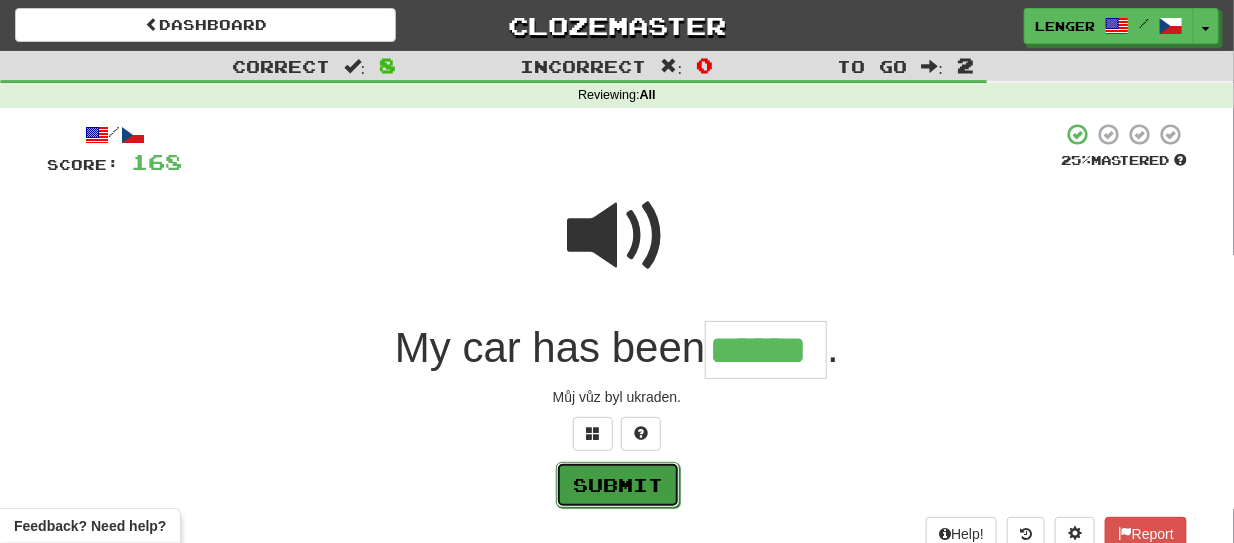 click on "Submit" at bounding box center (618, 485) 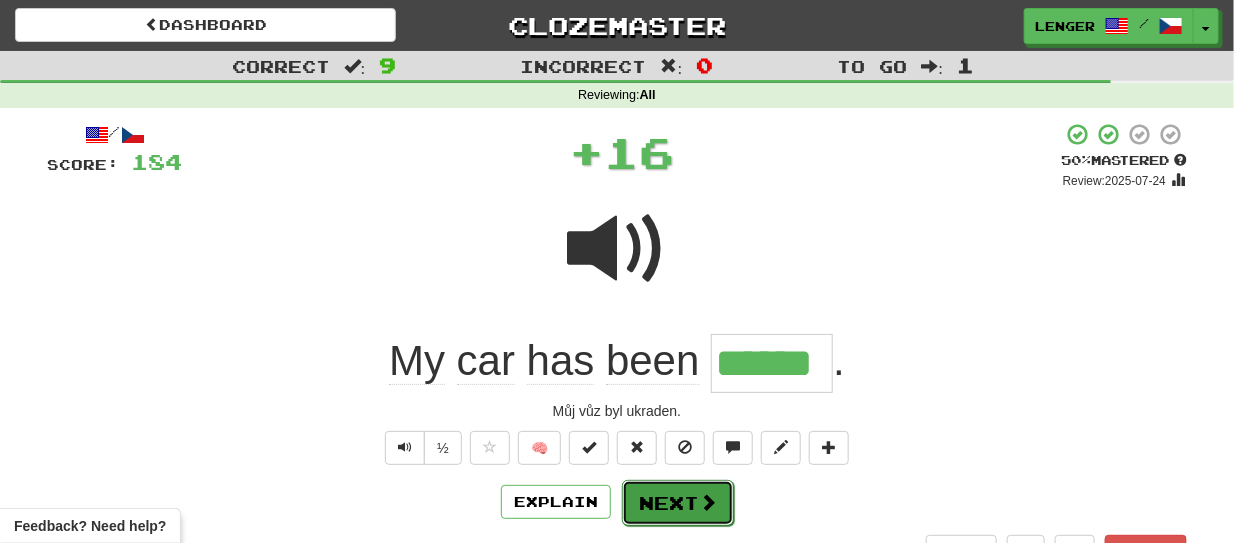 click on "Next" at bounding box center [678, 503] 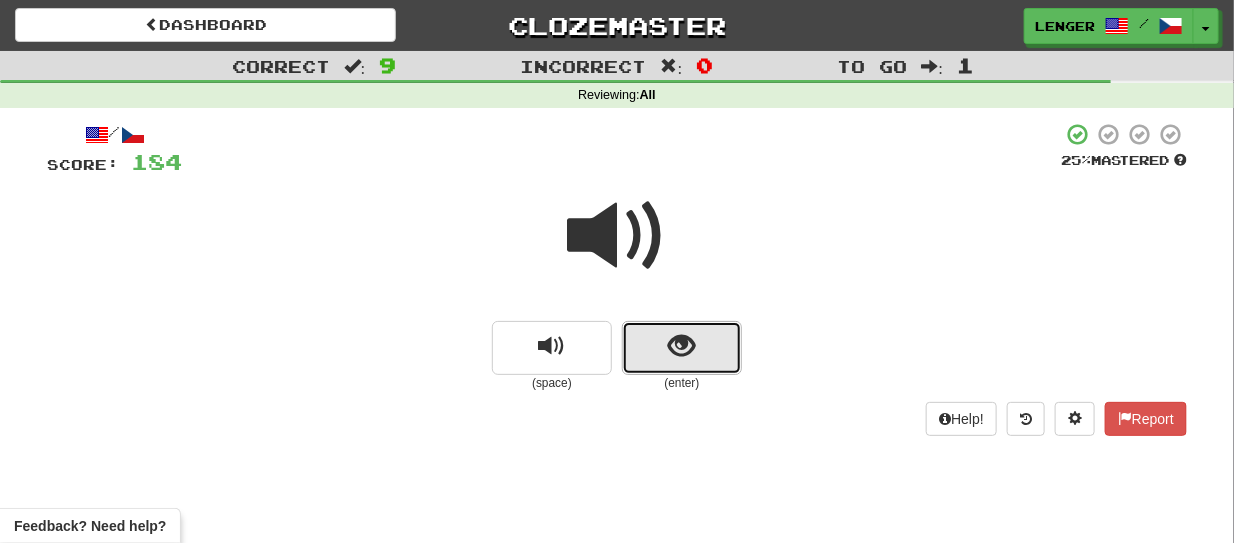 click at bounding box center (682, 348) 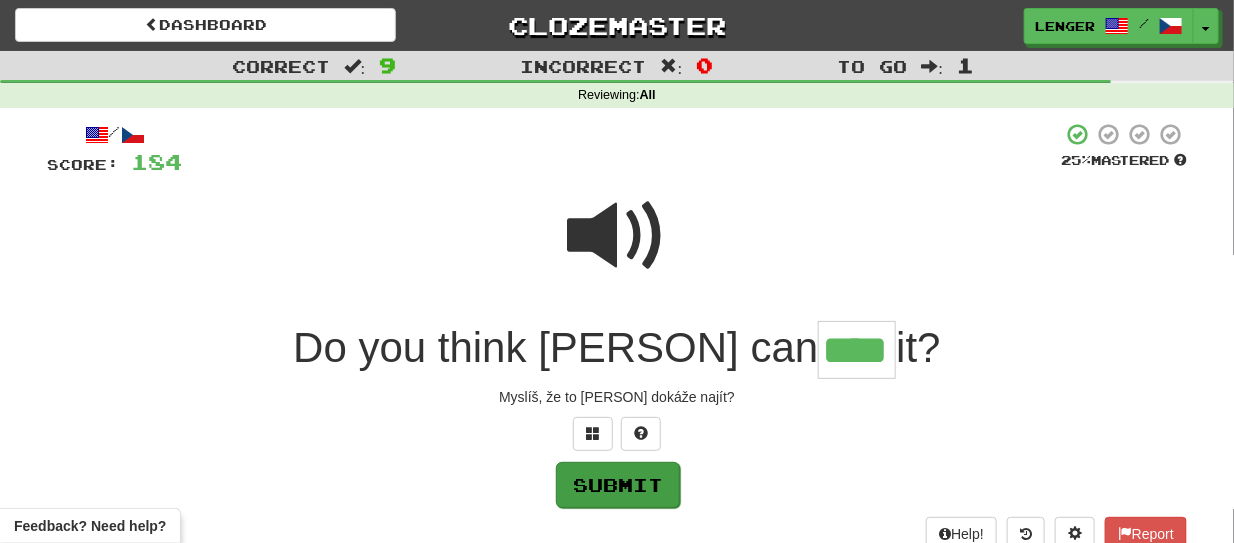 type on "****" 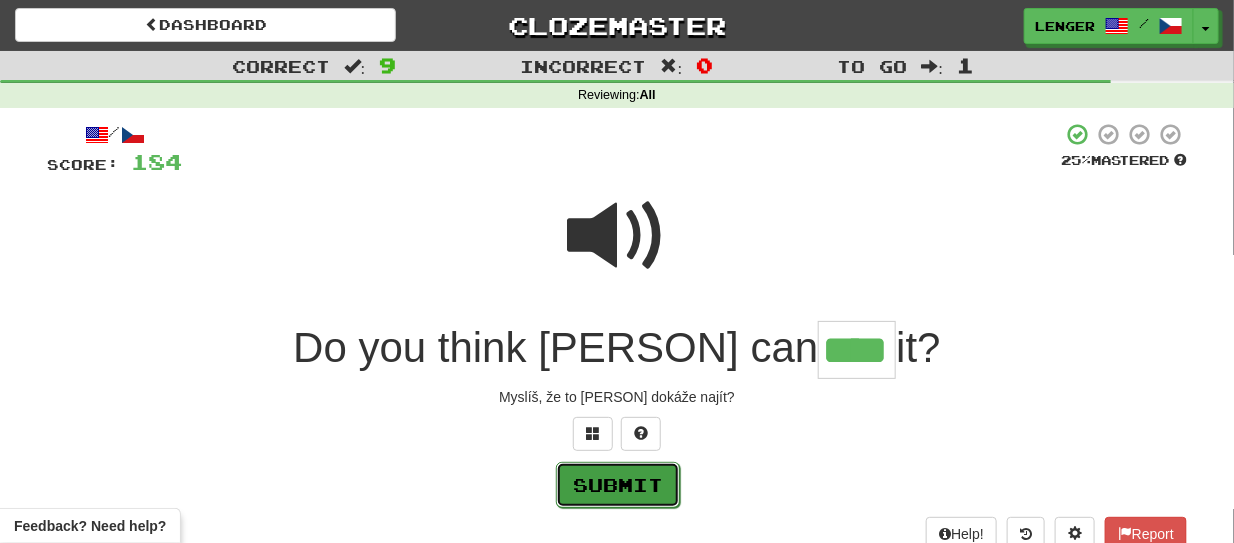 click on "Submit" at bounding box center [618, 485] 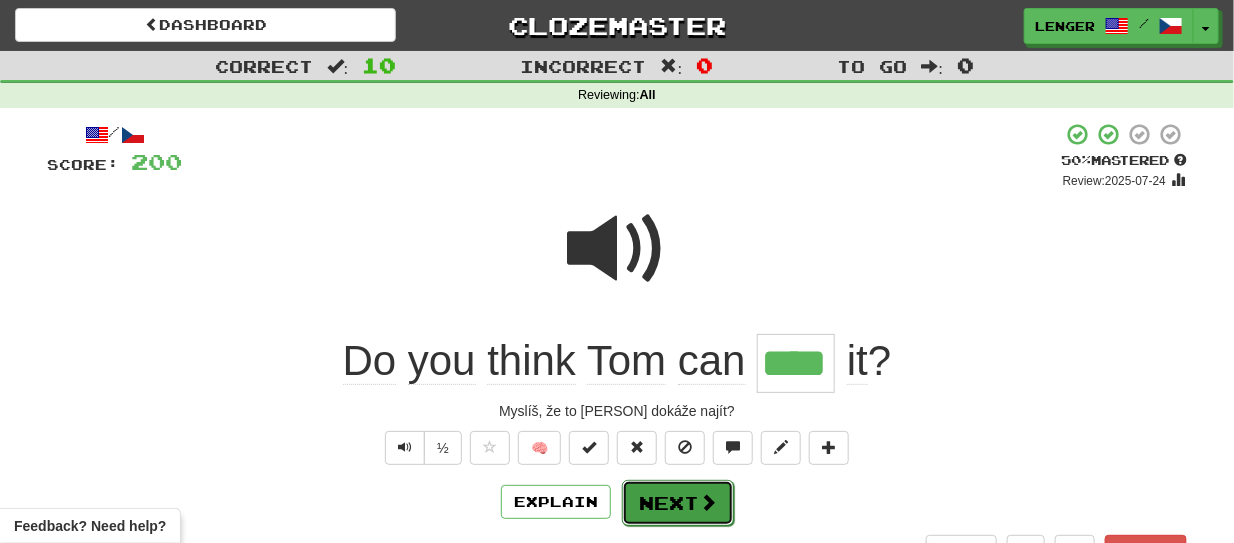 click on "Next" at bounding box center (678, 503) 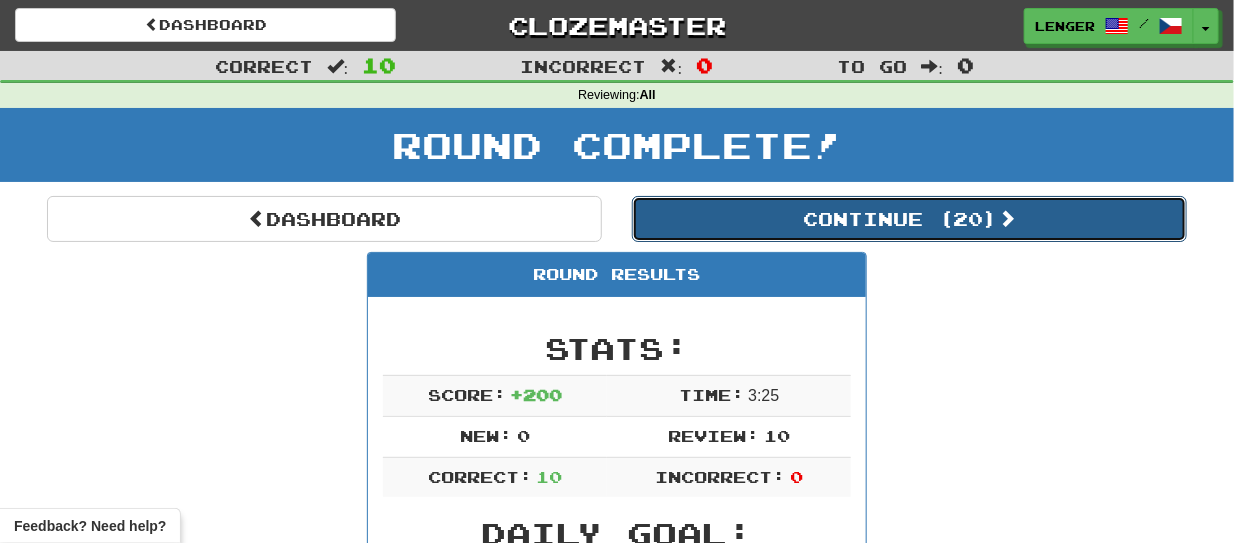 click on "Continue ( 20 )" at bounding box center (909, 219) 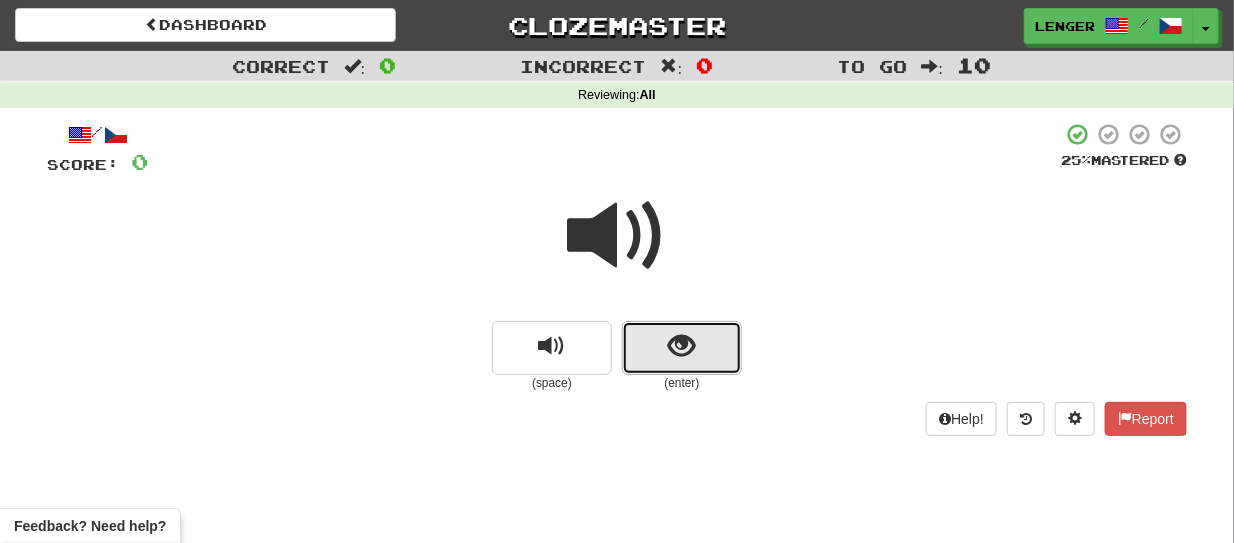 click at bounding box center [682, 348] 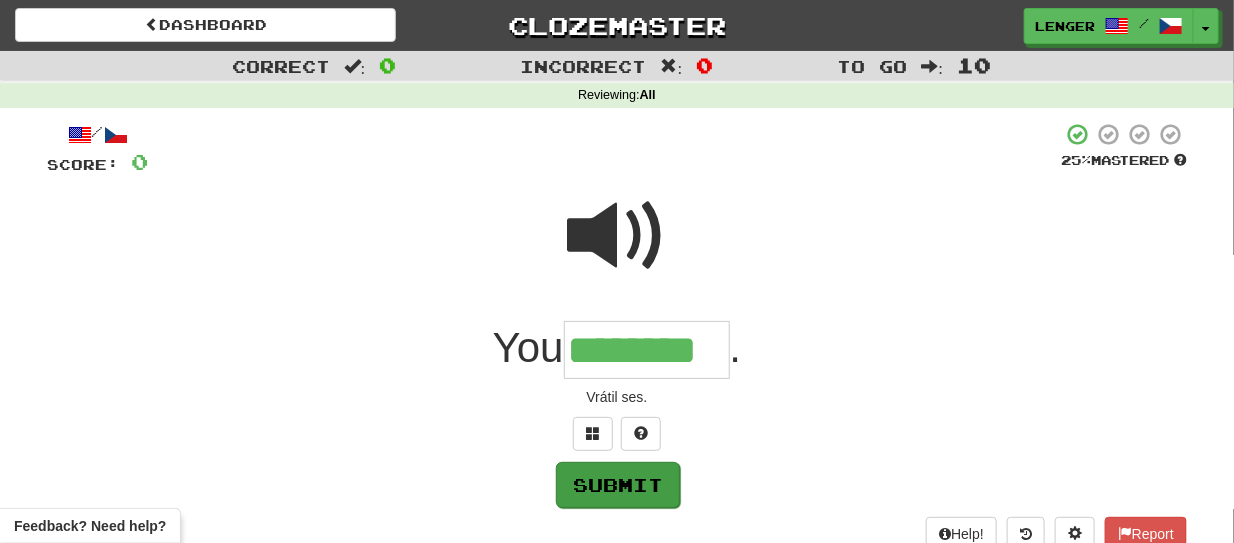 type on "********" 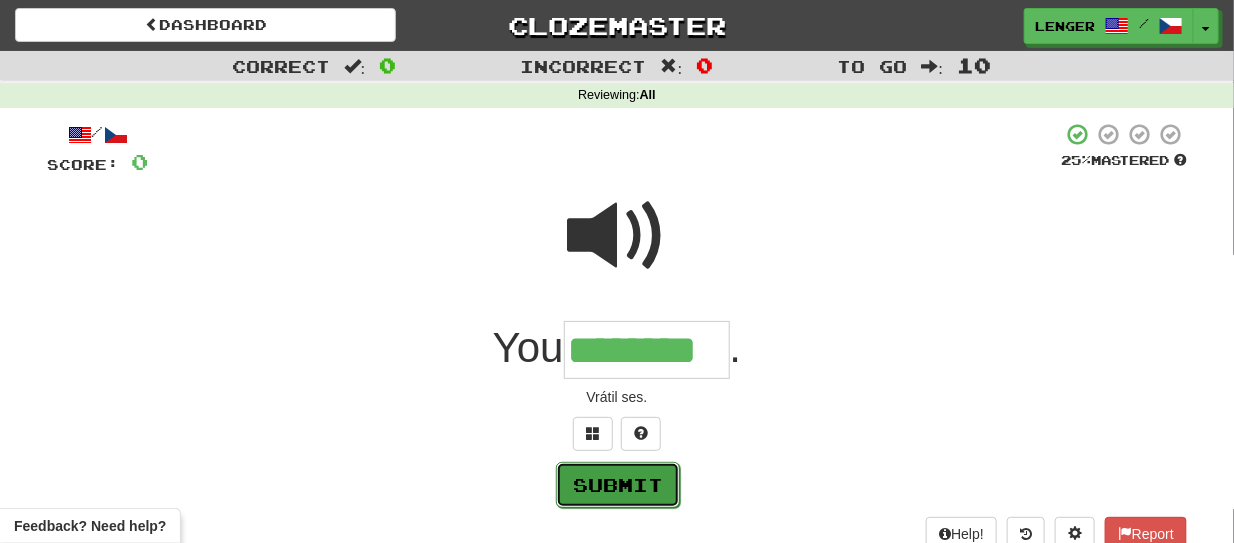 click on "Submit" at bounding box center (618, 485) 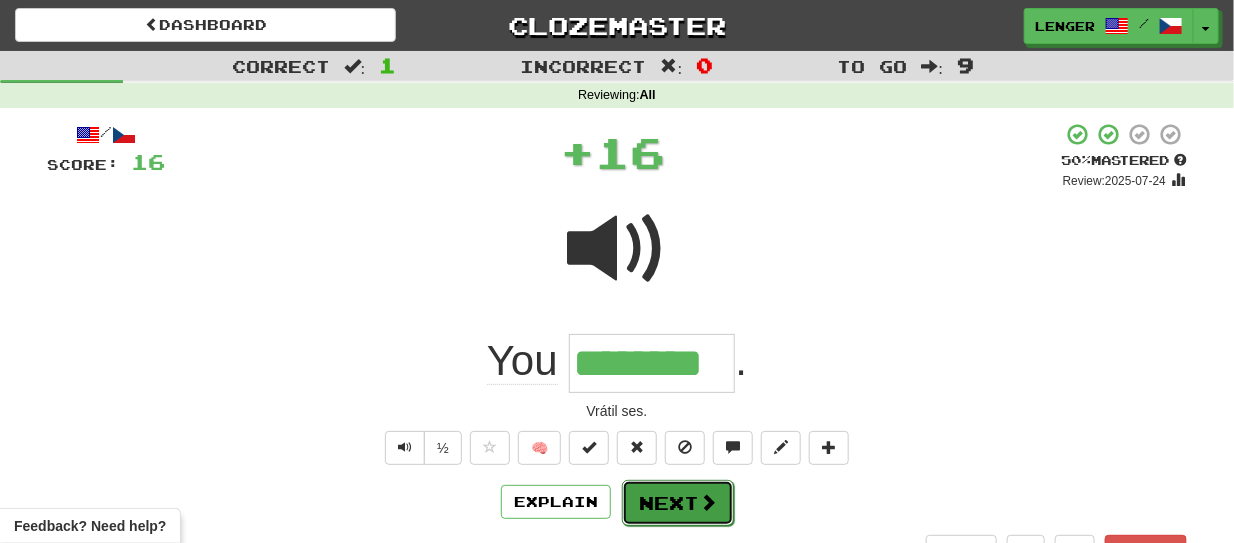 click on "Next" at bounding box center [678, 503] 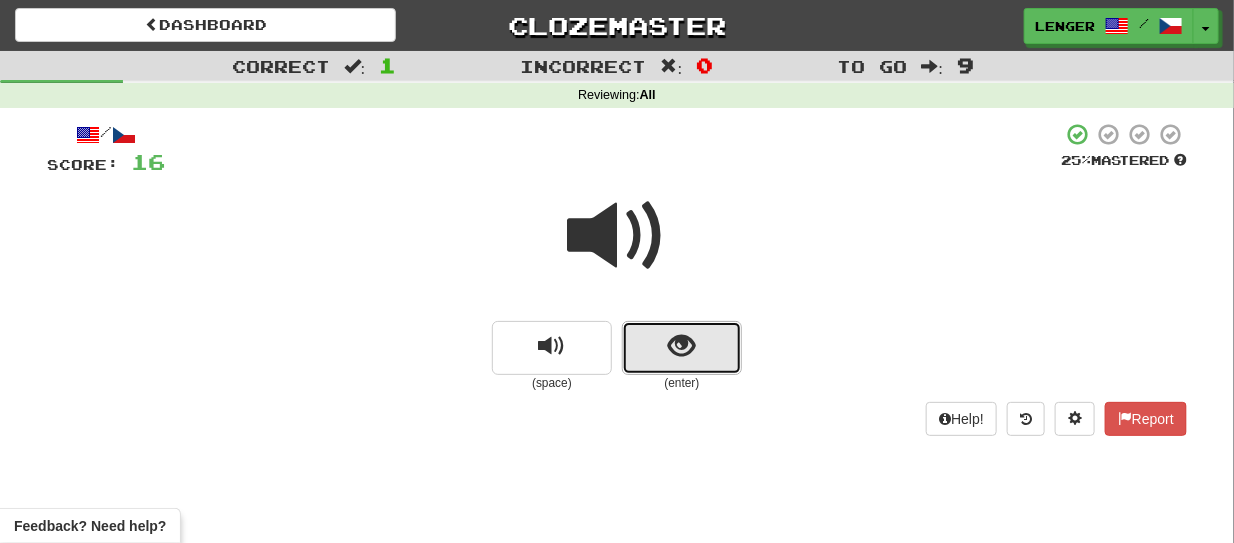 click at bounding box center (682, 348) 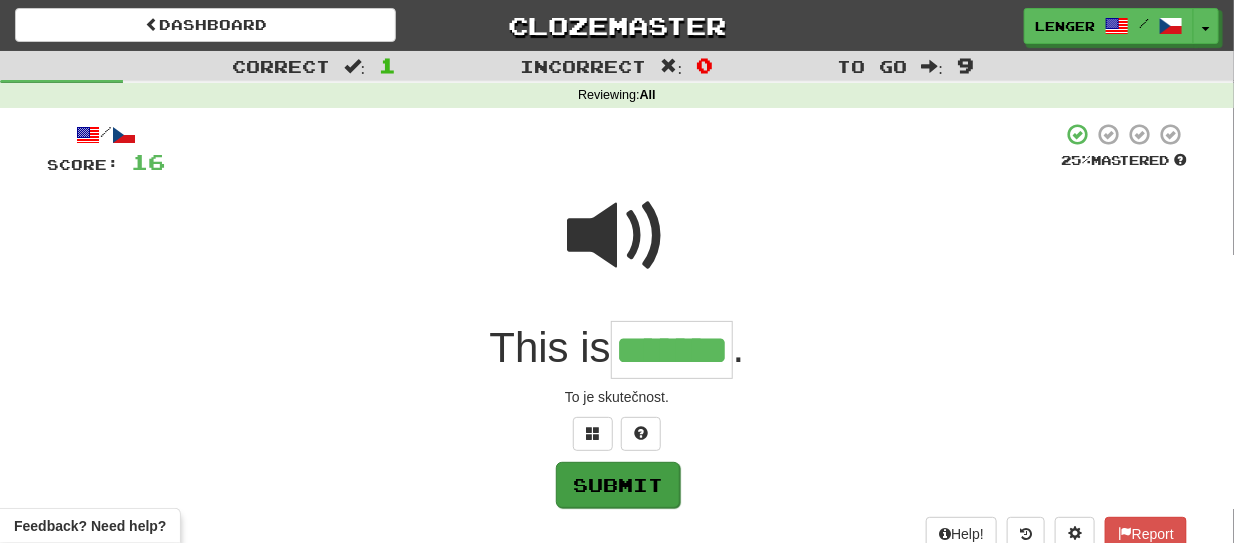 type on "*******" 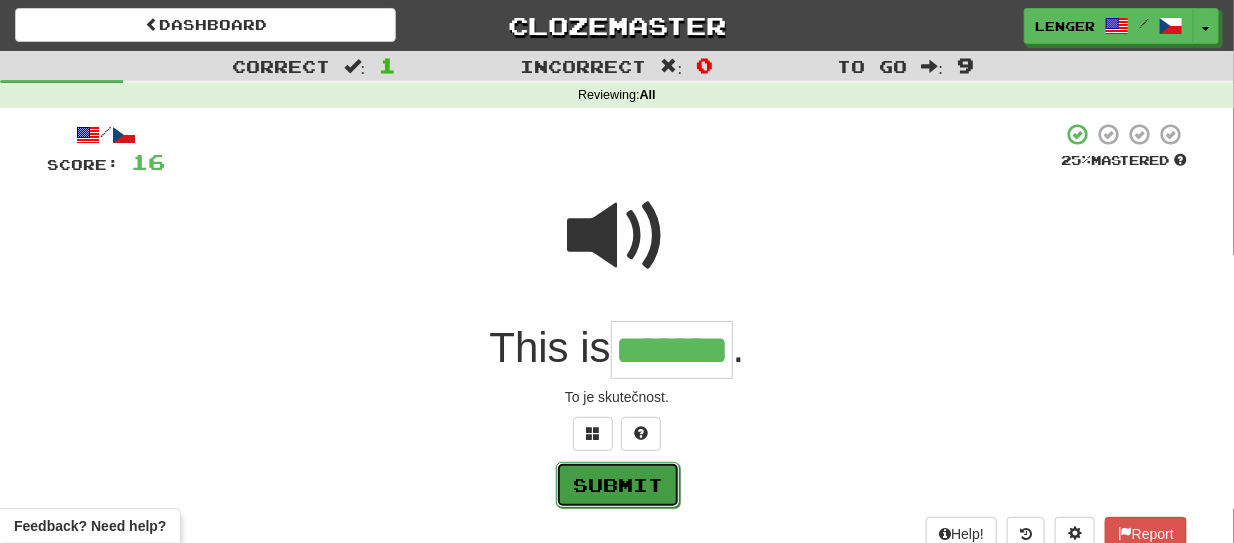 click on "Submit" at bounding box center (618, 485) 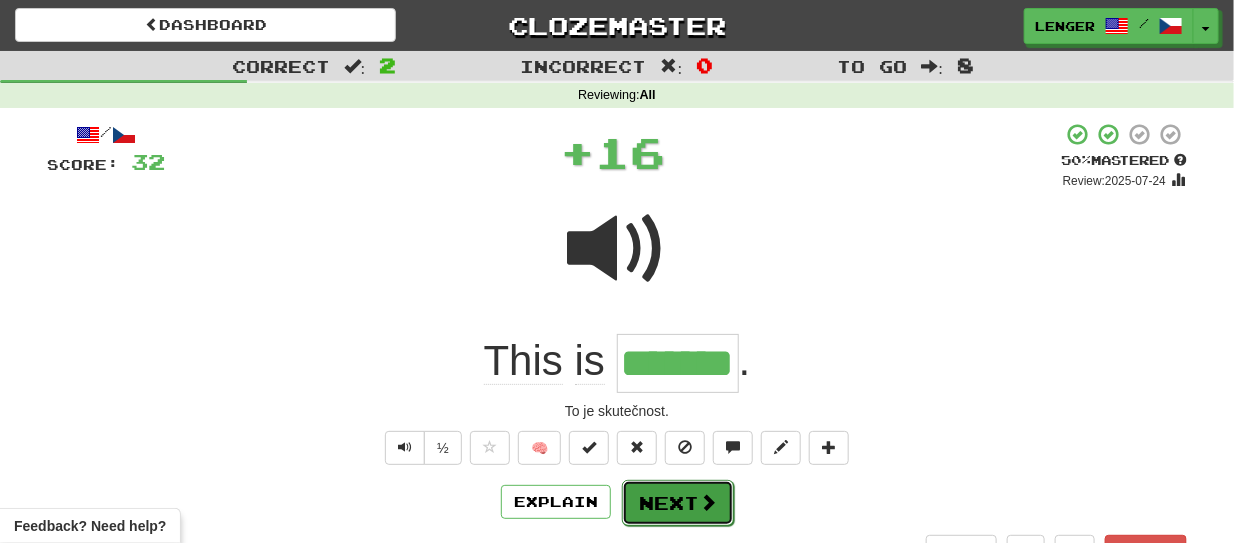 click at bounding box center (708, 502) 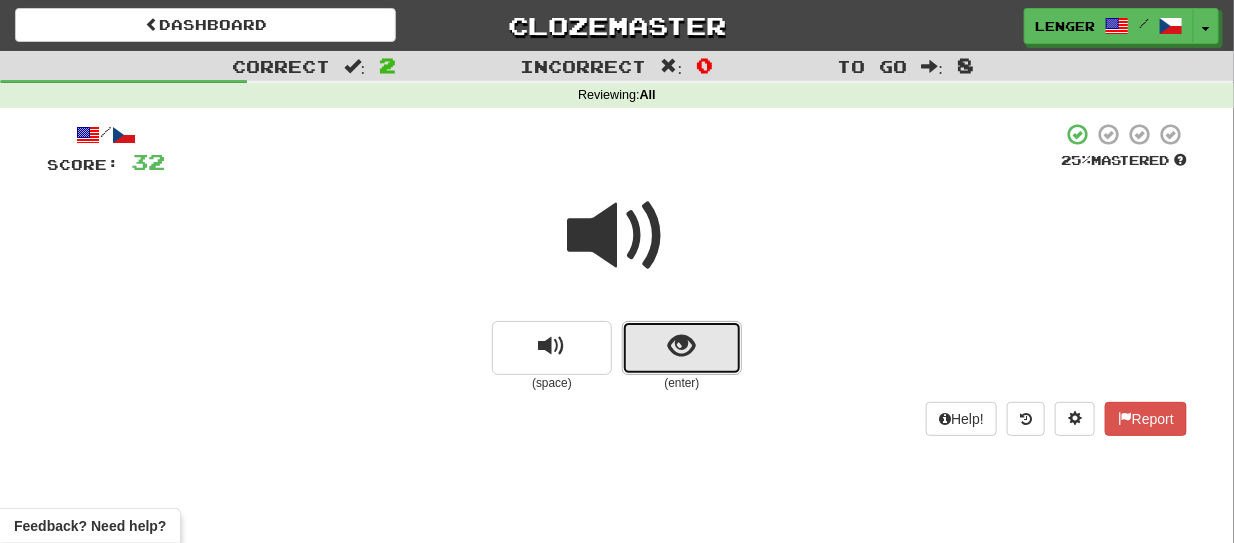 click at bounding box center [682, 348] 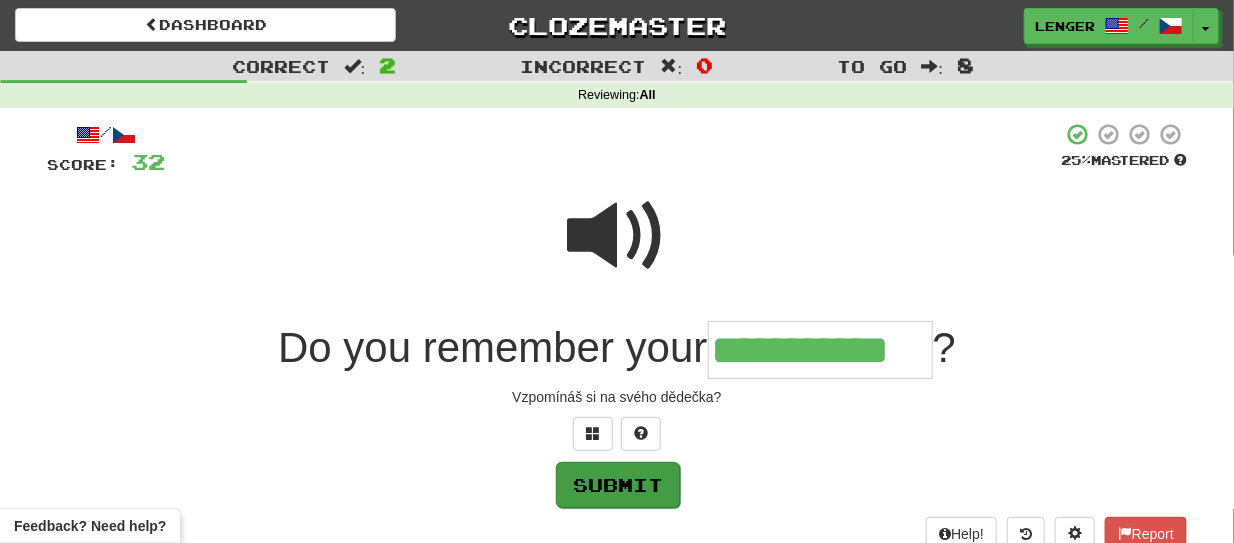 type on "**********" 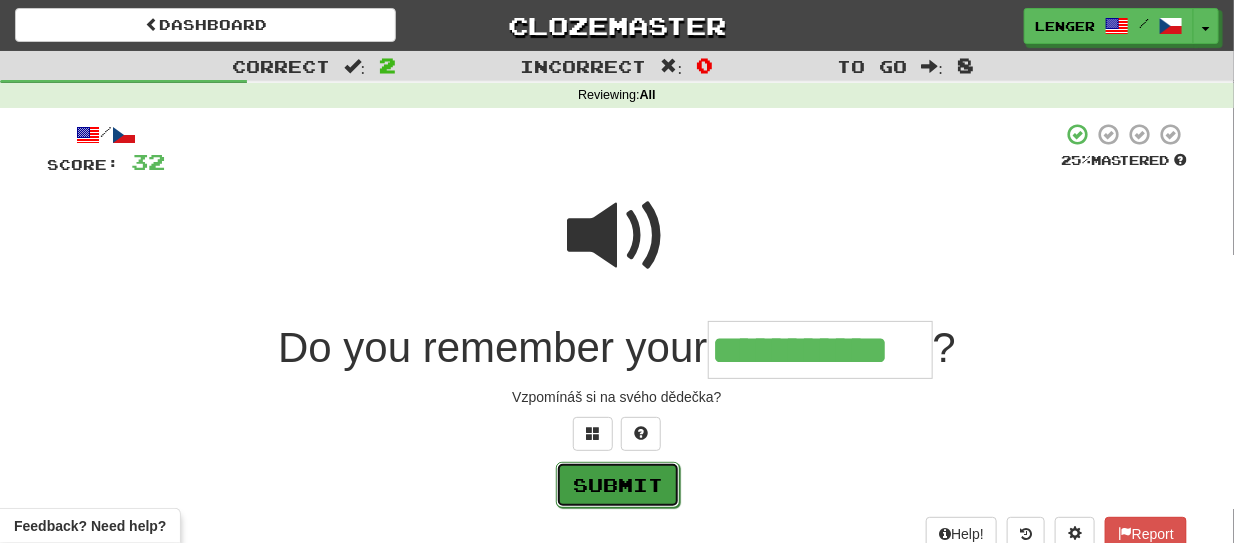 click on "Submit" at bounding box center (618, 485) 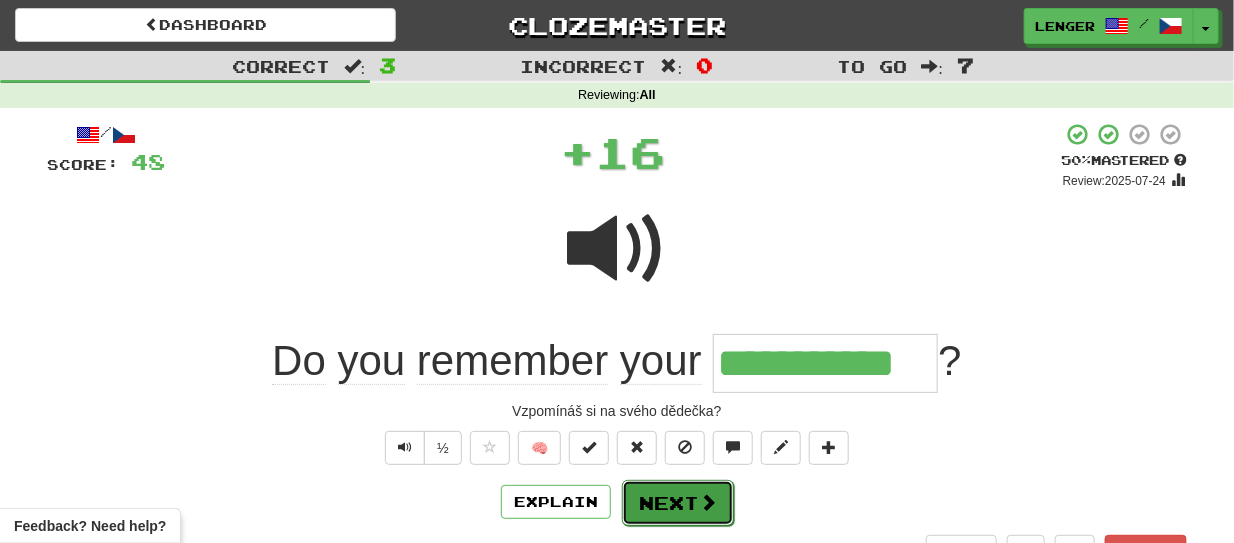 click on "Next" at bounding box center (678, 503) 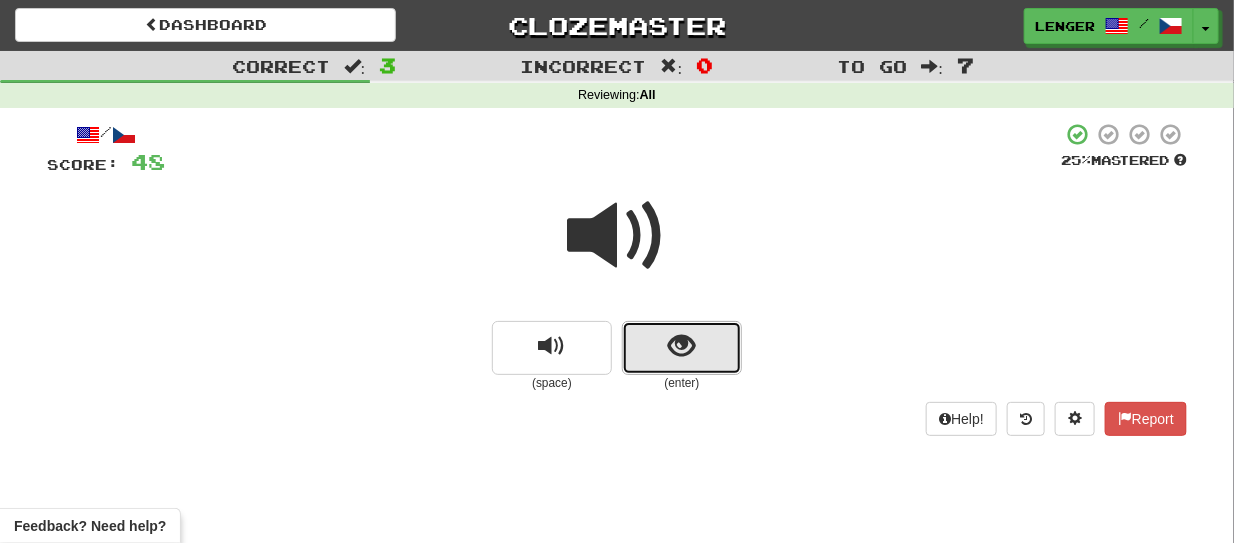 click at bounding box center (682, 348) 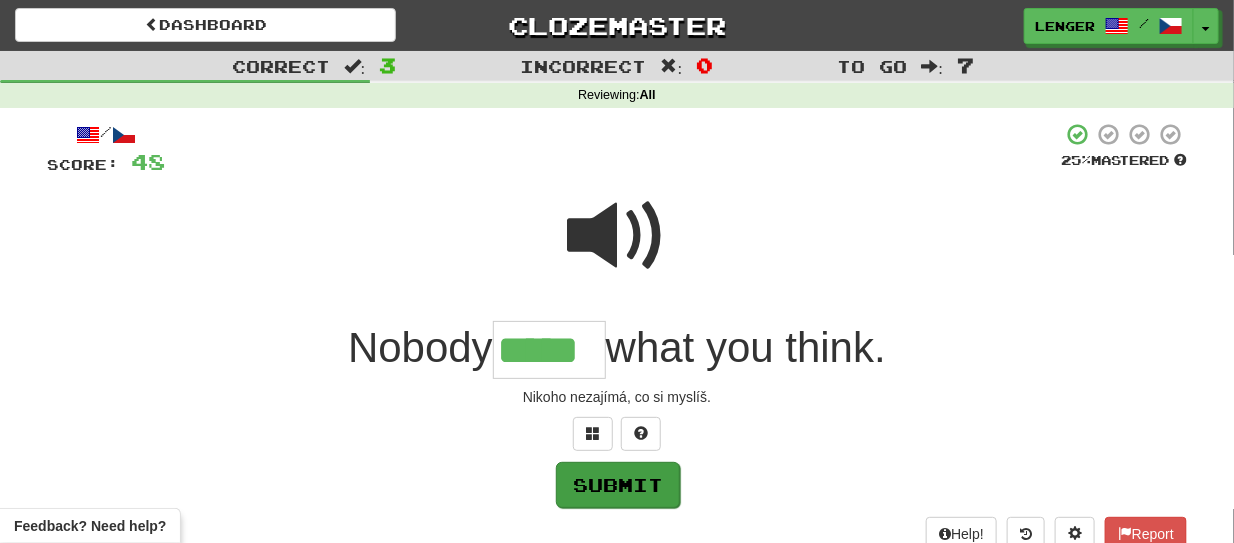 type on "*****" 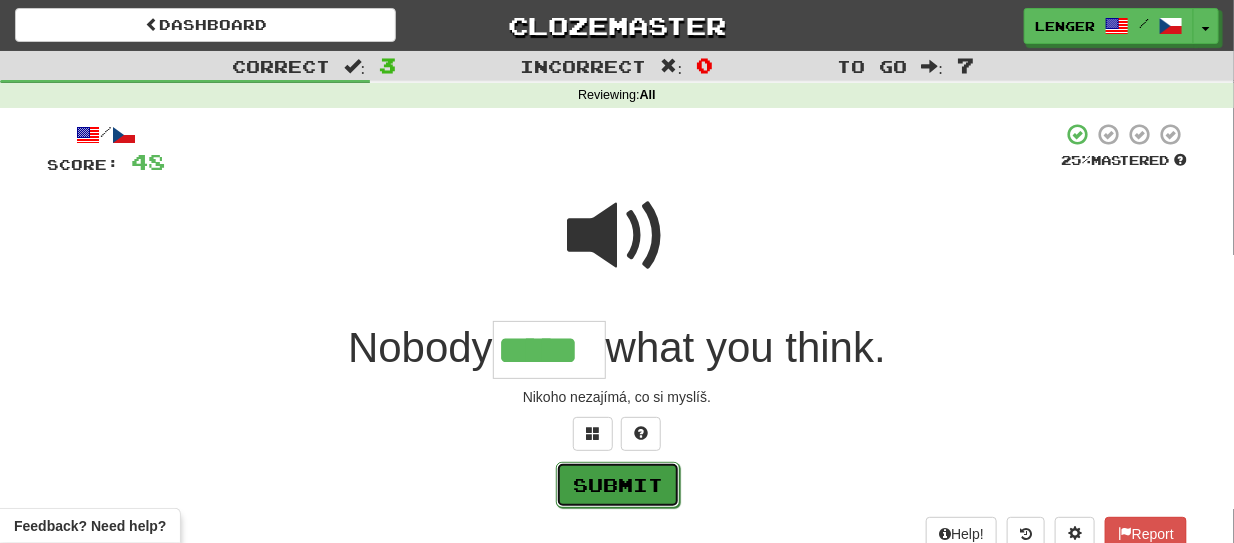click on "Submit" at bounding box center [618, 485] 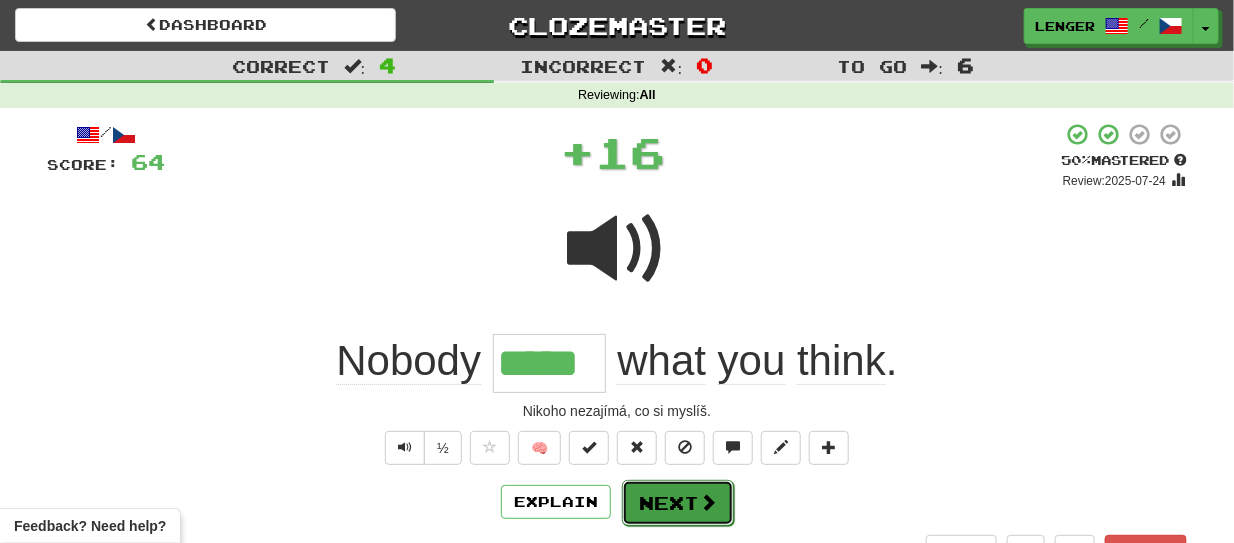 click on "Next" at bounding box center (678, 503) 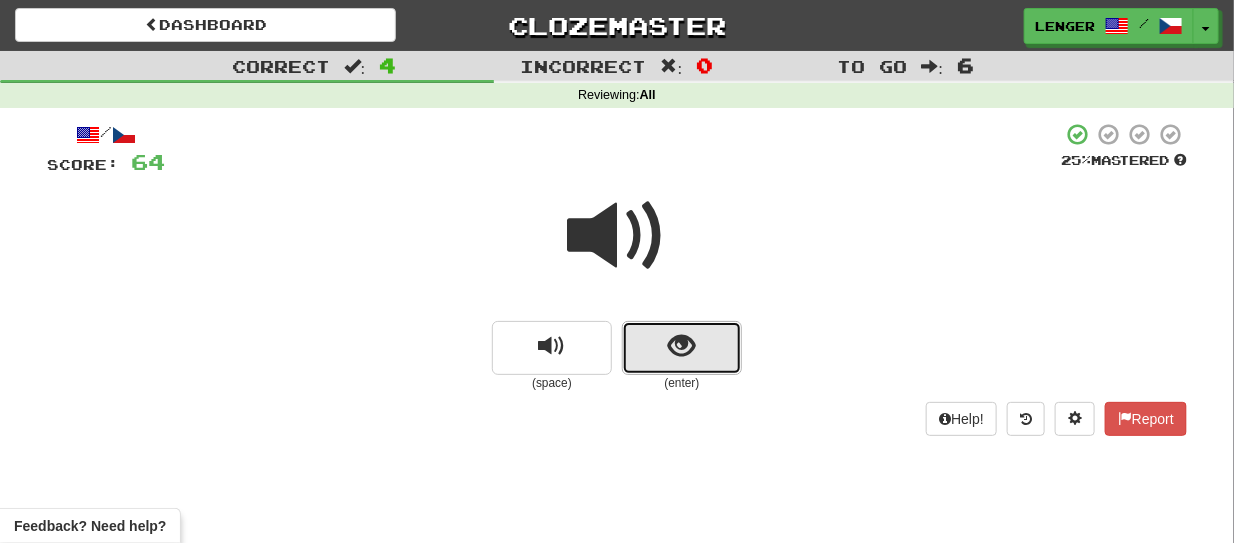 click at bounding box center (682, 348) 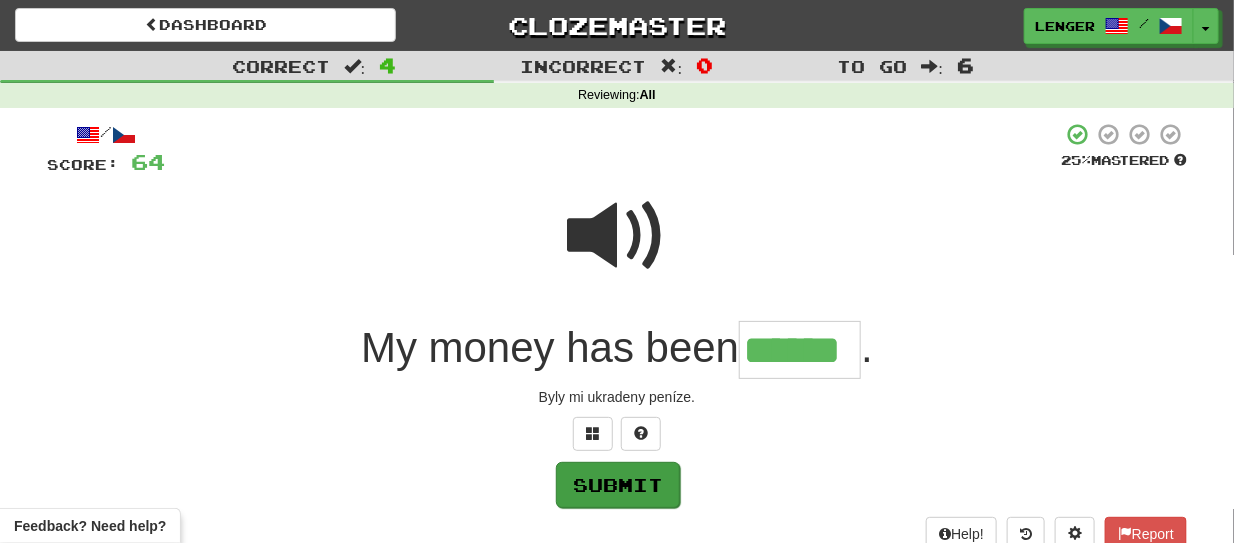 type on "******" 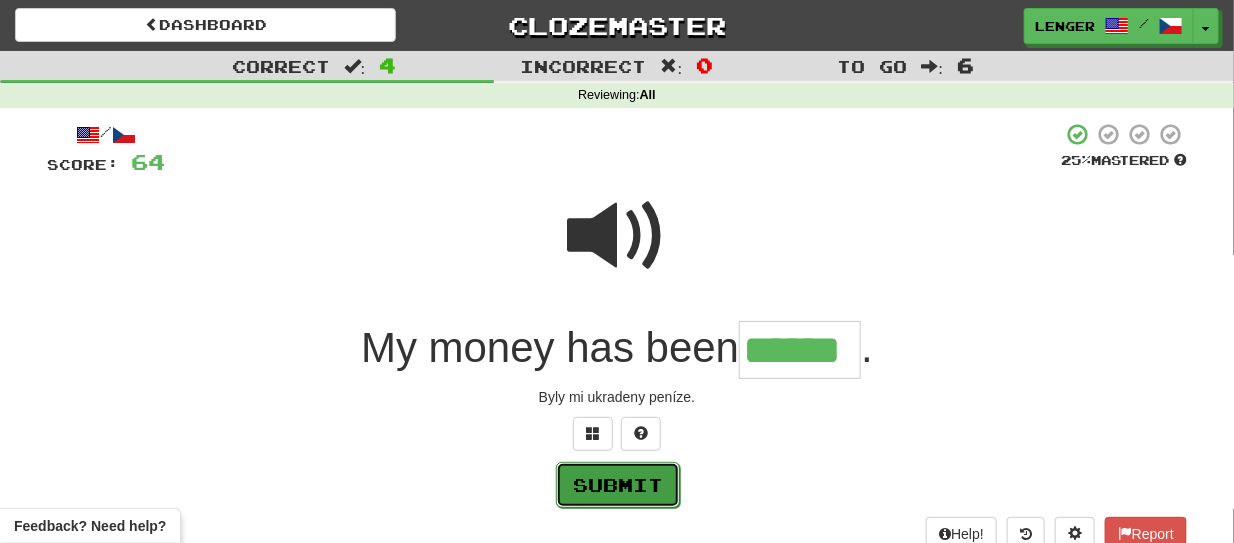 click on "Submit" at bounding box center [618, 485] 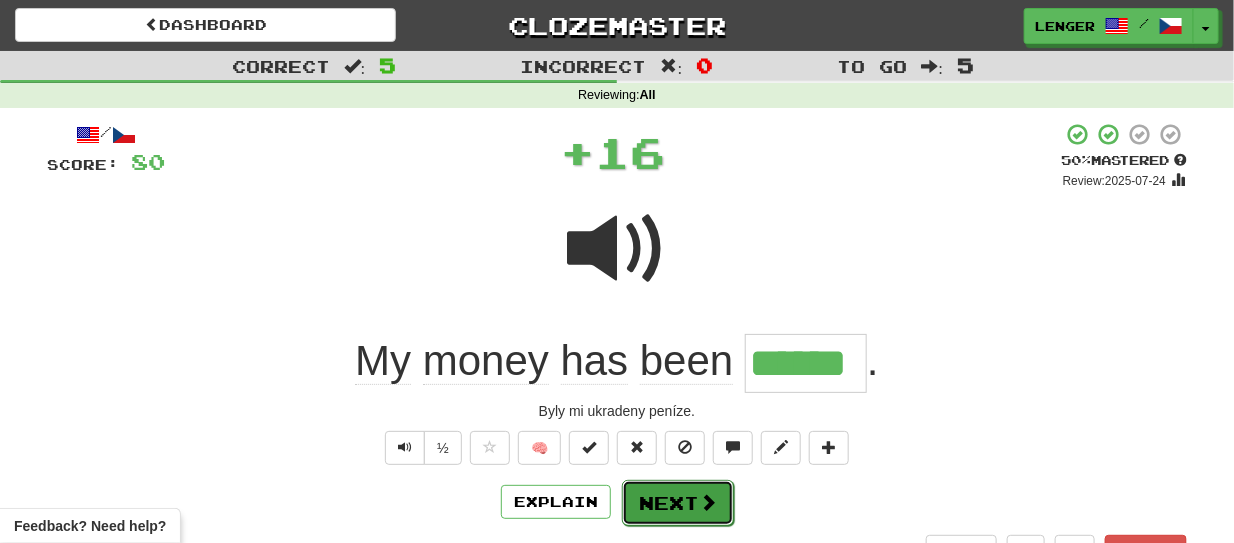 click on "Next" at bounding box center (678, 503) 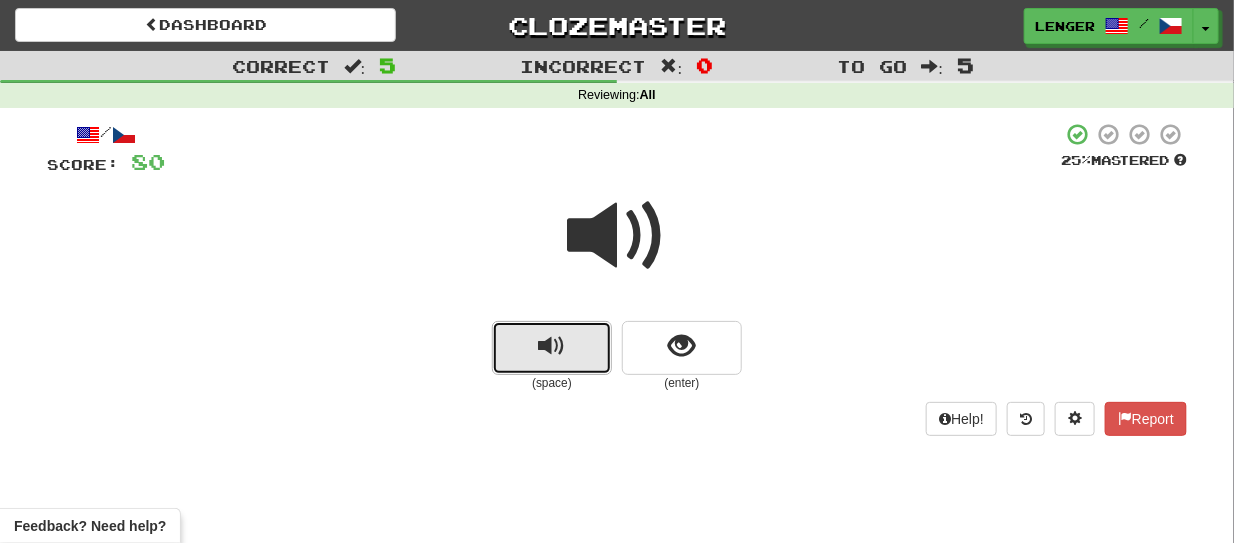 click at bounding box center [552, 348] 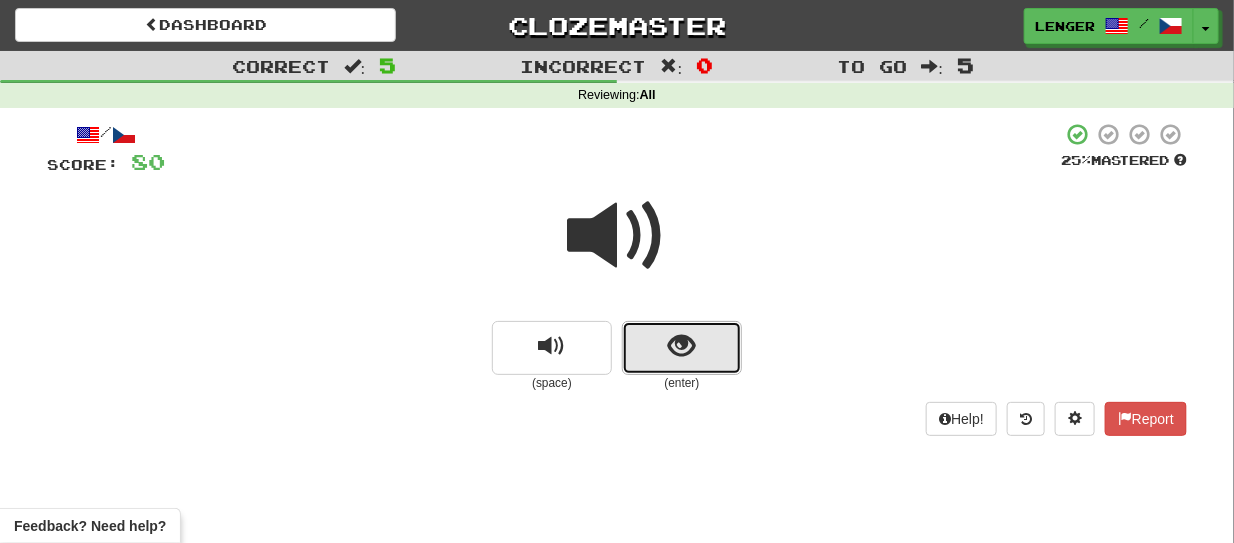 click at bounding box center [682, 348] 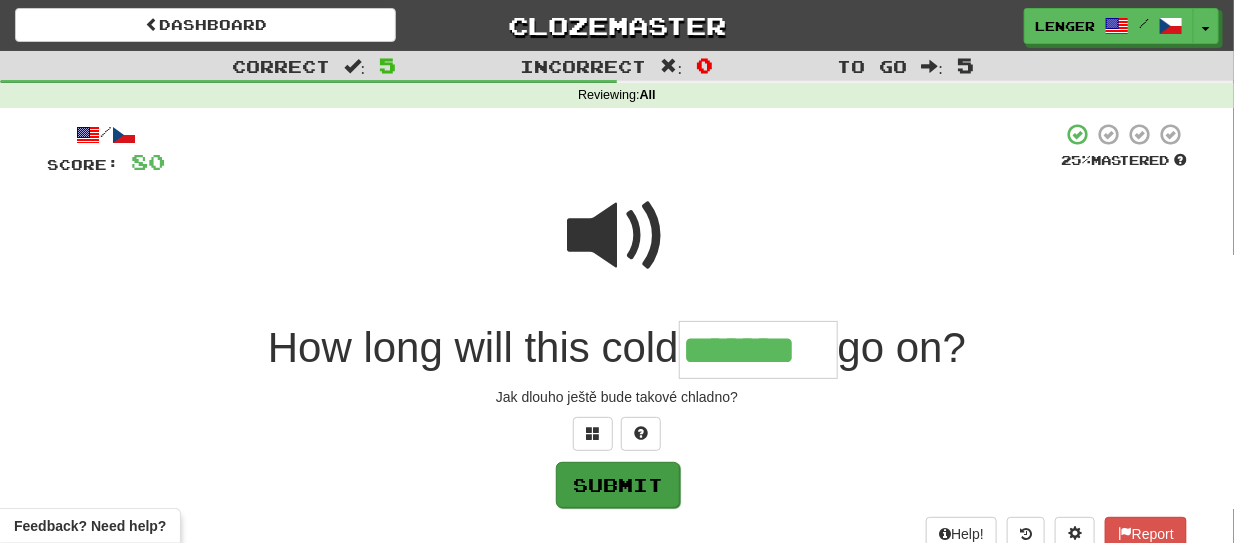 type on "*******" 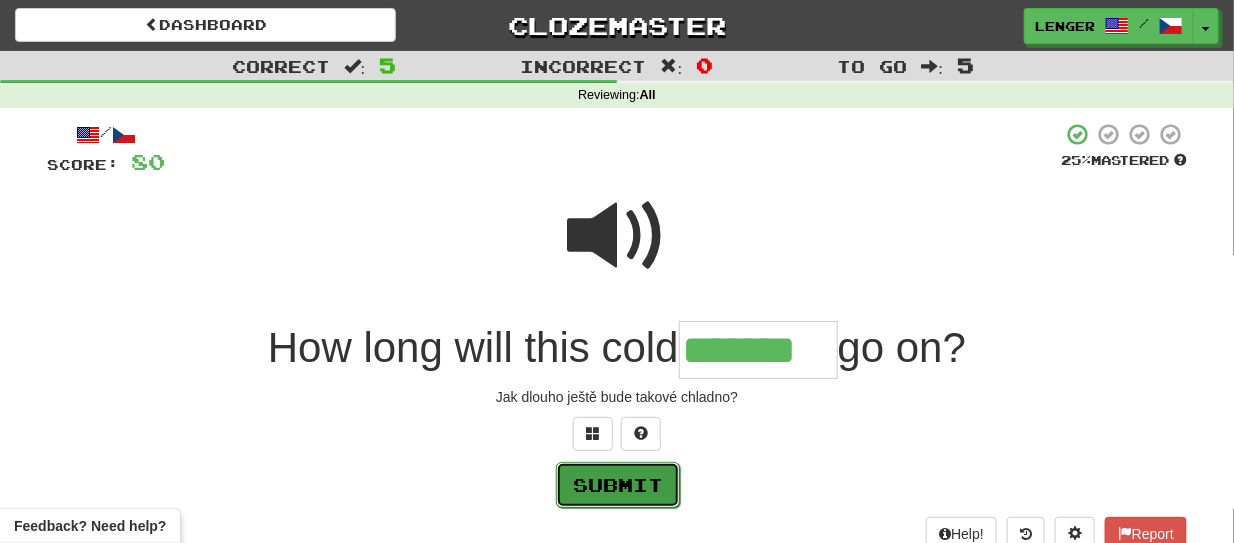 click on "Submit" at bounding box center [618, 485] 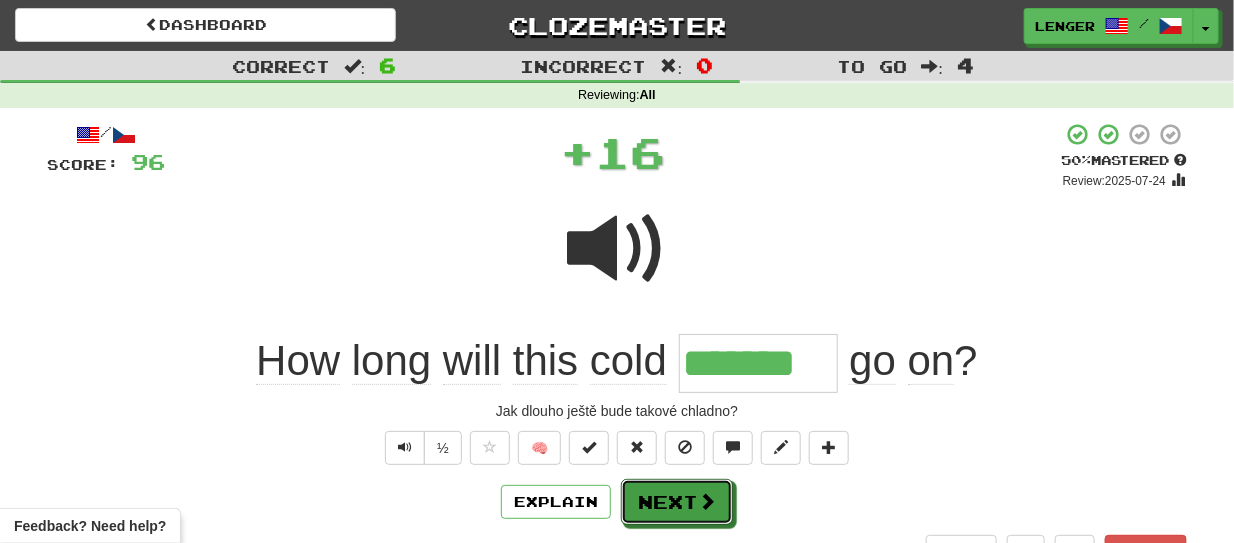 click on "Next" at bounding box center [677, 502] 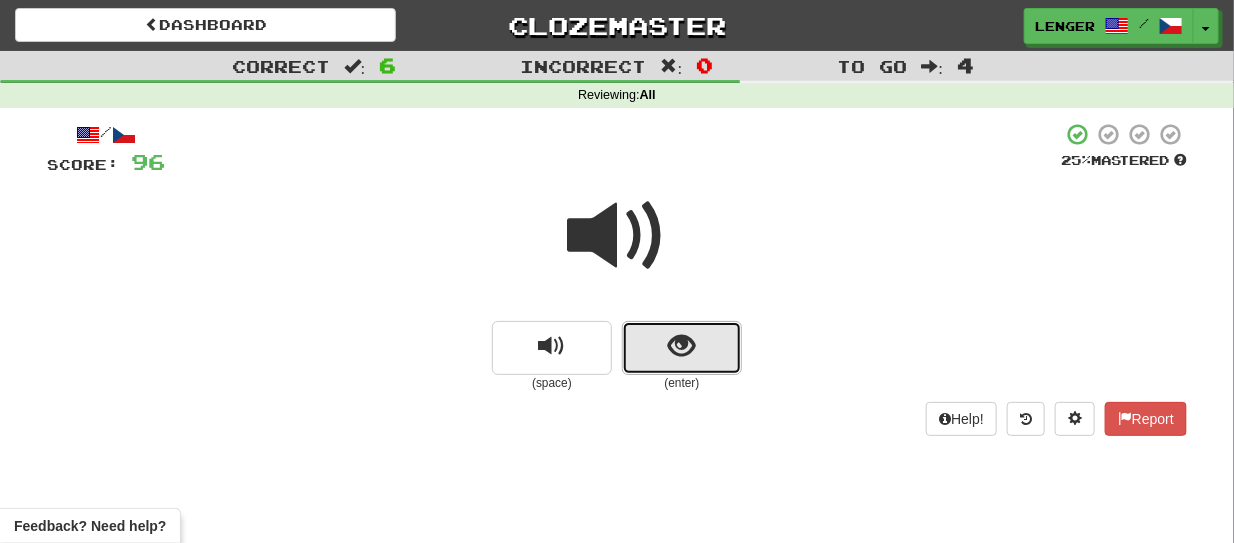 click at bounding box center (682, 348) 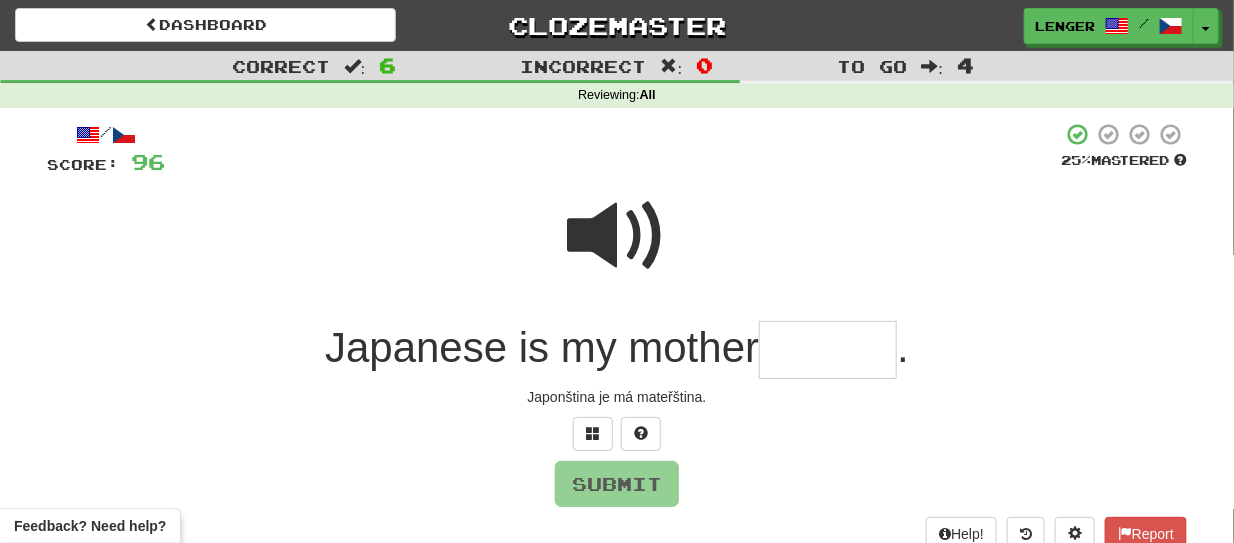 click at bounding box center (828, 350) 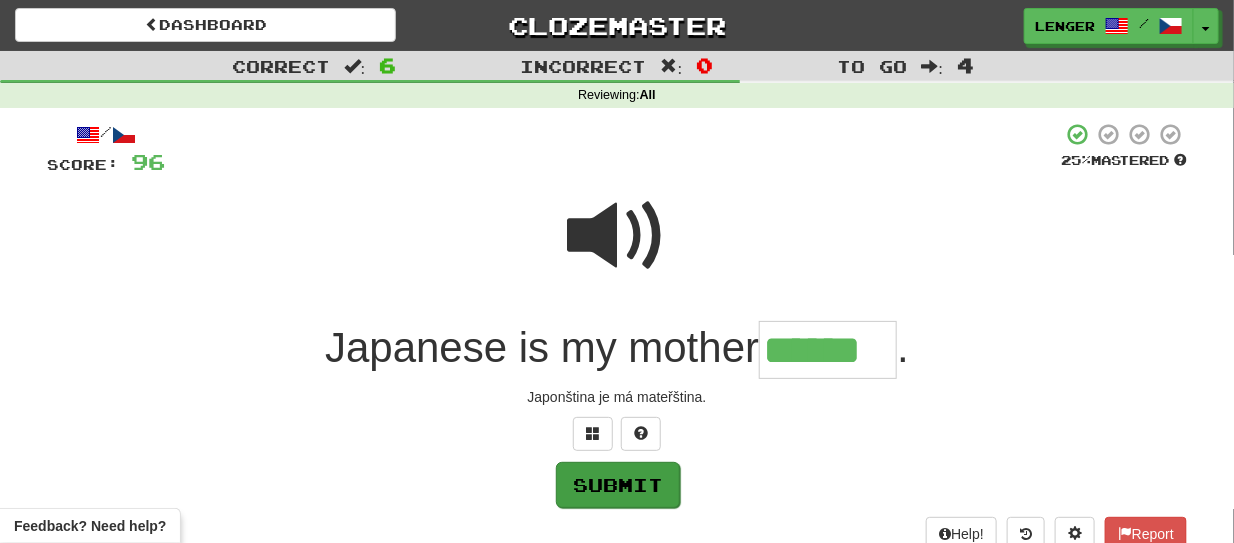 type on "******" 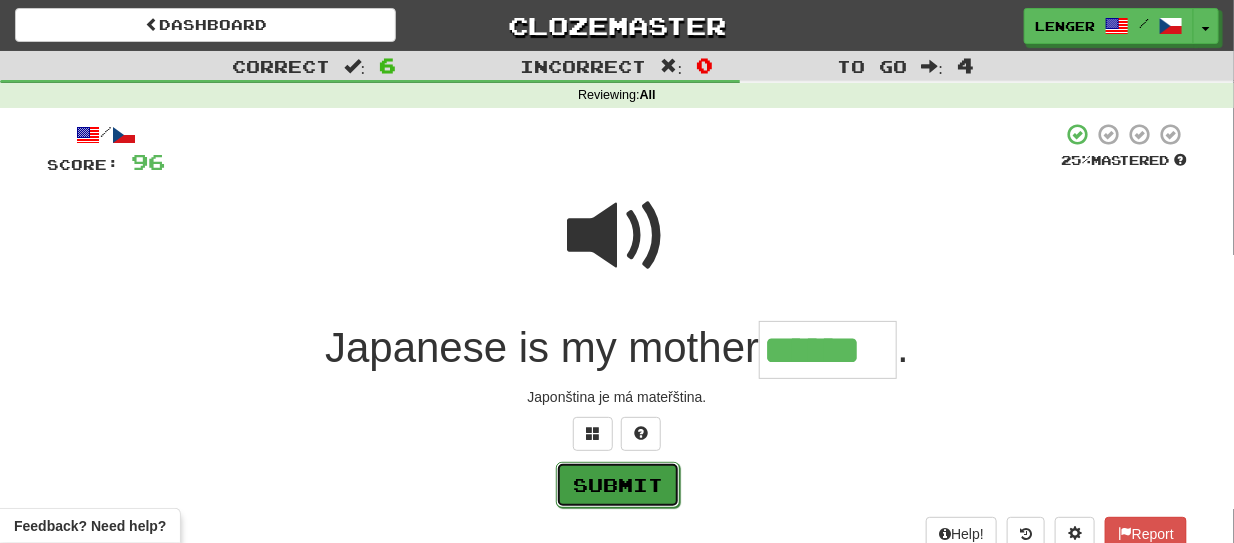 click on "Submit" at bounding box center (618, 485) 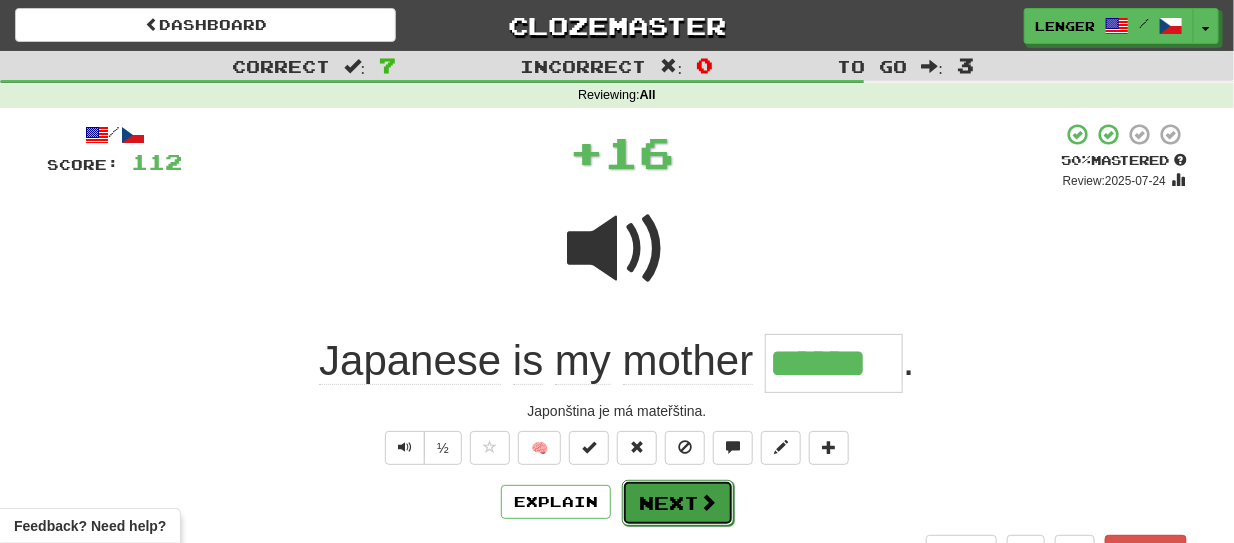 click on "Next" at bounding box center (678, 503) 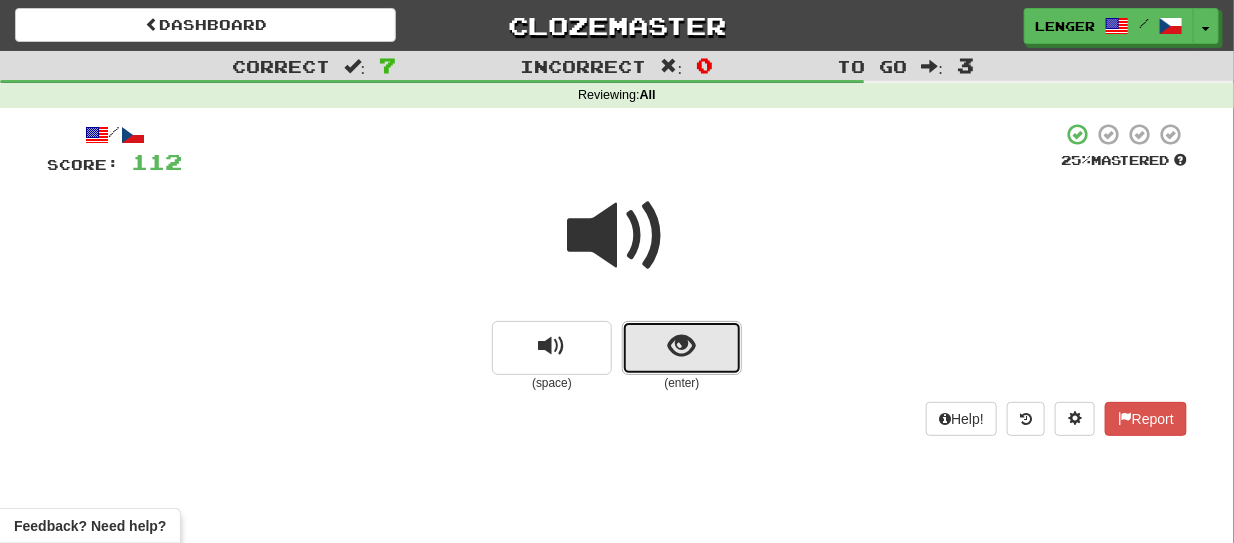 click at bounding box center (682, 348) 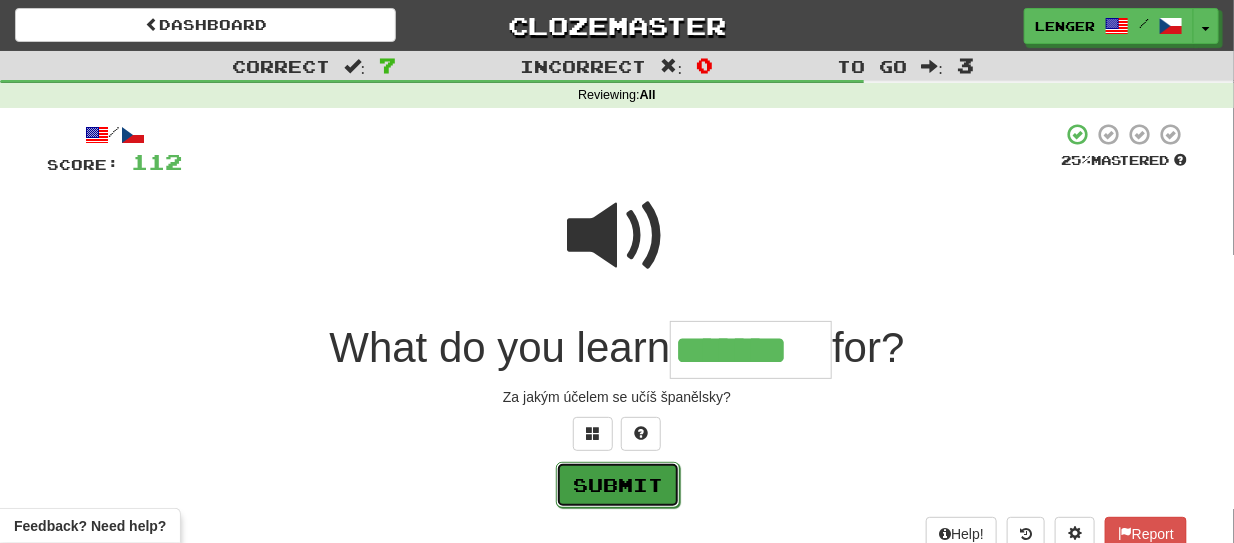 click on "Submit" at bounding box center [618, 485] 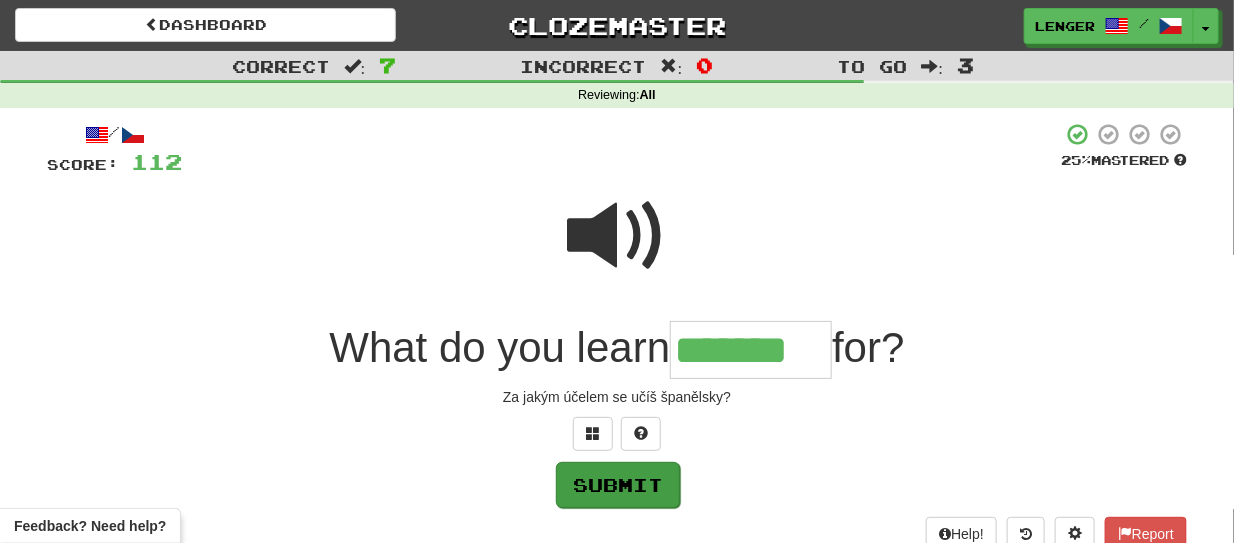 type on "*******" 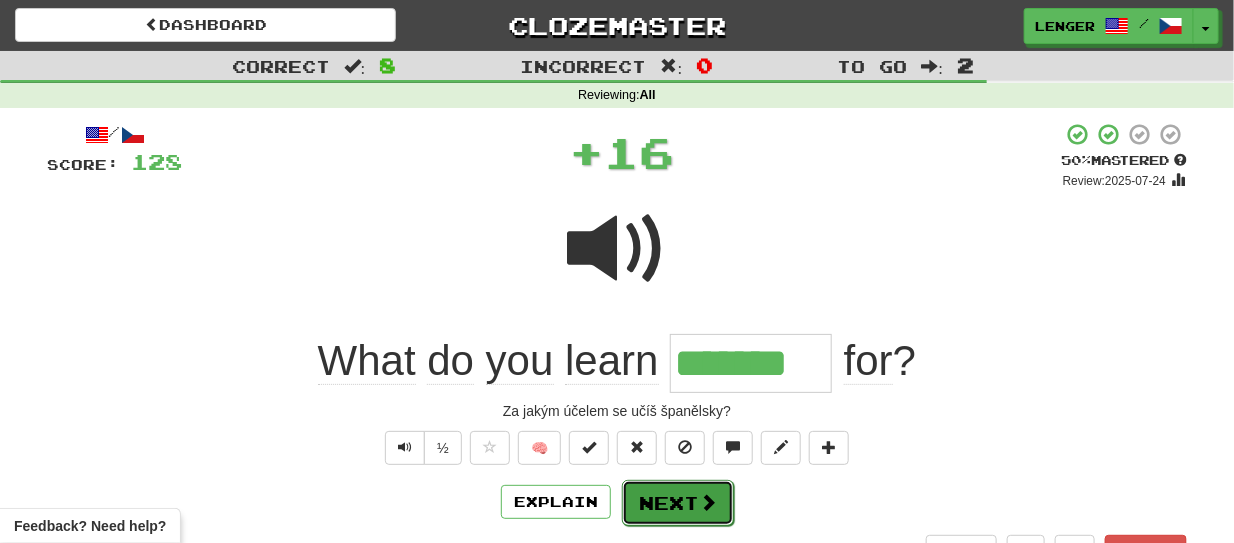 click on "Next" at bounding box center [678, 503] 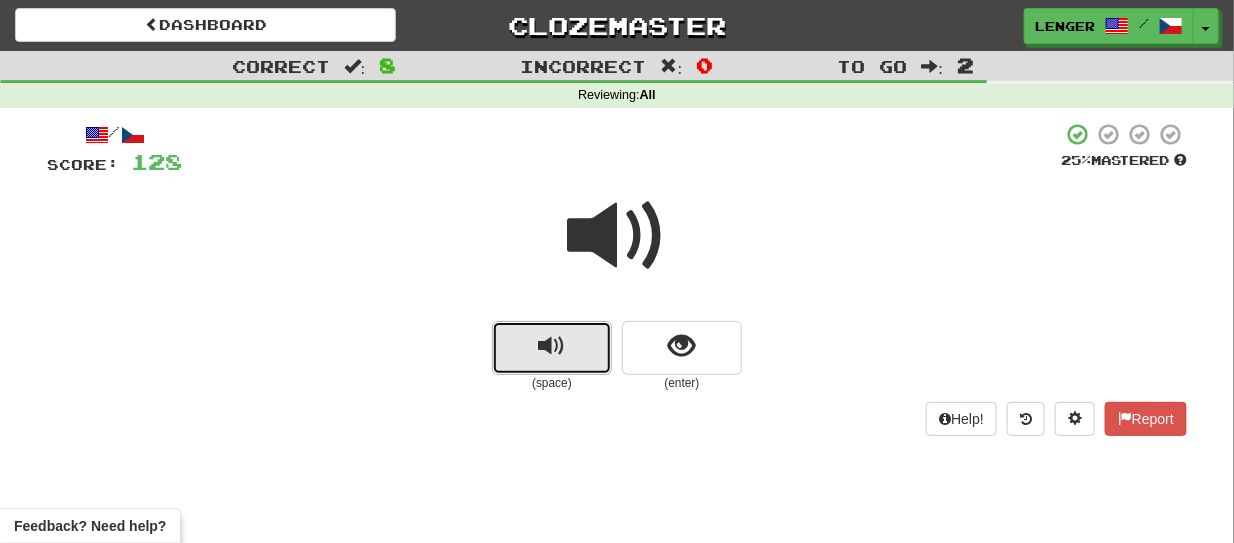 click at bounding box center [552, 348] 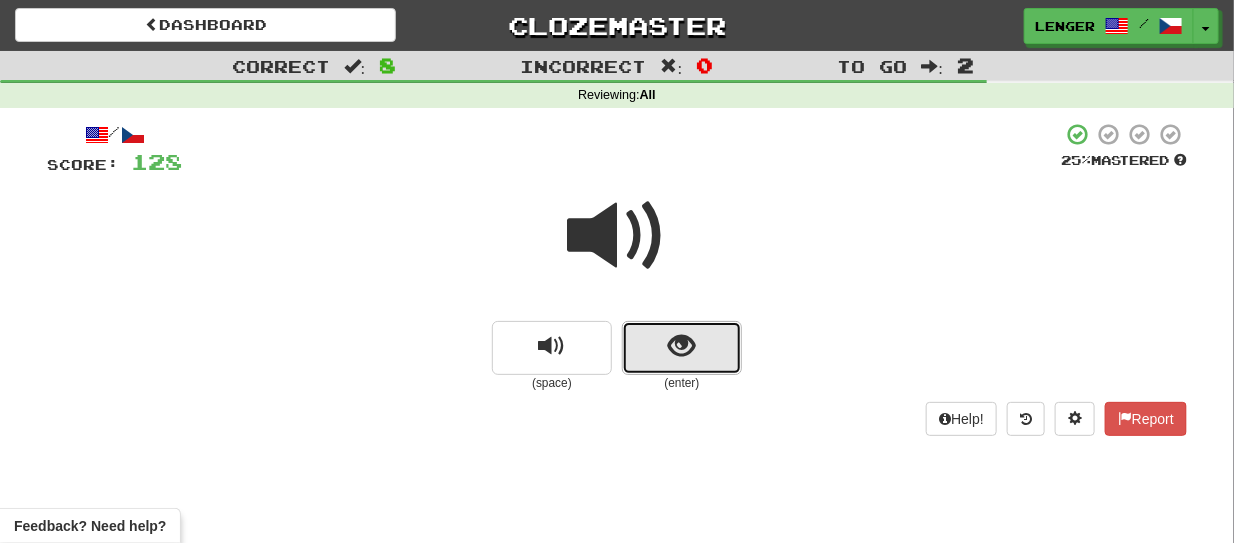 click at bounding box center (682, 348) 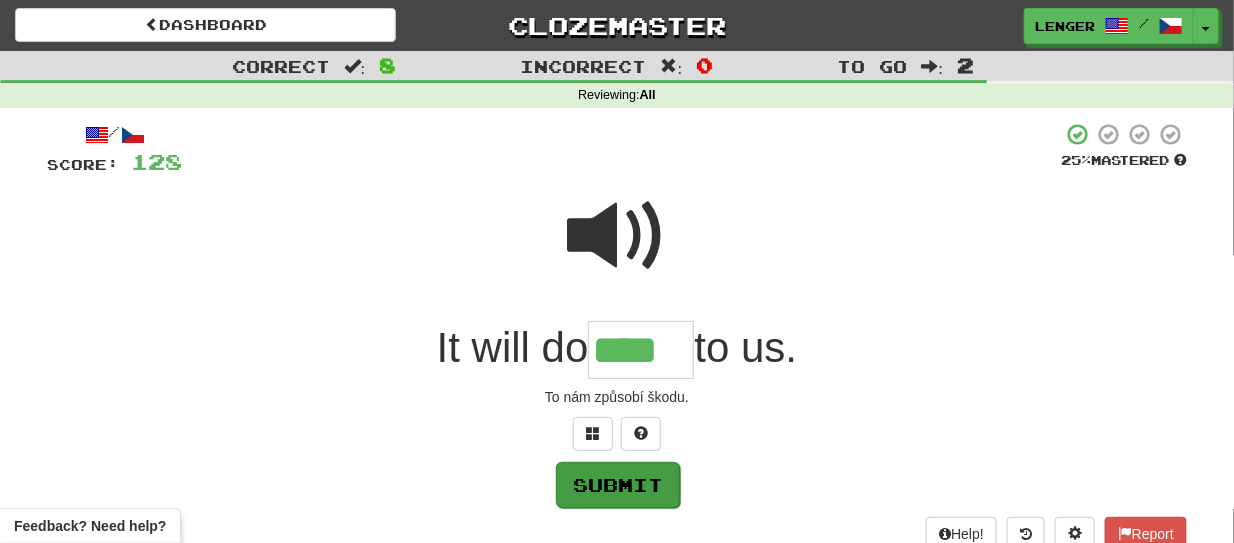 type on "****" 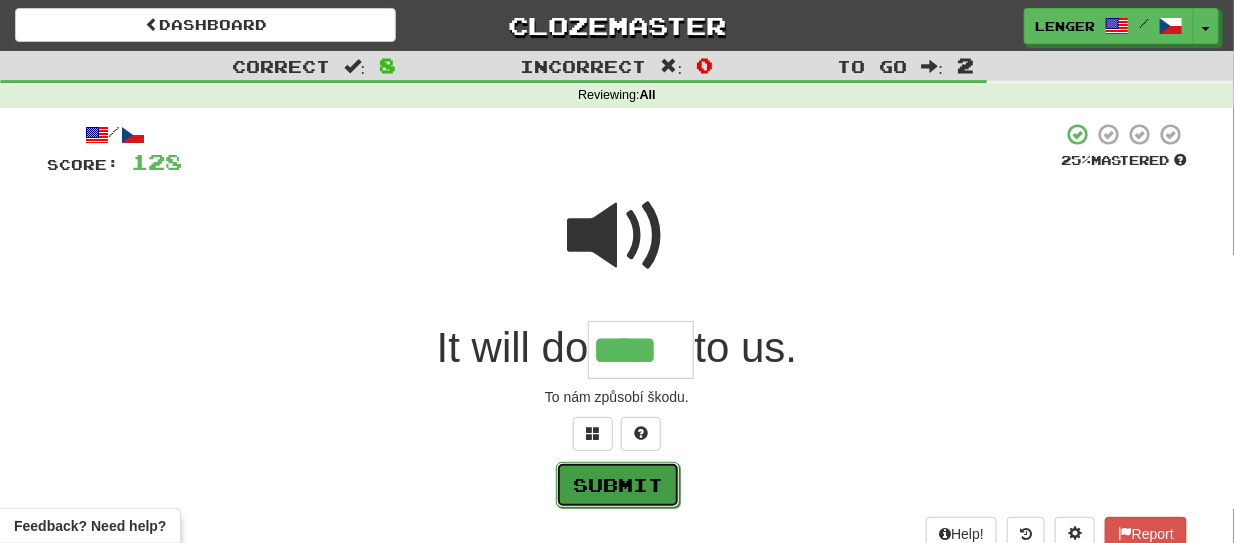 click on "Submit" at bounding box center (618, 485) 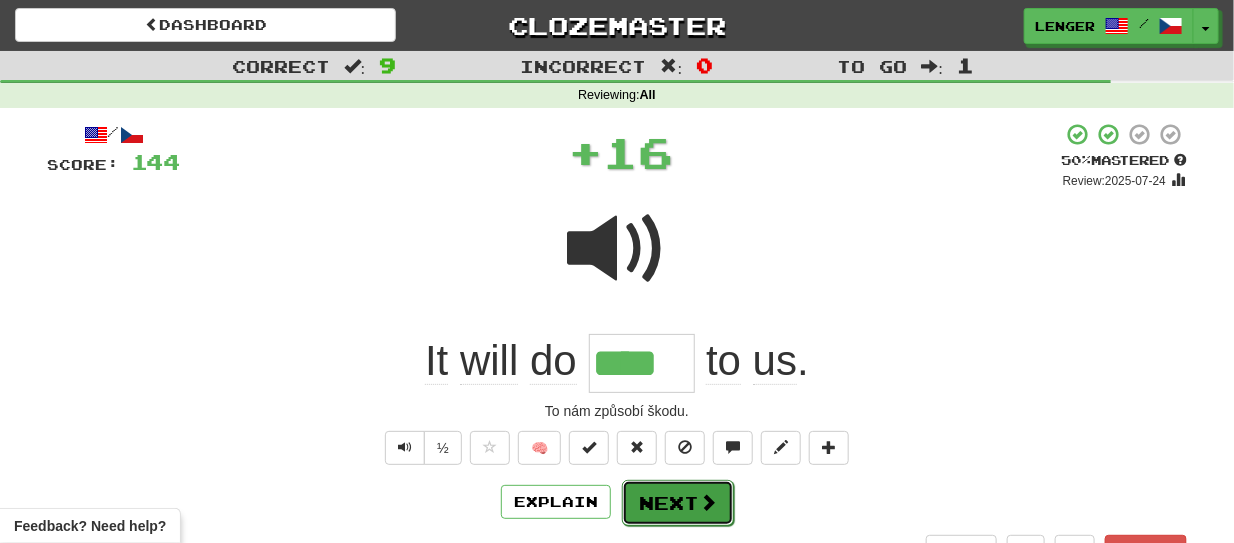 click on "Next" at bounding box center (678, 503) 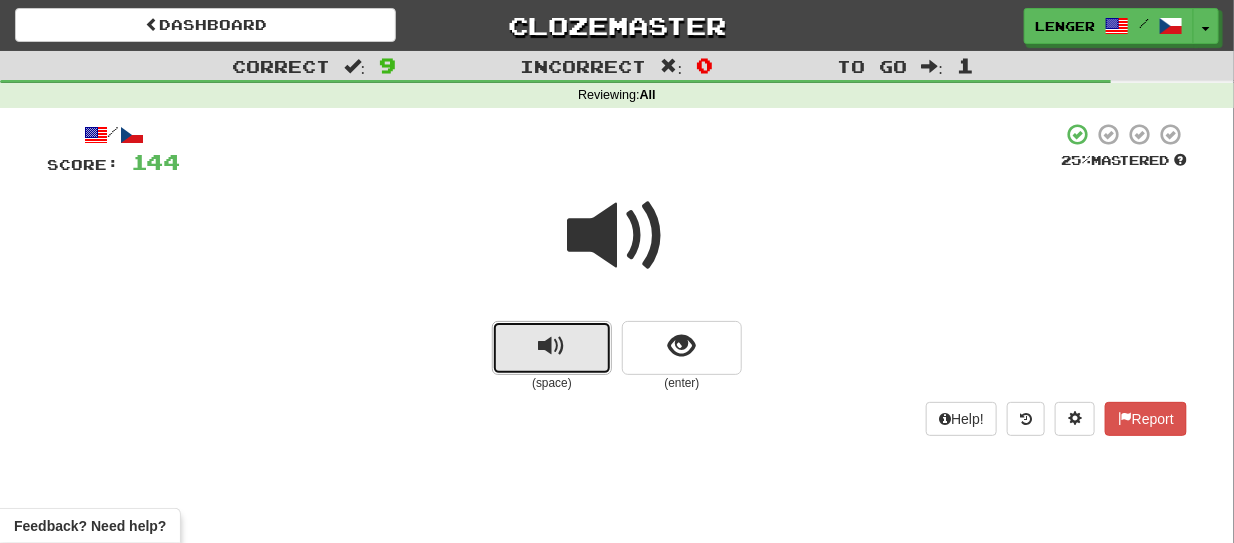 click at bounding box center [552, 348] 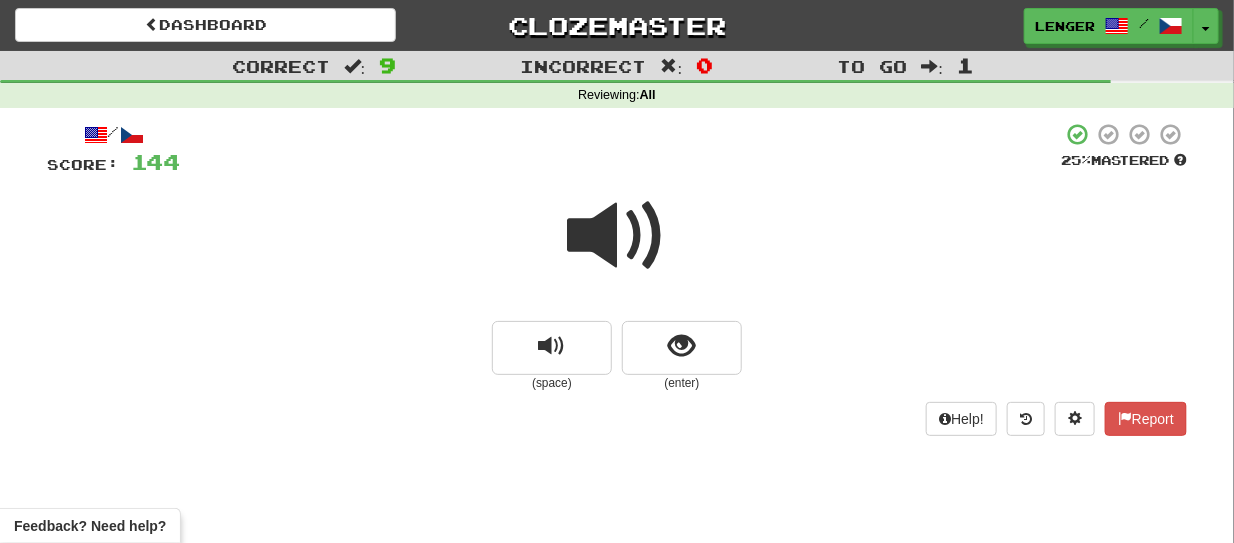 click at bounding box center [617, 249] 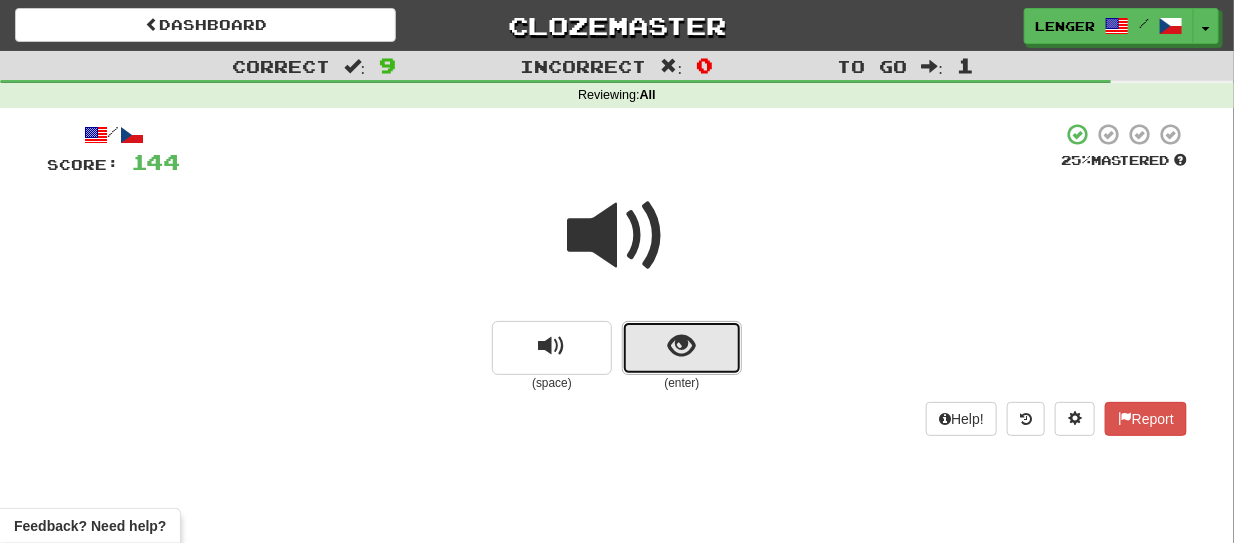 click at bounding box center (682, 348) 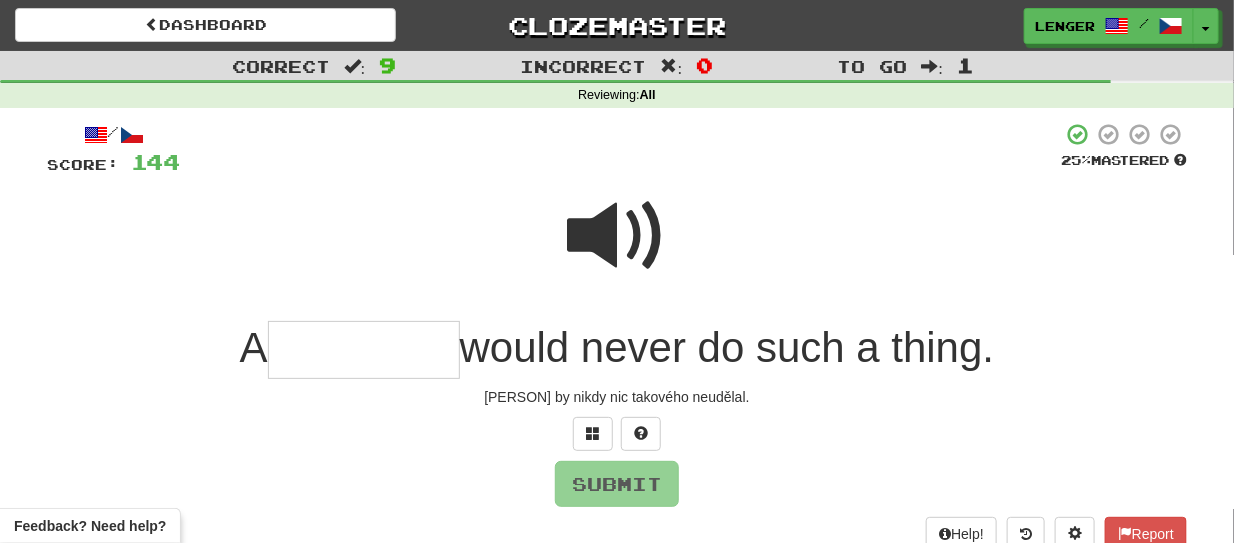click at bounding box center [364, 350] 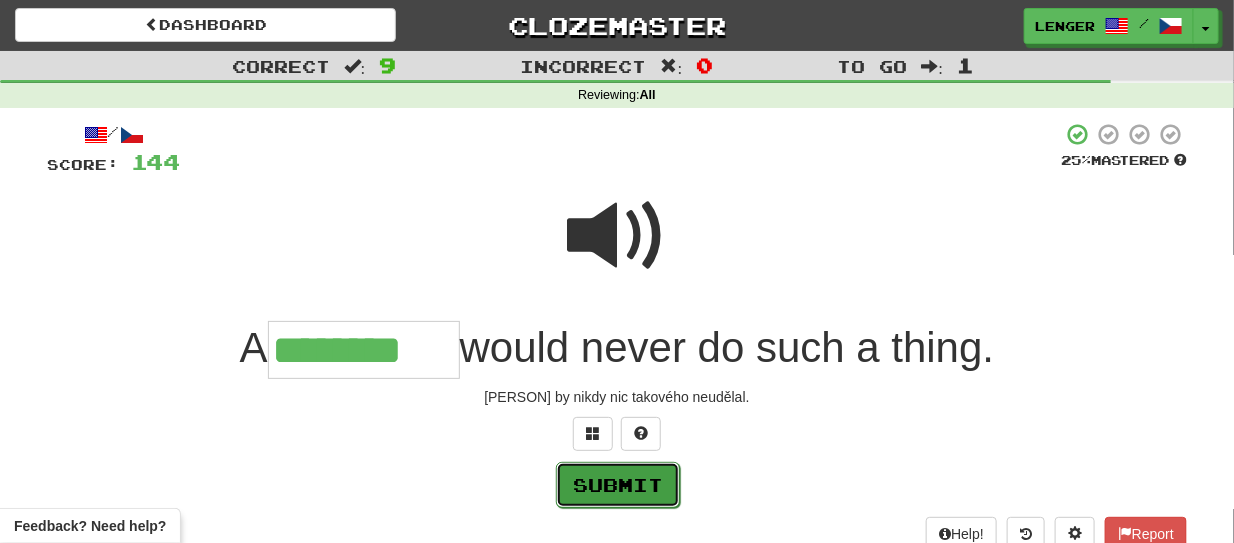 click on "Submit" at bounding box center [618, 485] 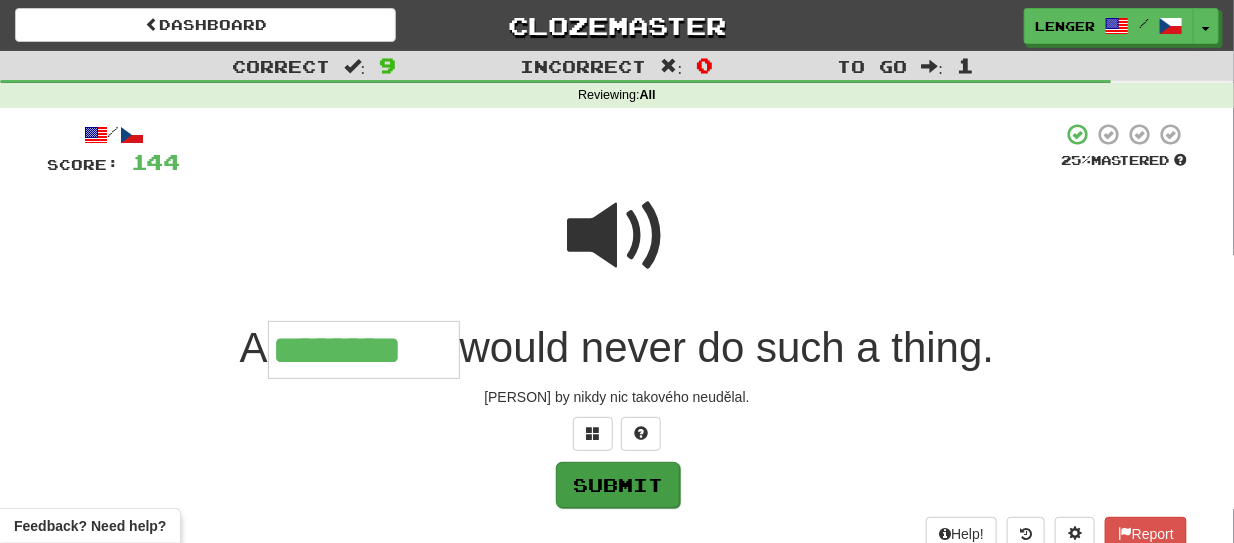 type on "********" 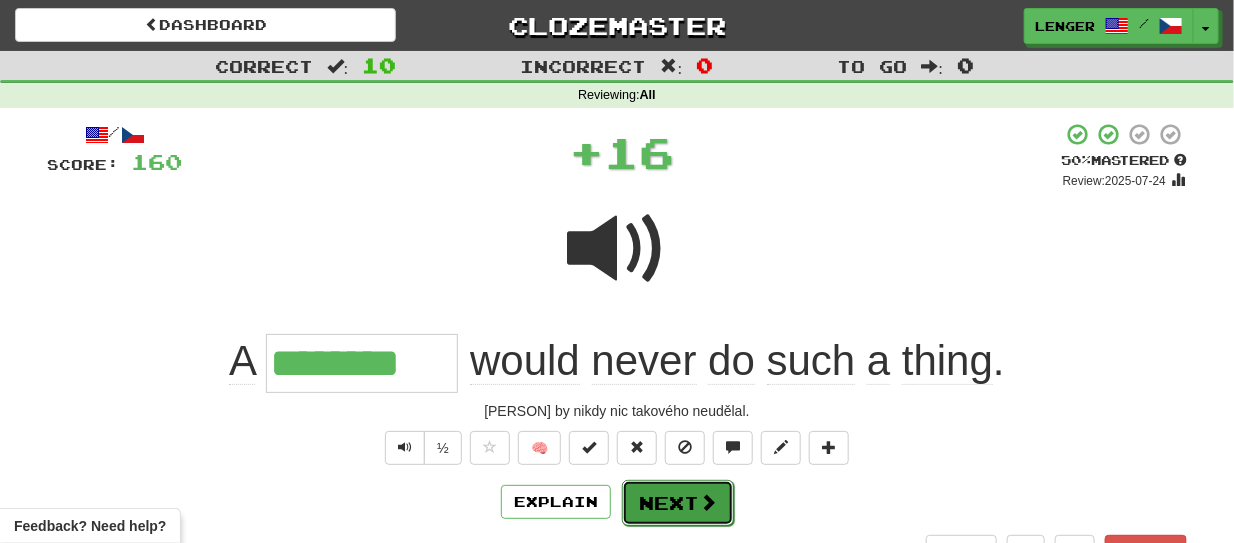 click at bounding box center (708, 502) 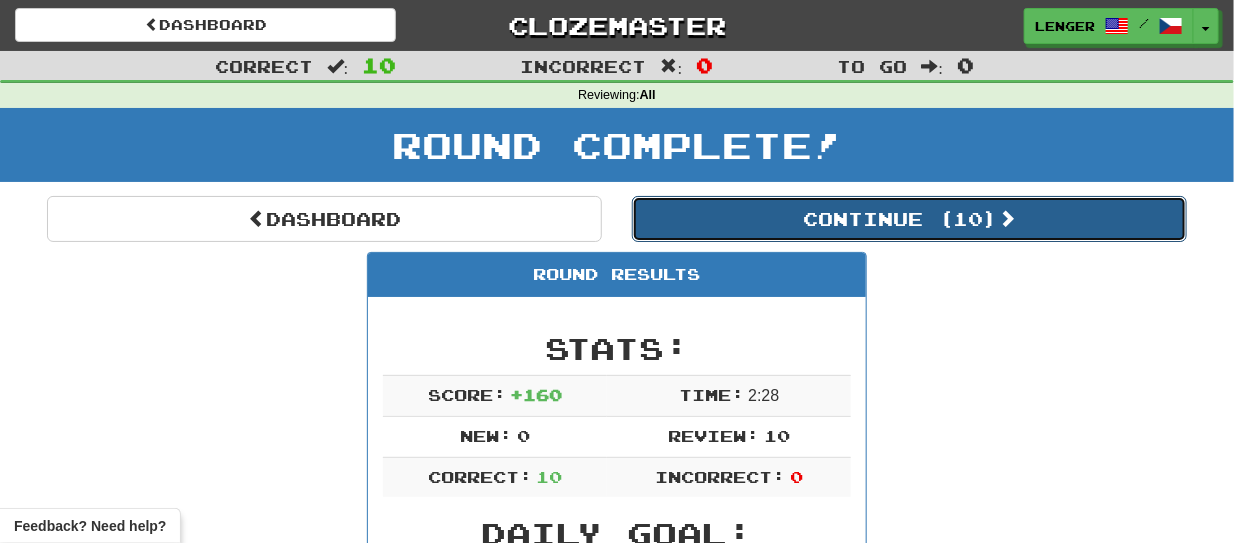 click on "Continue ( 10 )" at bounding box center (909, 219) 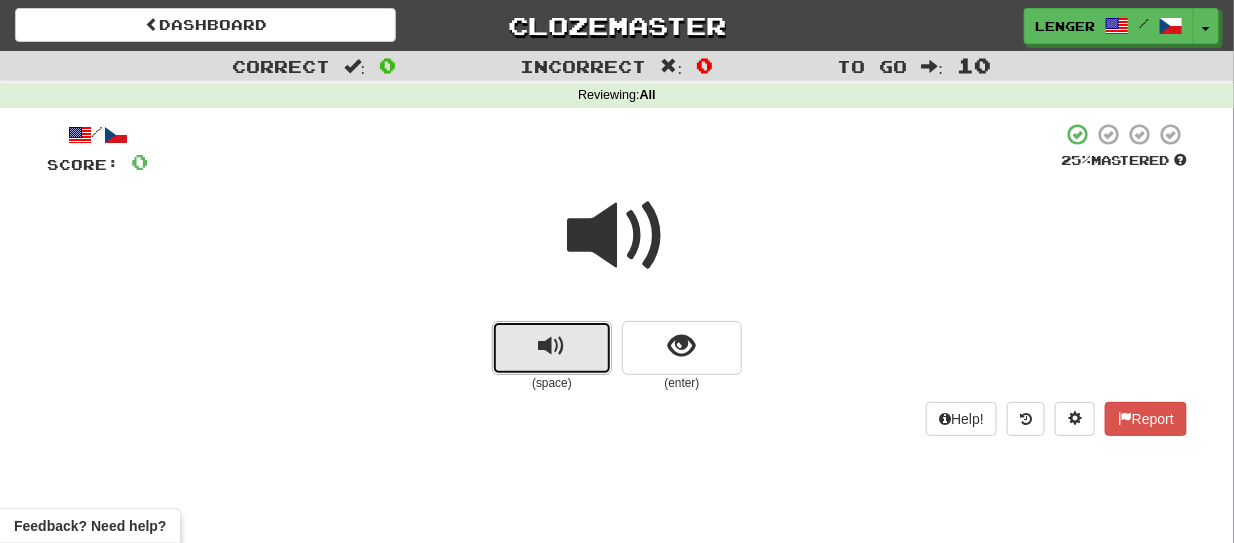 click at bounding box center [552, 348] 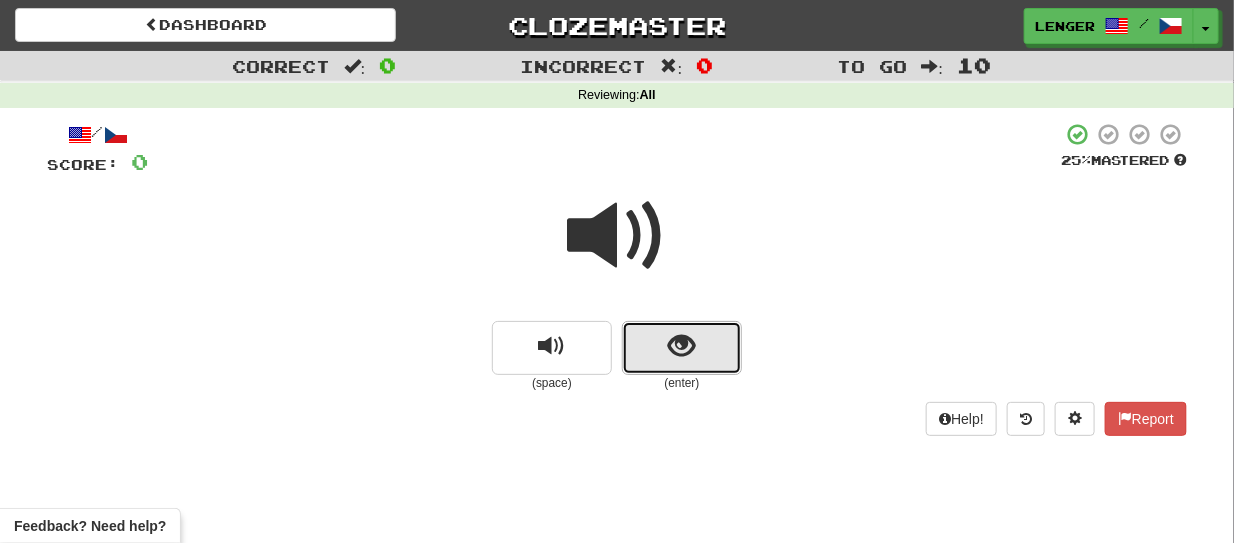 click at bounding box center (682, 348) 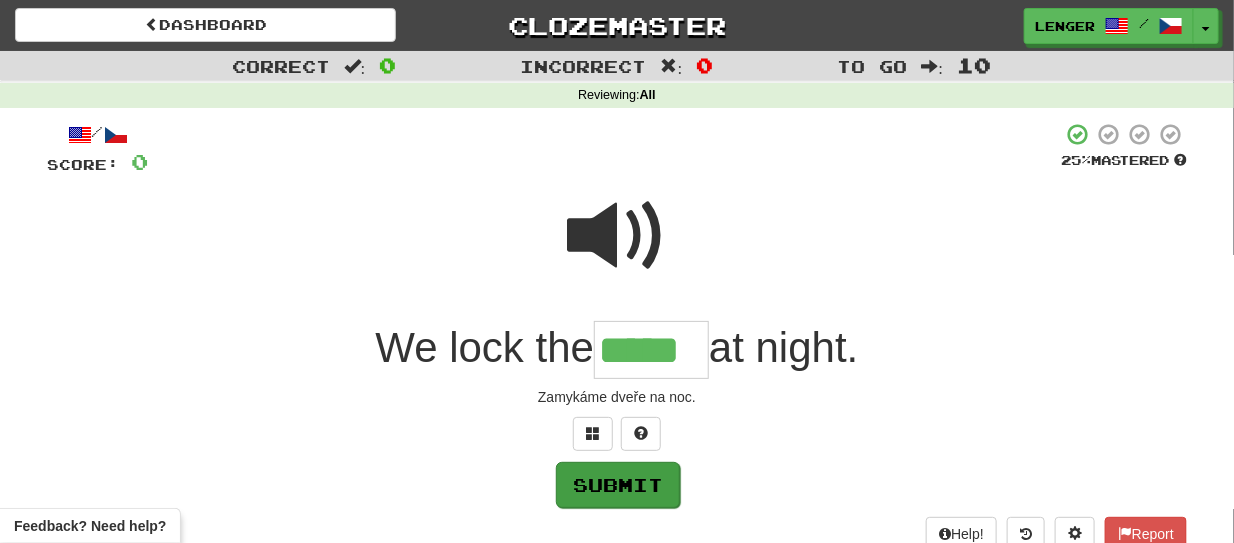 type on "*****" 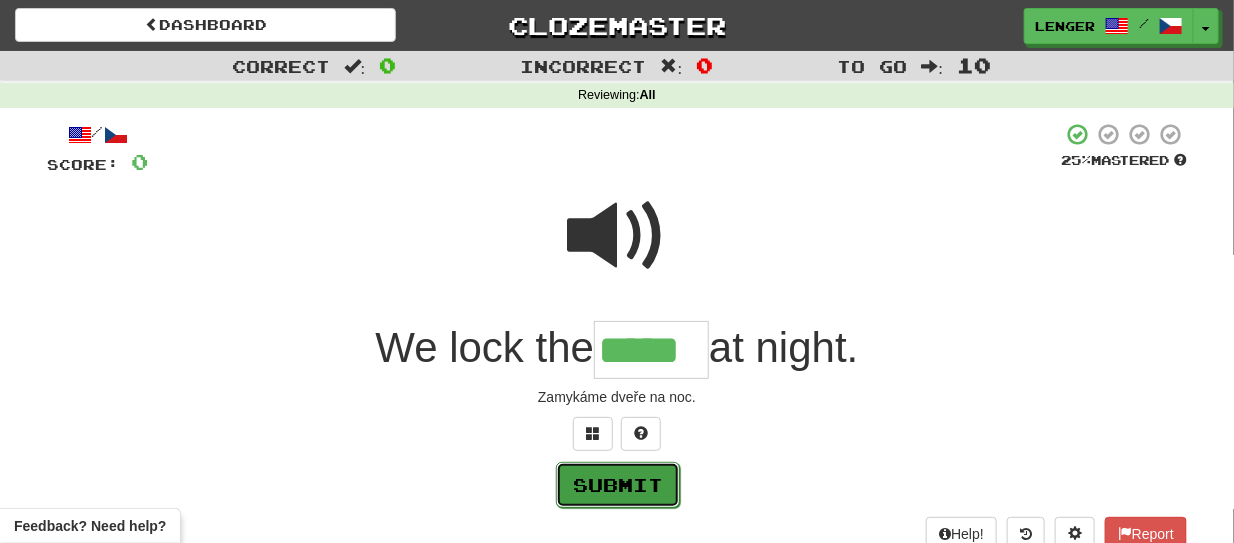 click on "Submit" at bounding box center (618, 485) 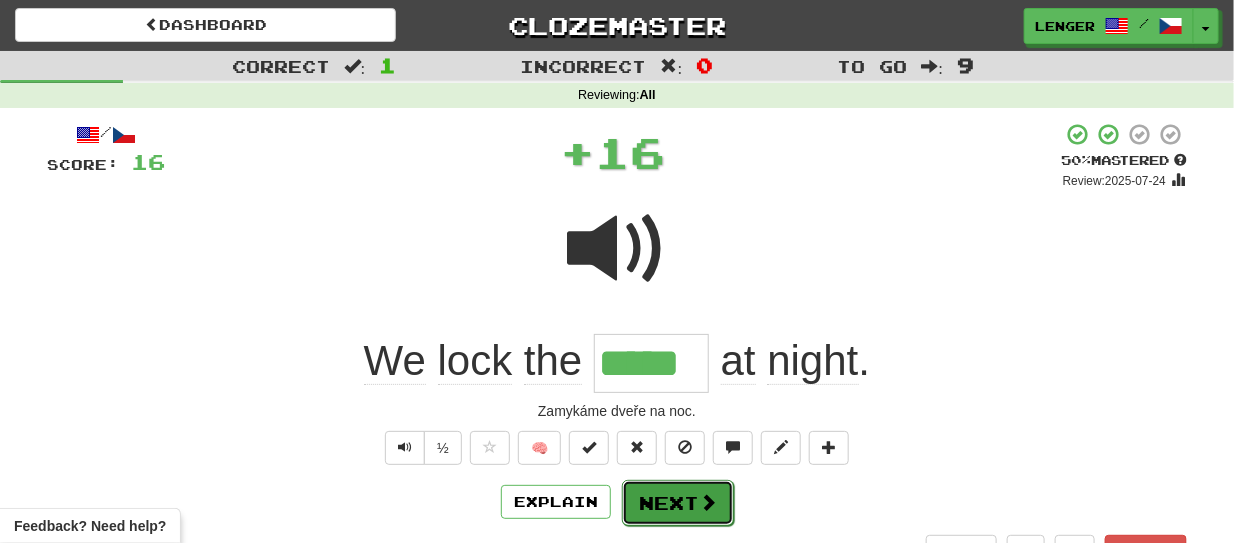 click on "Next" at bounding box center [678, 503] 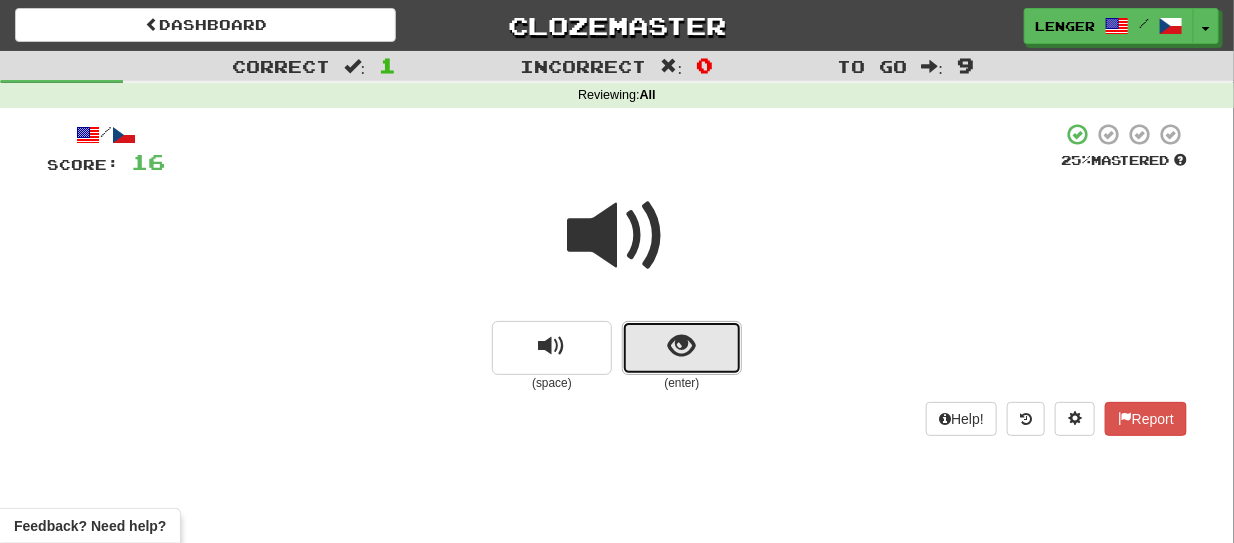 click at bounding box center [682, 348] 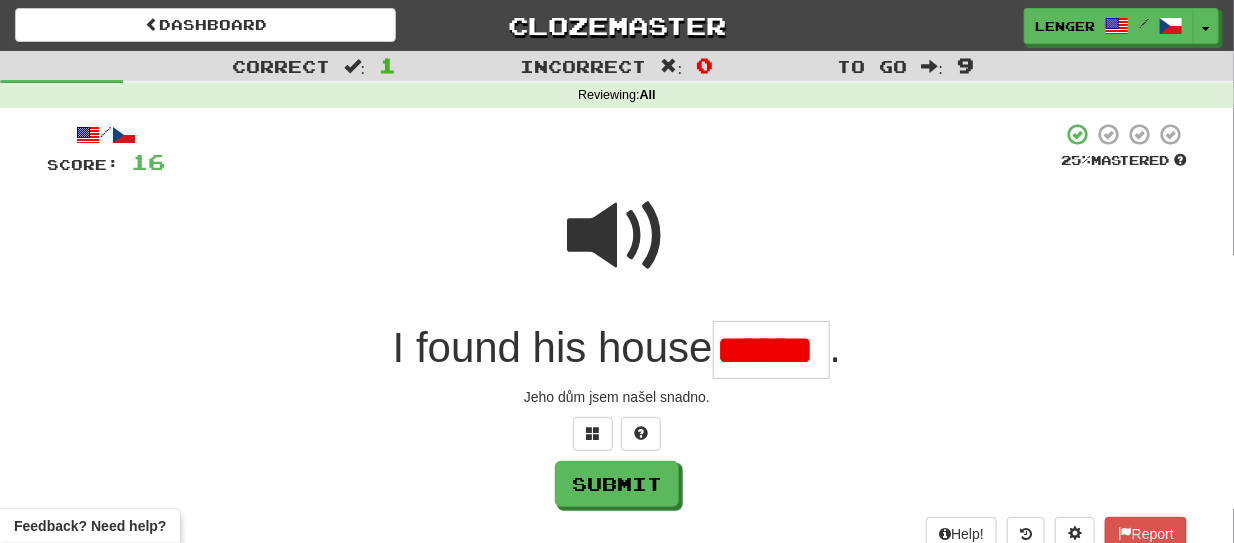 scroll, scrollTop: 0, scrollLeft: 0, axis: both 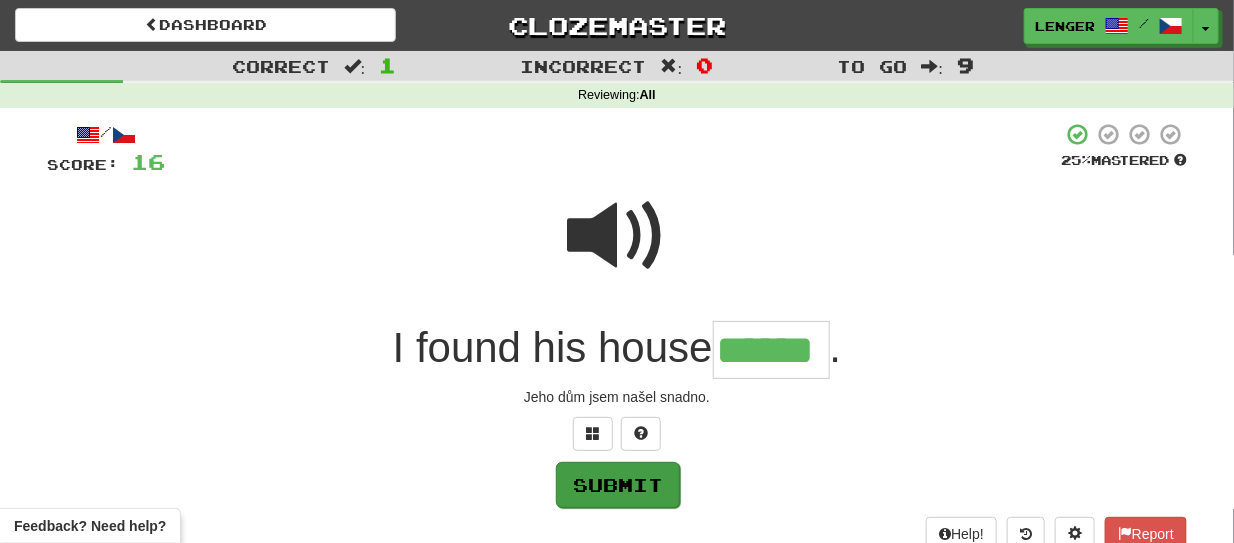 type on "******" 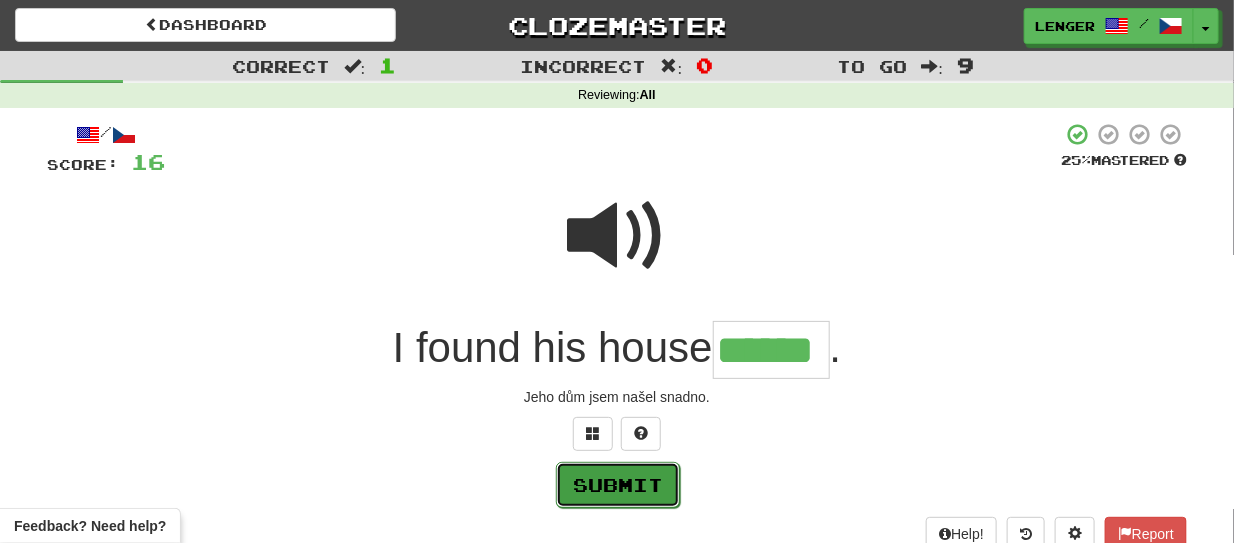 click on "Submit" at bounding box center (618, 485) 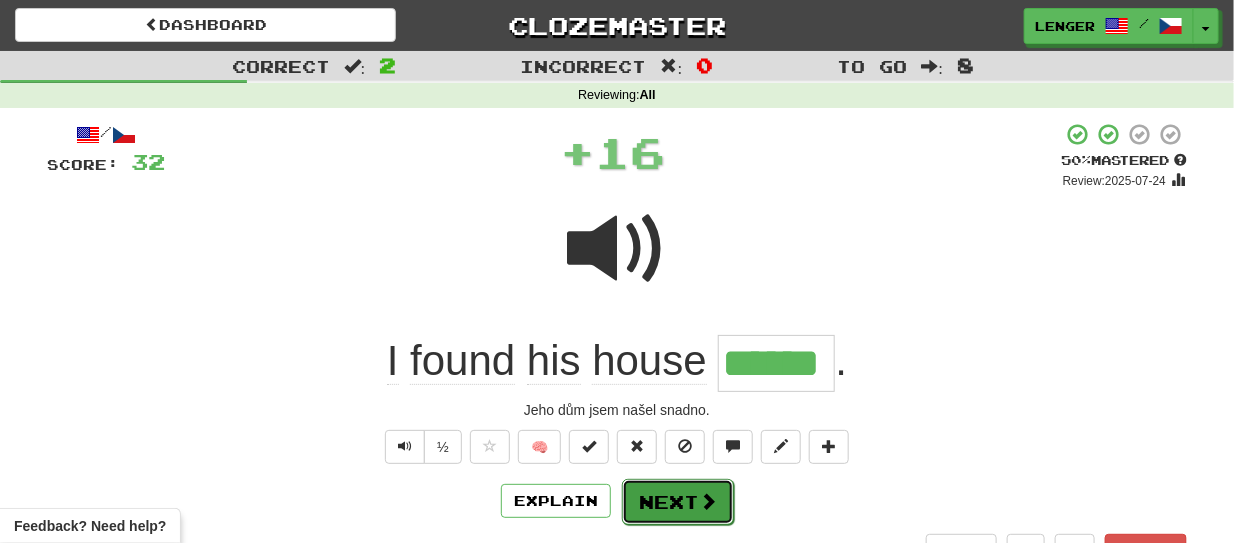 click on "Next" at bounding box center (678, 502) 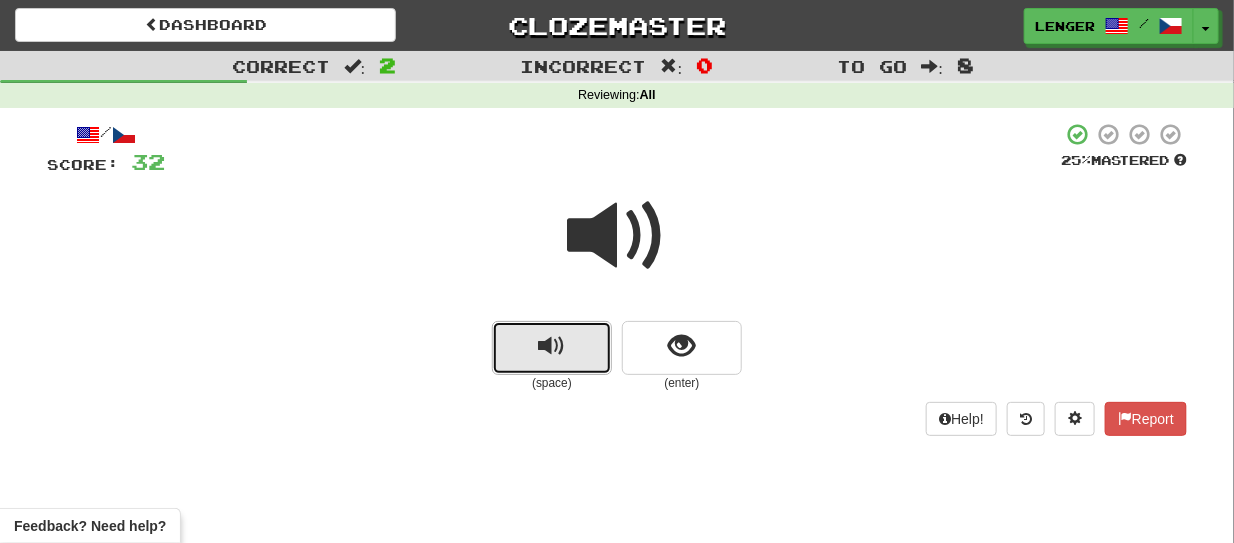 click at bounding box center [552, 348] 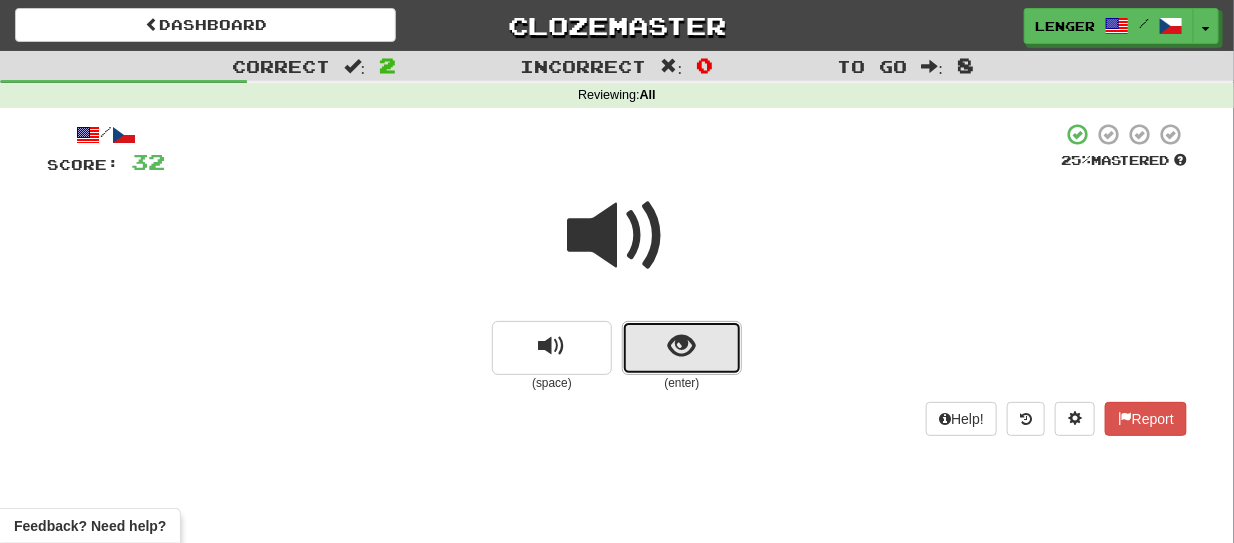 click at bounding box center (682, 348) 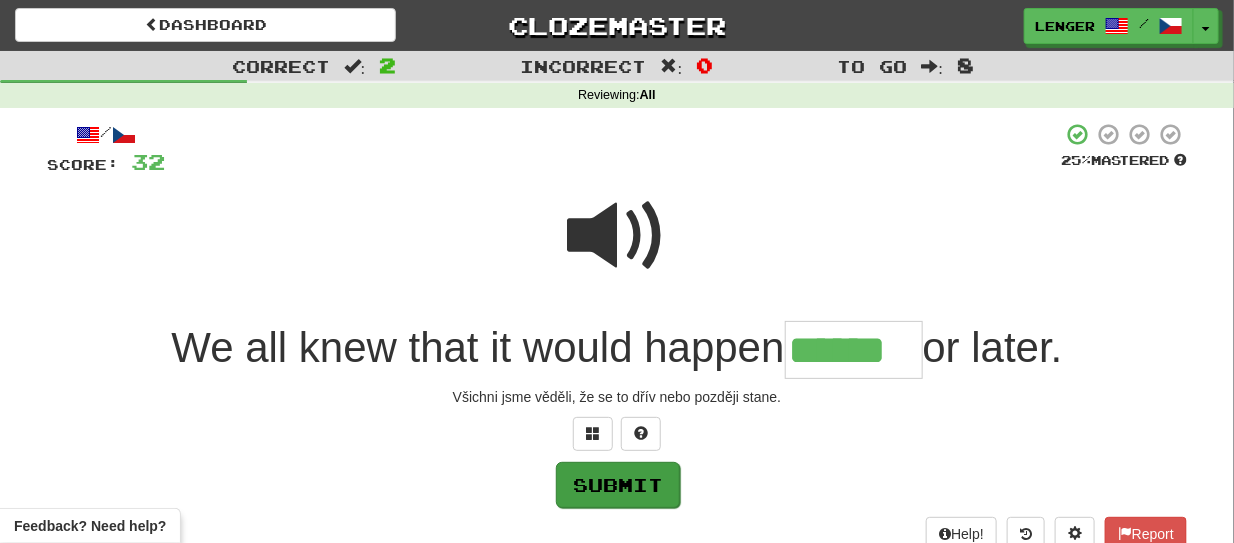 type on "******" 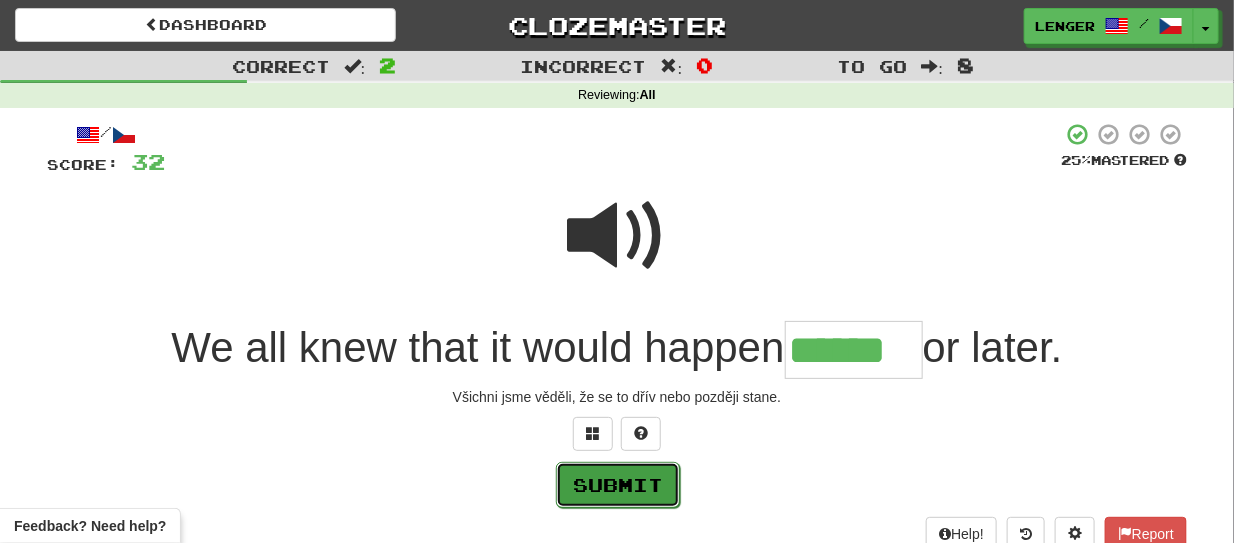 click on "Submit" at bounding box center (618, 485) 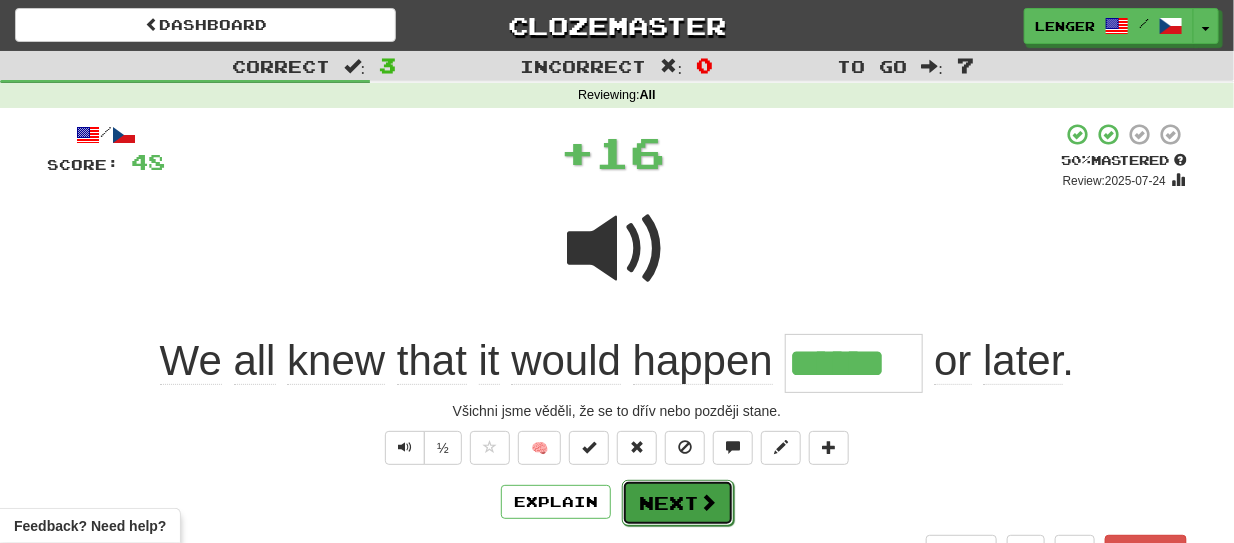 click on "Next" at bounding box center (678, 503) 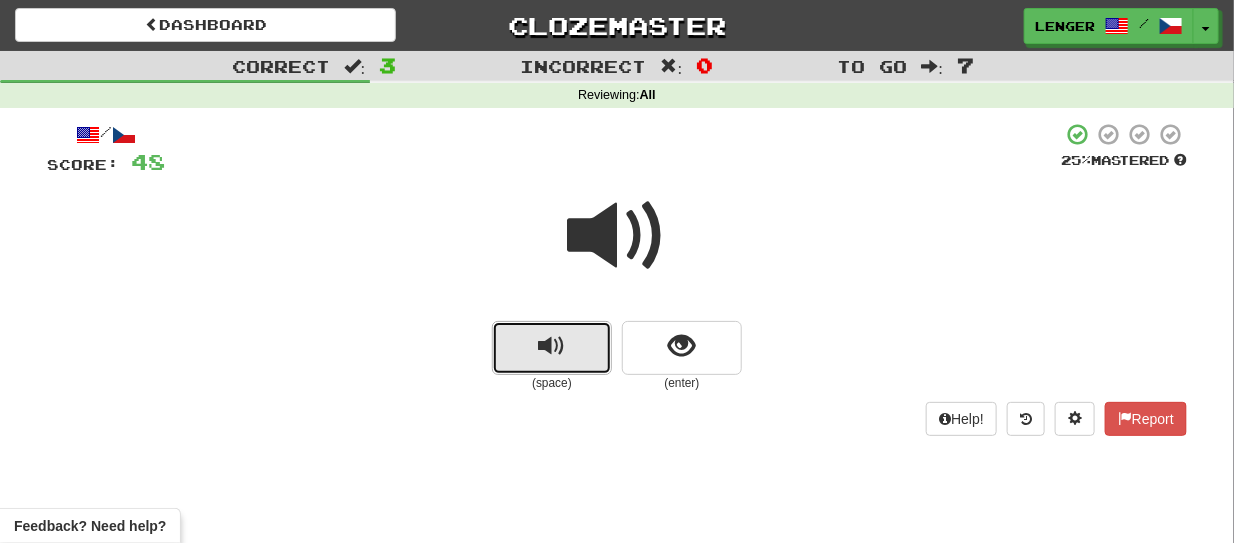 click at bounding box center [552, 348] 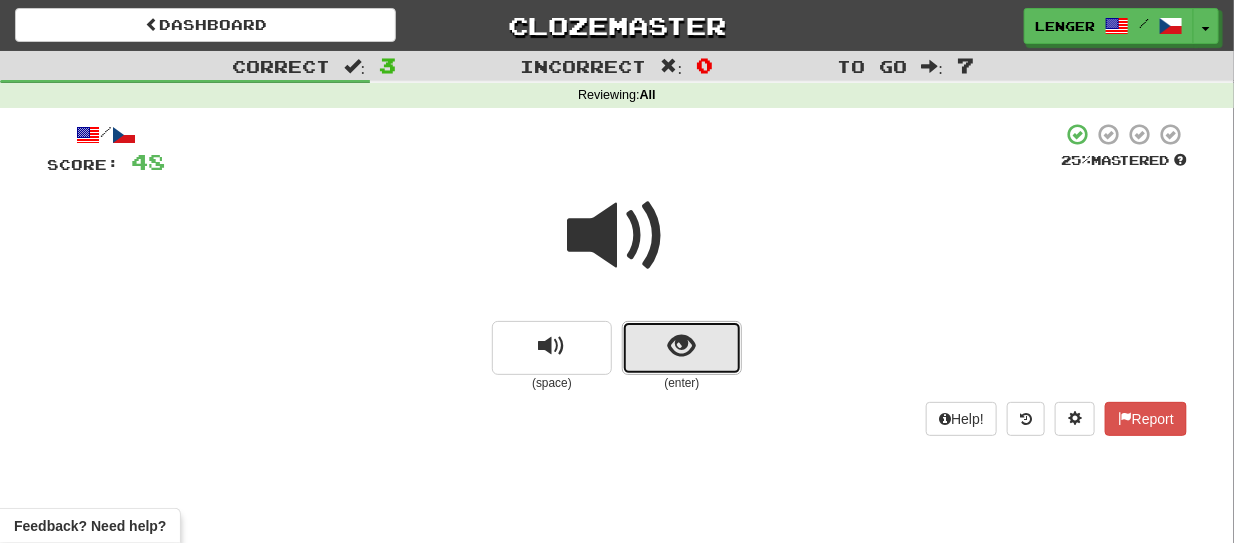 click at bounding box center [682, 348] 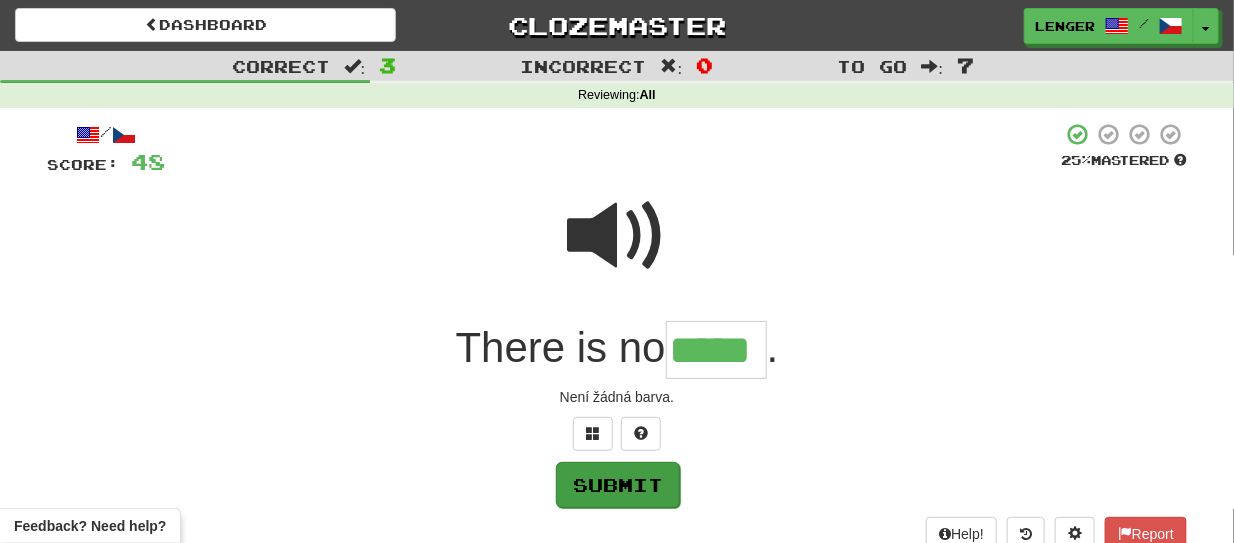 type on "*****" 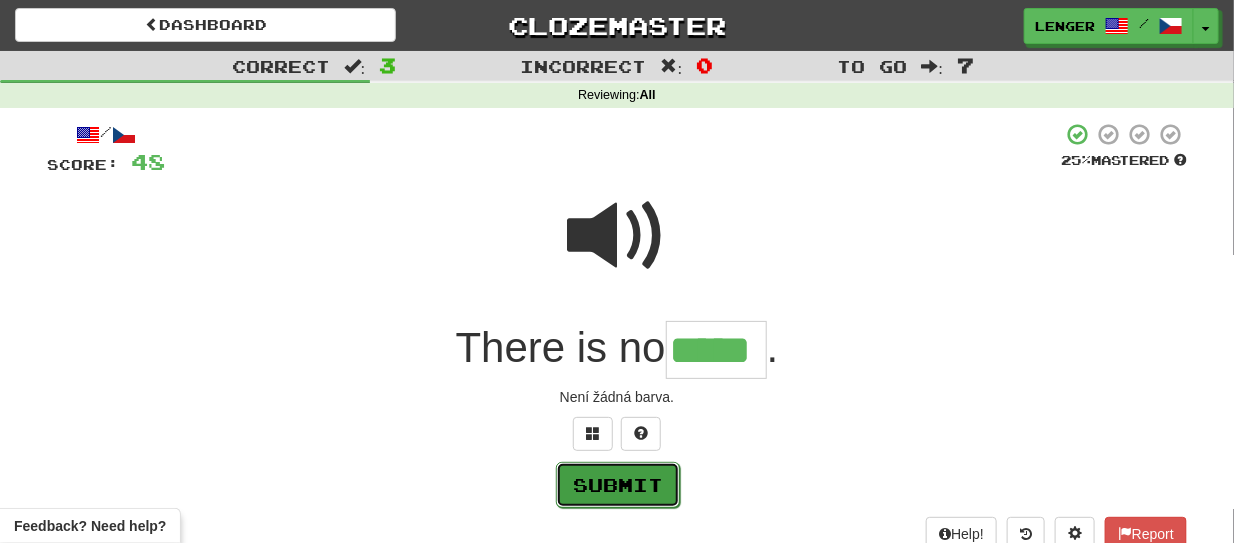 click on "Submit" at bounding box center [618, 485] 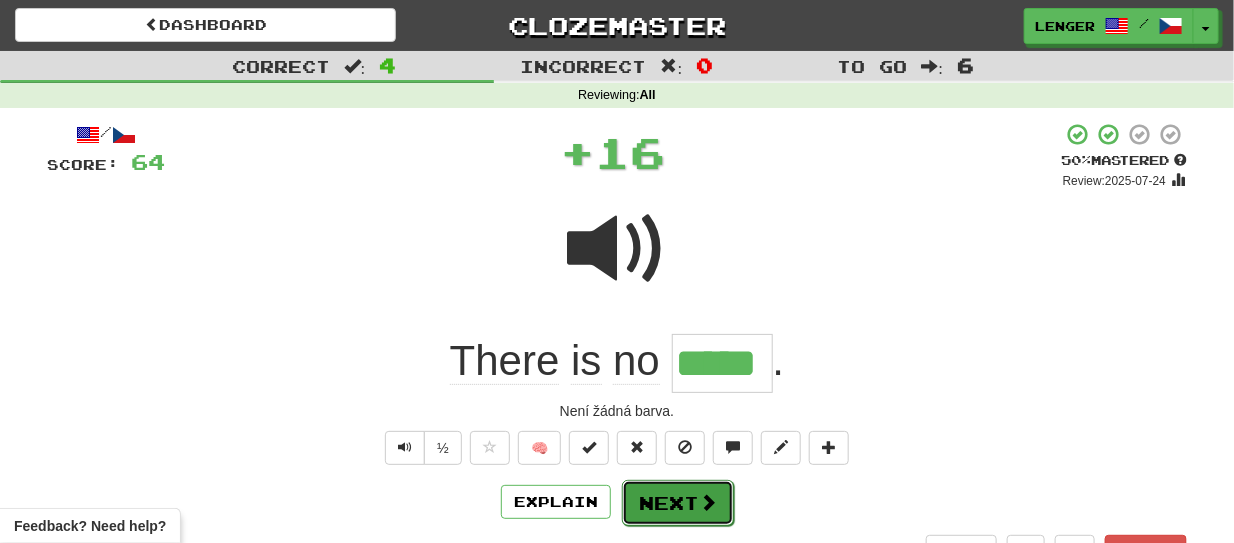 click on "Next" at bounding box center (678, 503) 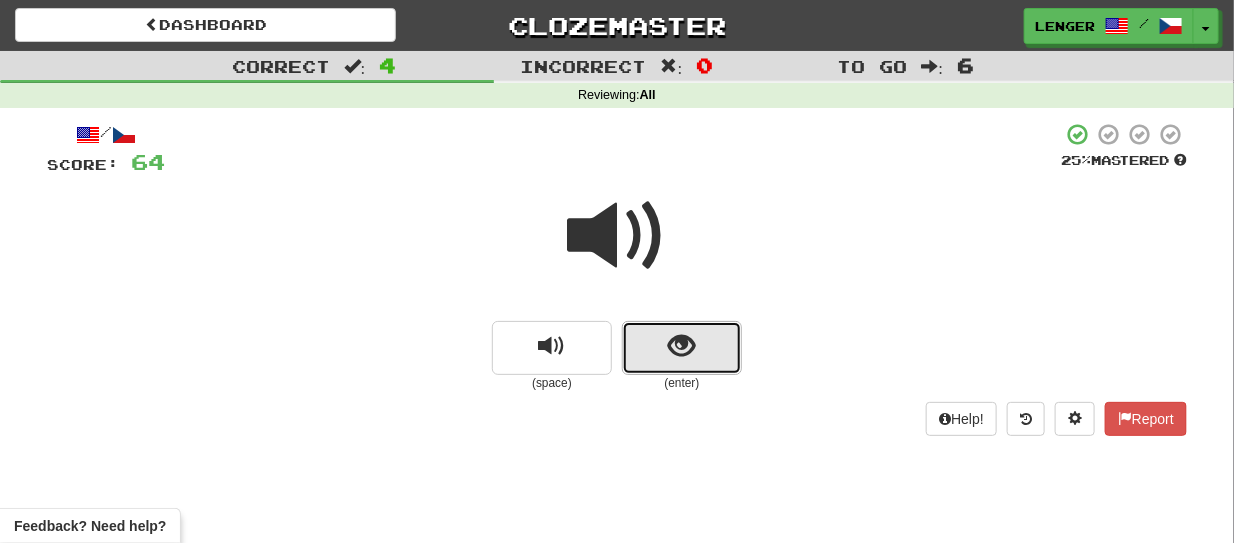 click at bounding box center (682, 348) 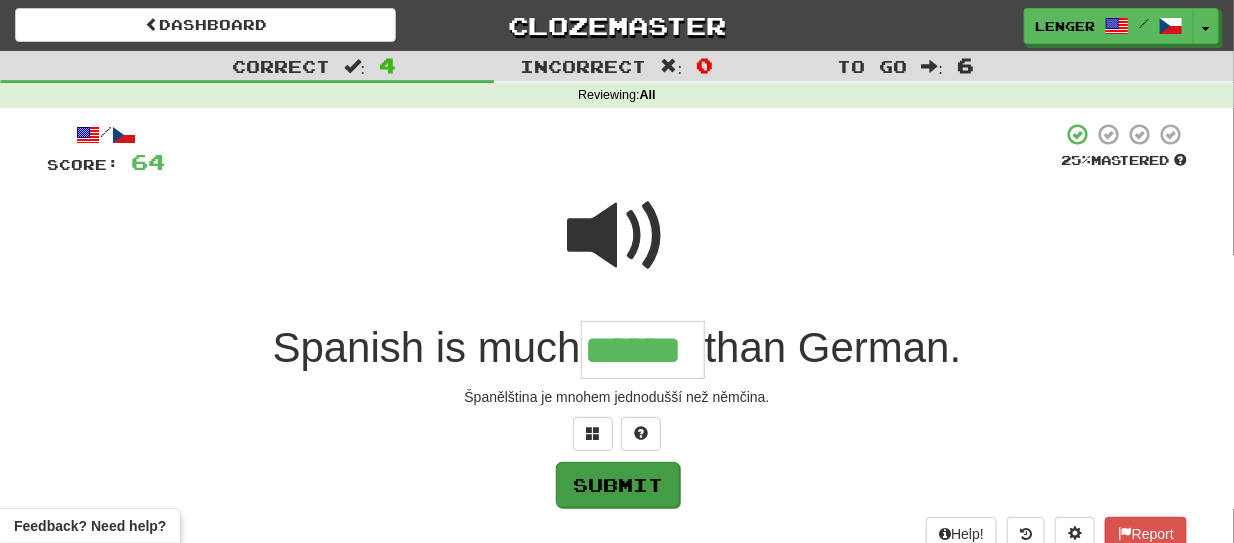 type on "******" 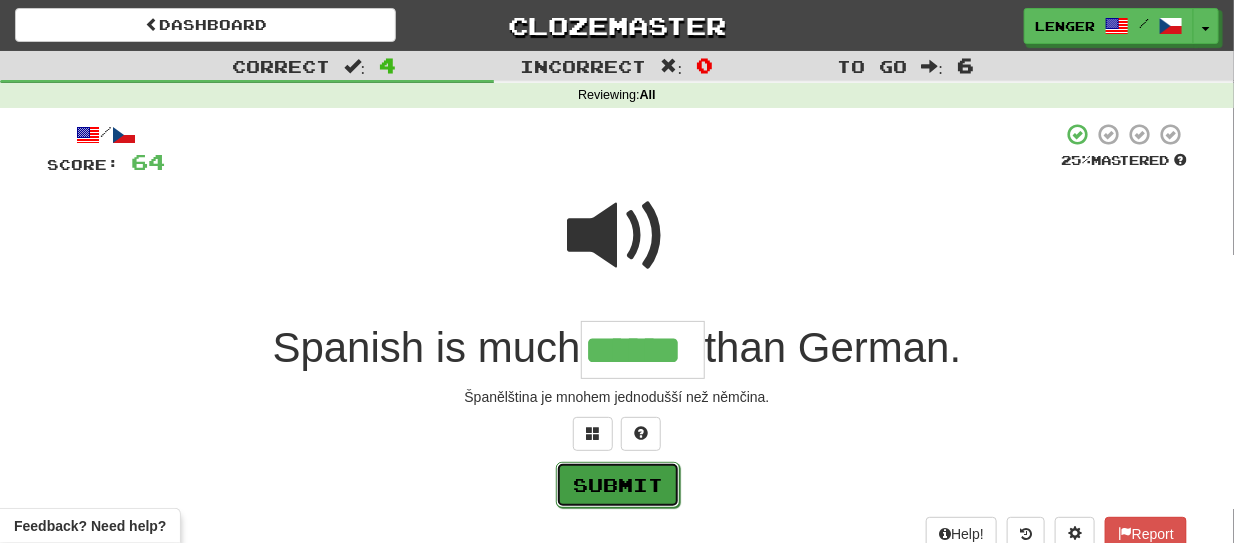 click on "Submit" at bounding box center (618, 485) 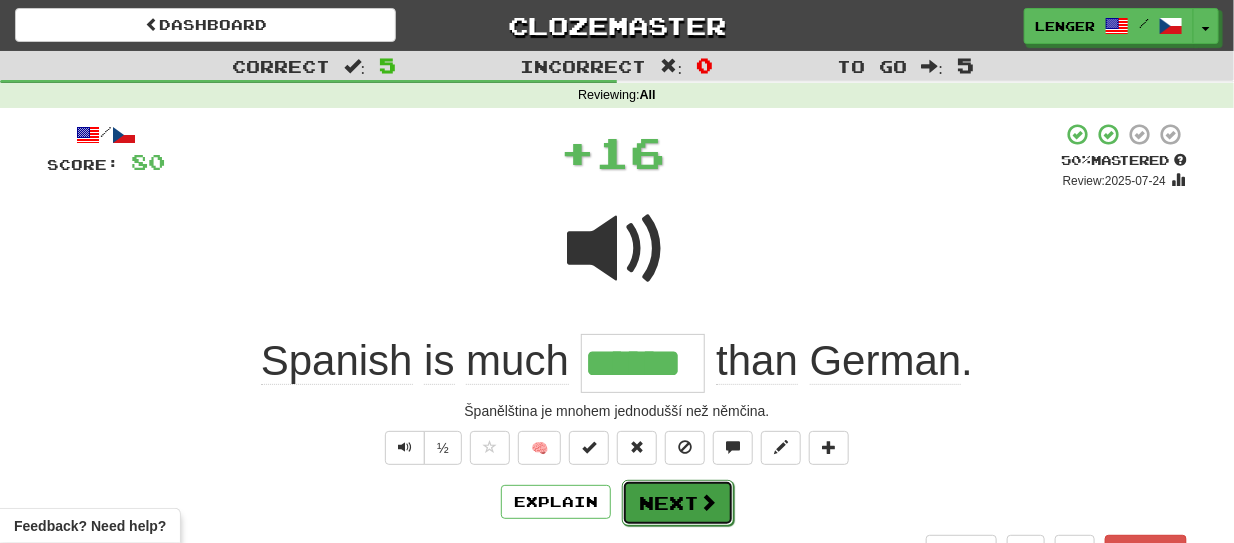 click at bounding box center [708, 502] 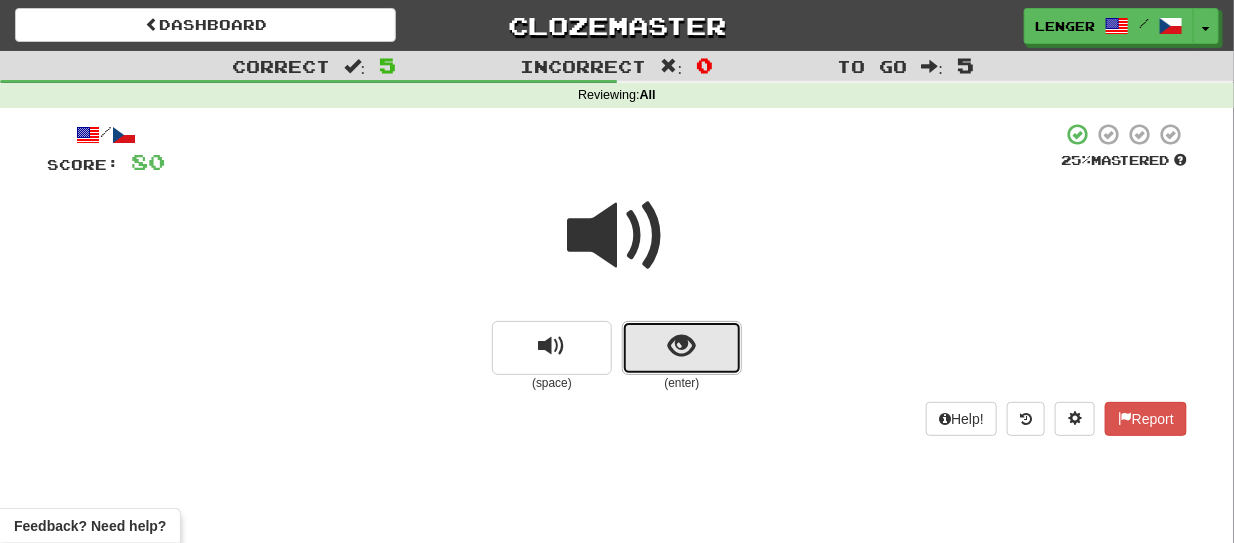 click at bounding box center [682, 348] 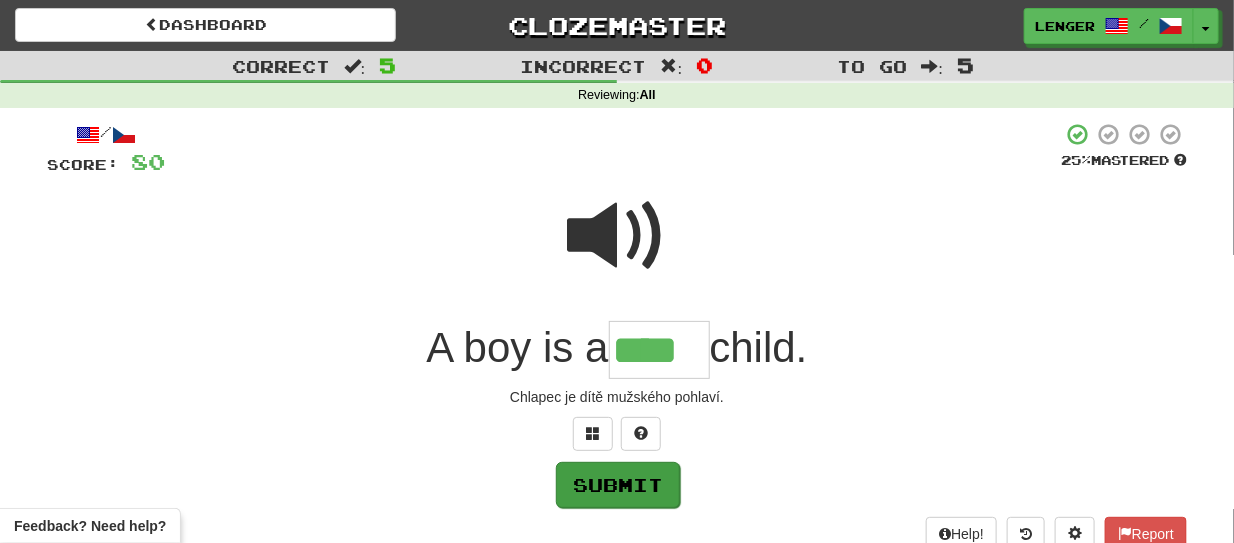 type on "****" 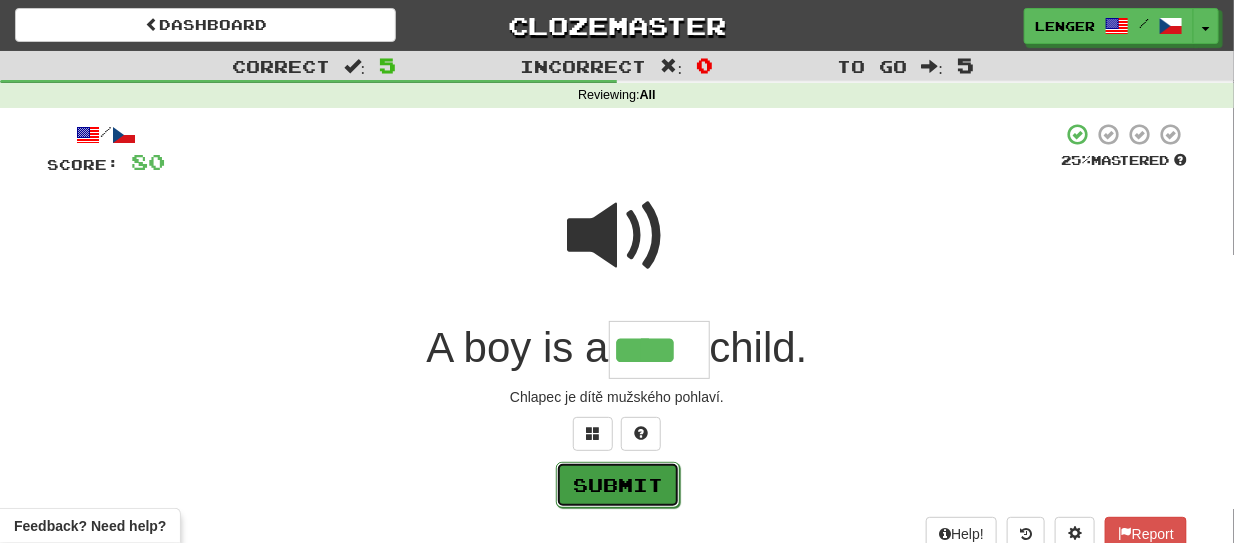 click on "Submit" at bounding box center (618, 485) 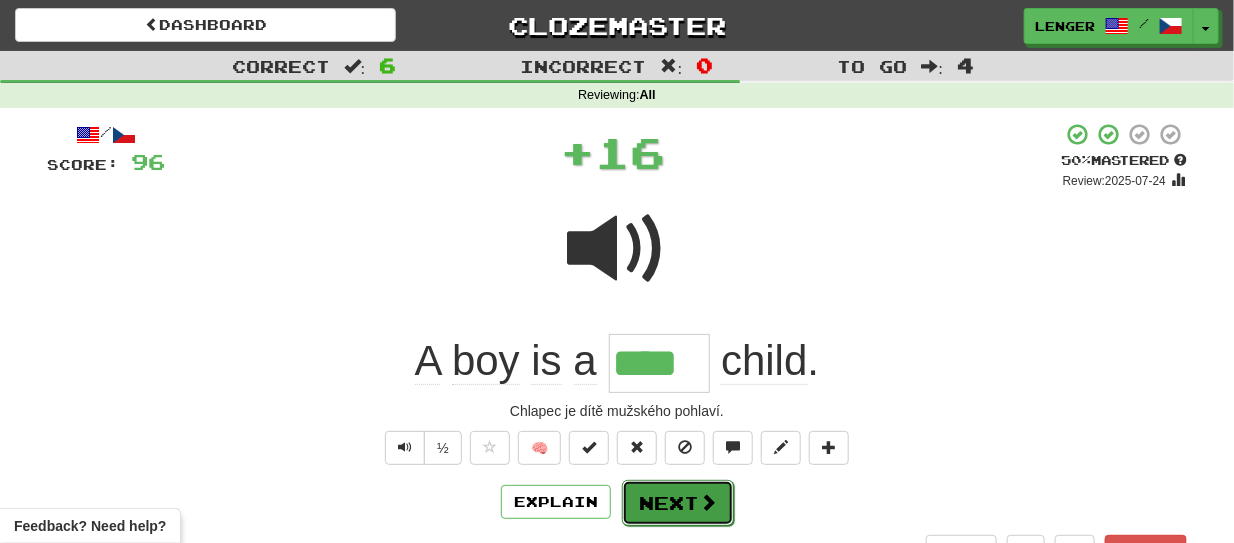 click on "Next" at bounding box center (678, 503) 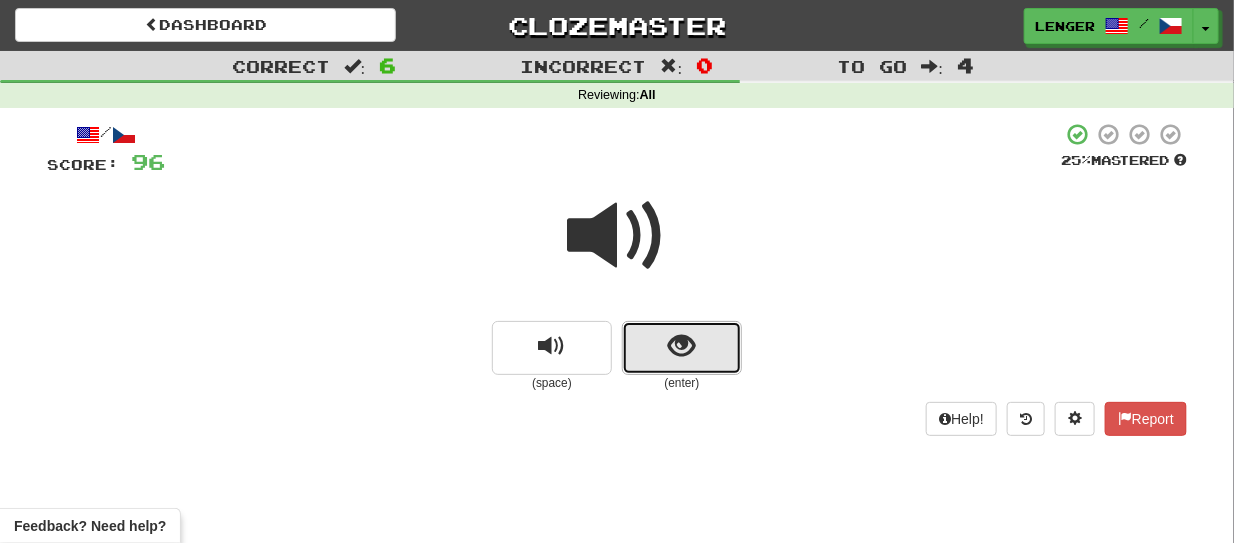click at bounding box center [682, 348] 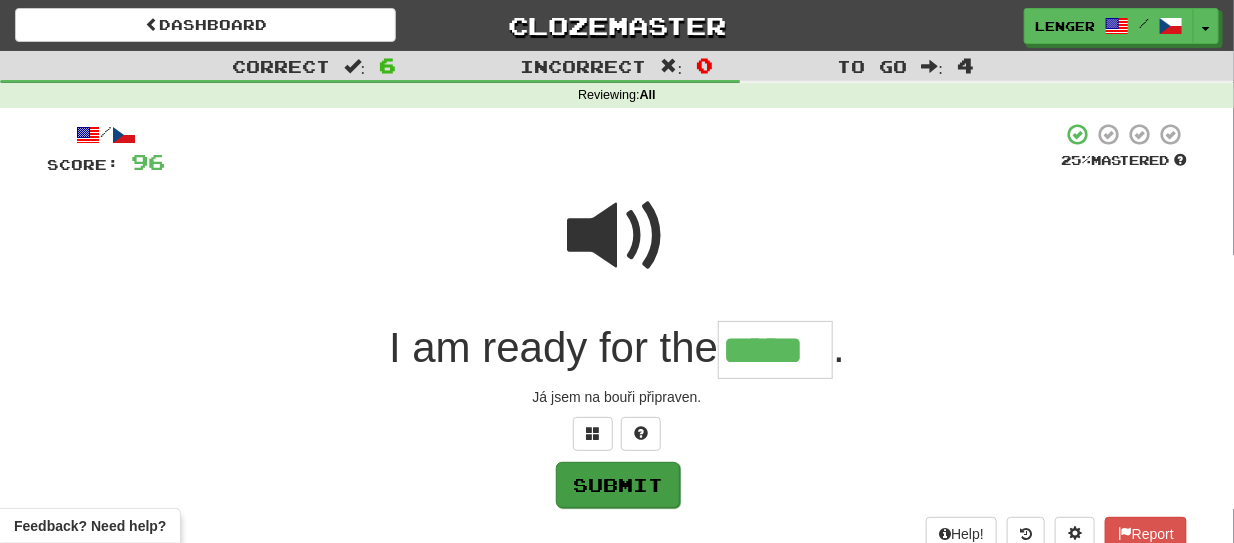 type on "*****" 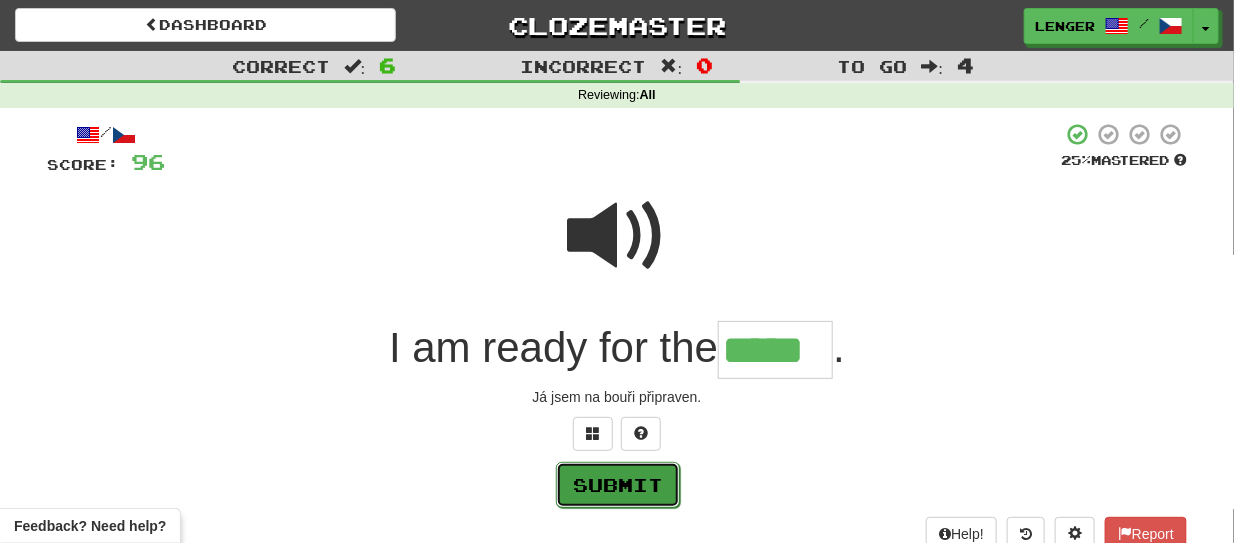 click on "Submit" at bounding box center (618, 485) 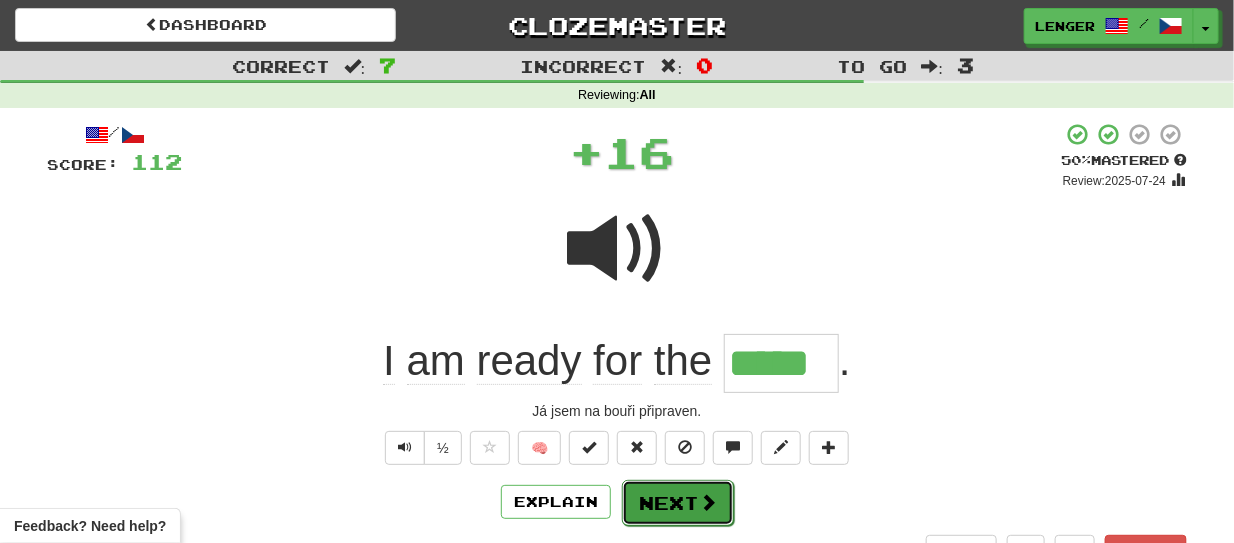 click at bounding box center [708, 502] 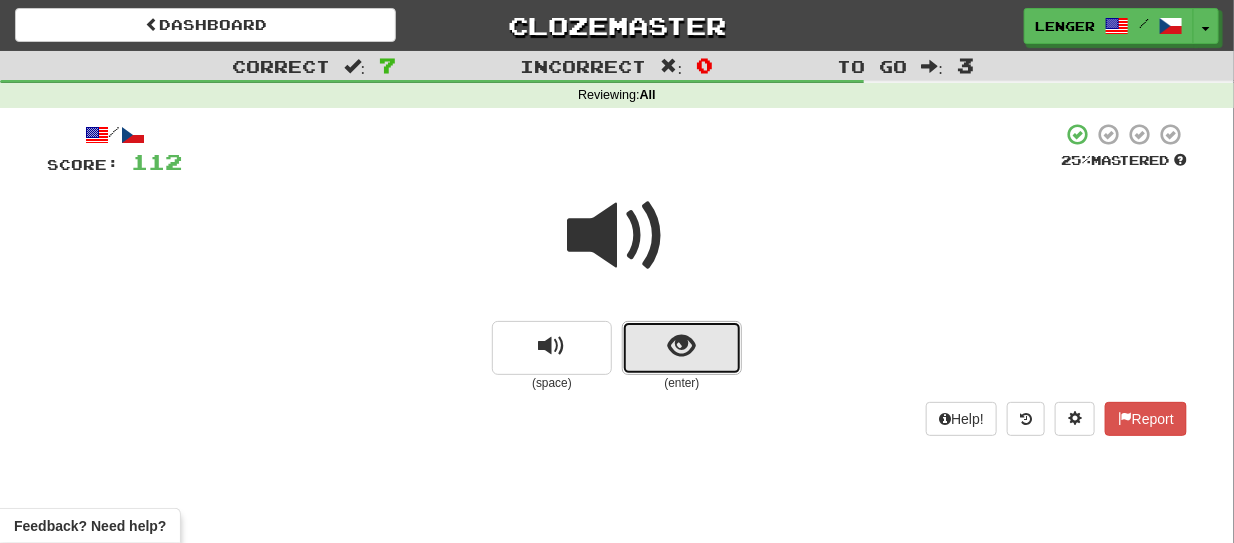 click at bounding box center (682, 348) 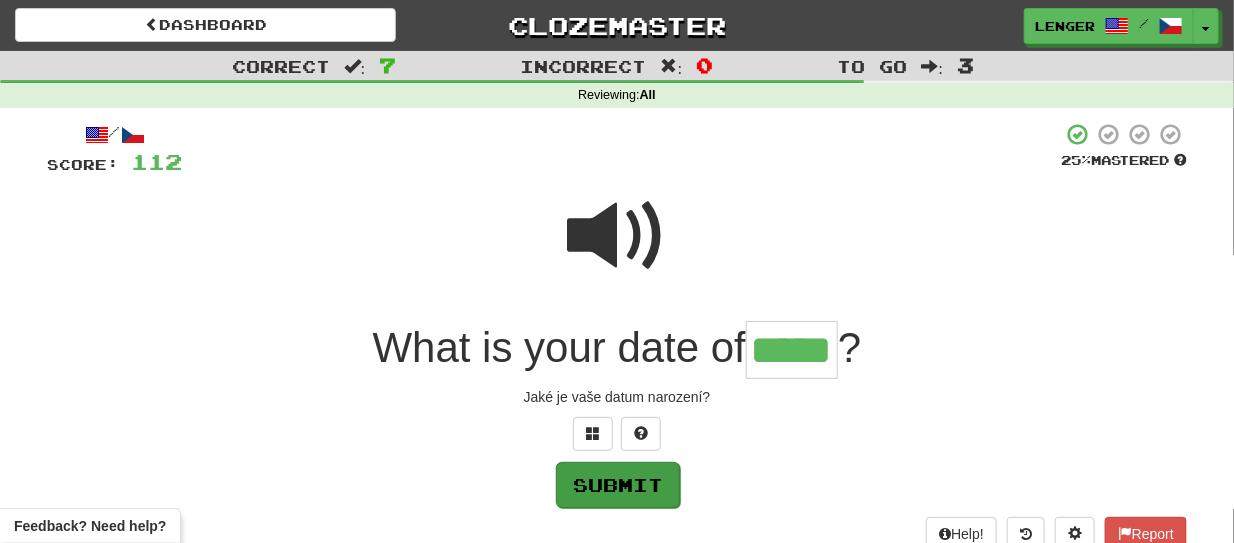 type on "*****" 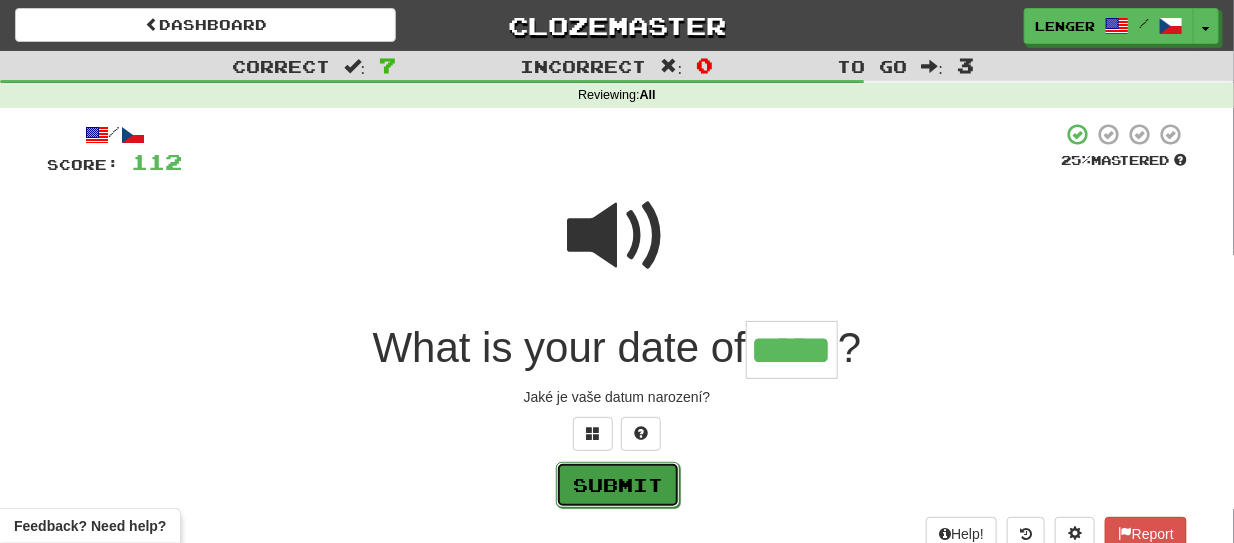 click on "Submit" at bounding box center [618, 485] 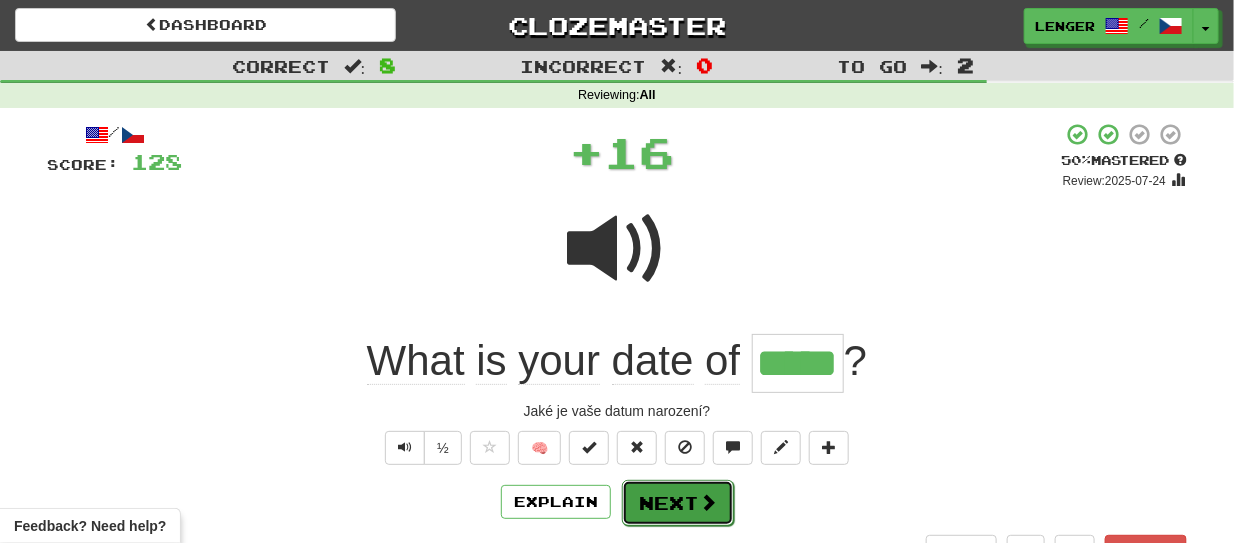 click on "Next" at bounding box center [678, 503] 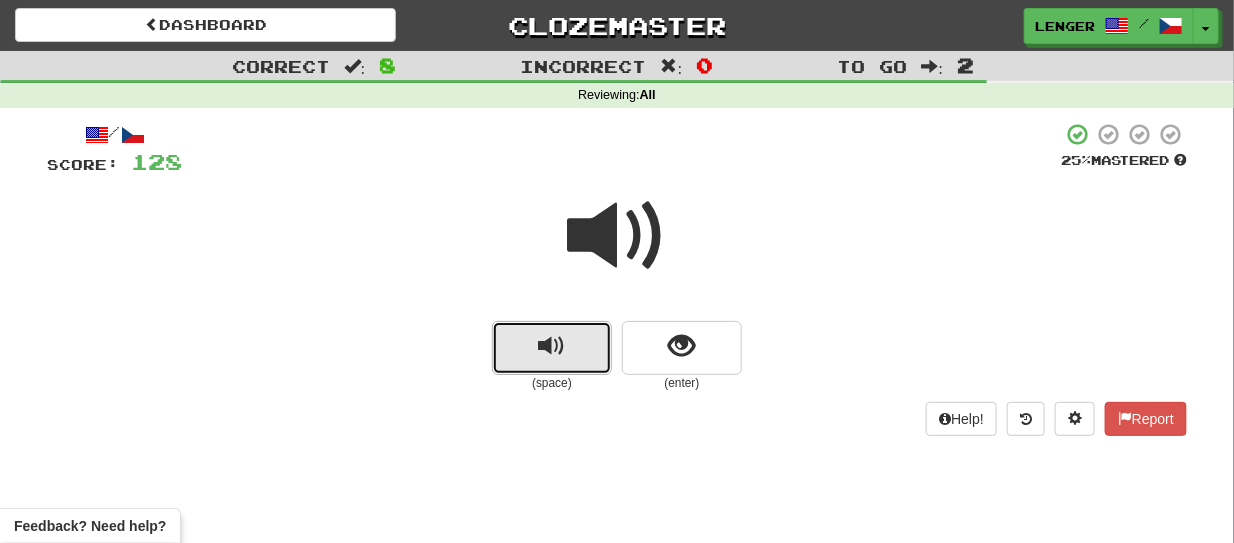 click at bounding box center [552, 348] 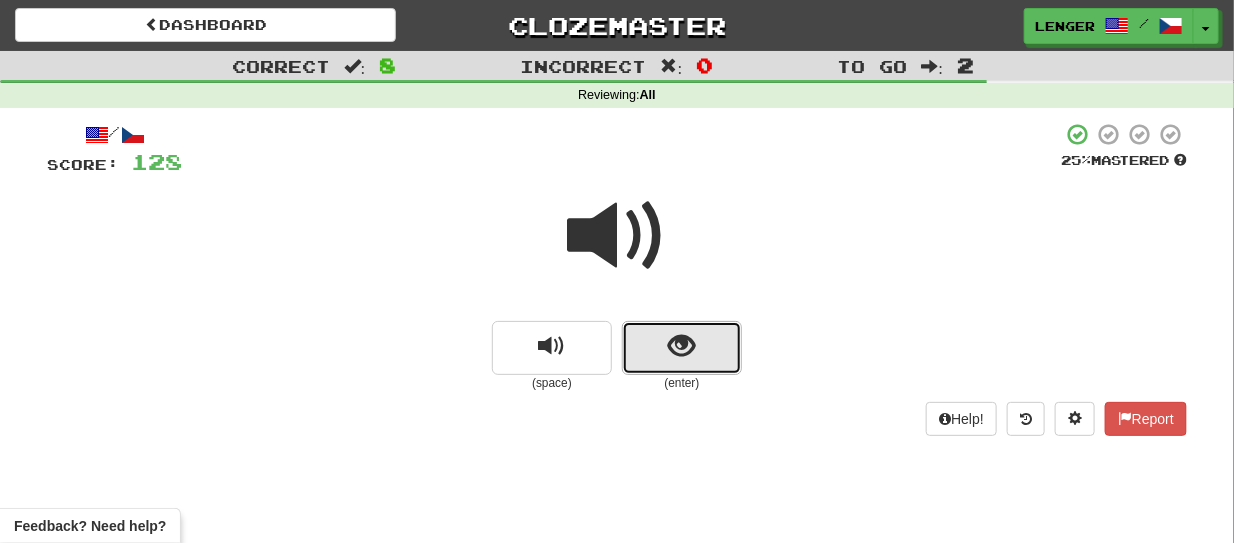 click at bounding box center (682, 348) 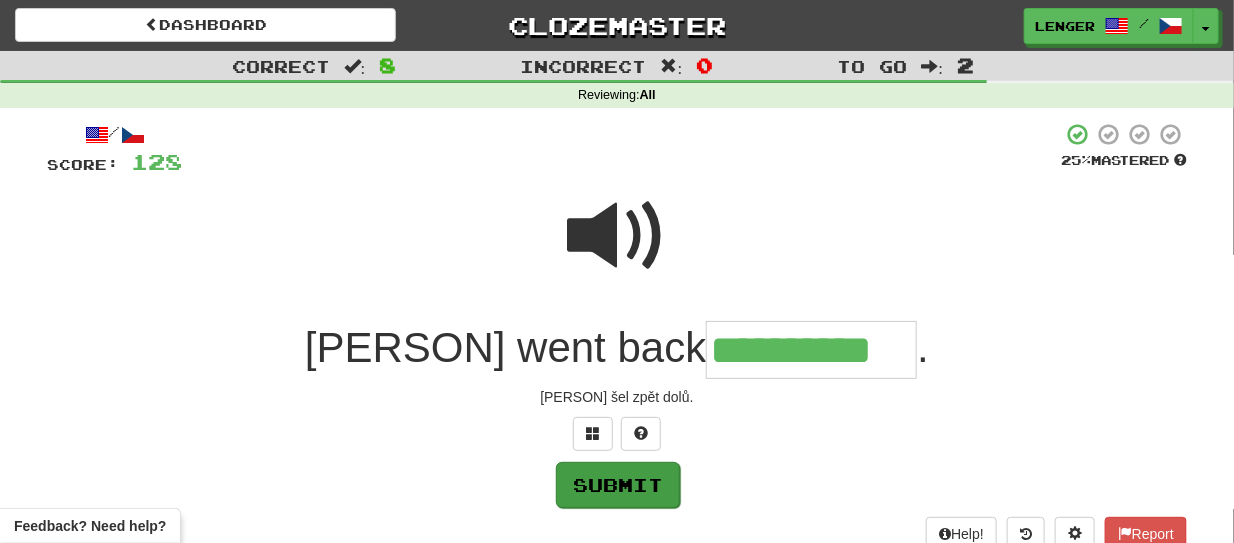 type on "**********" 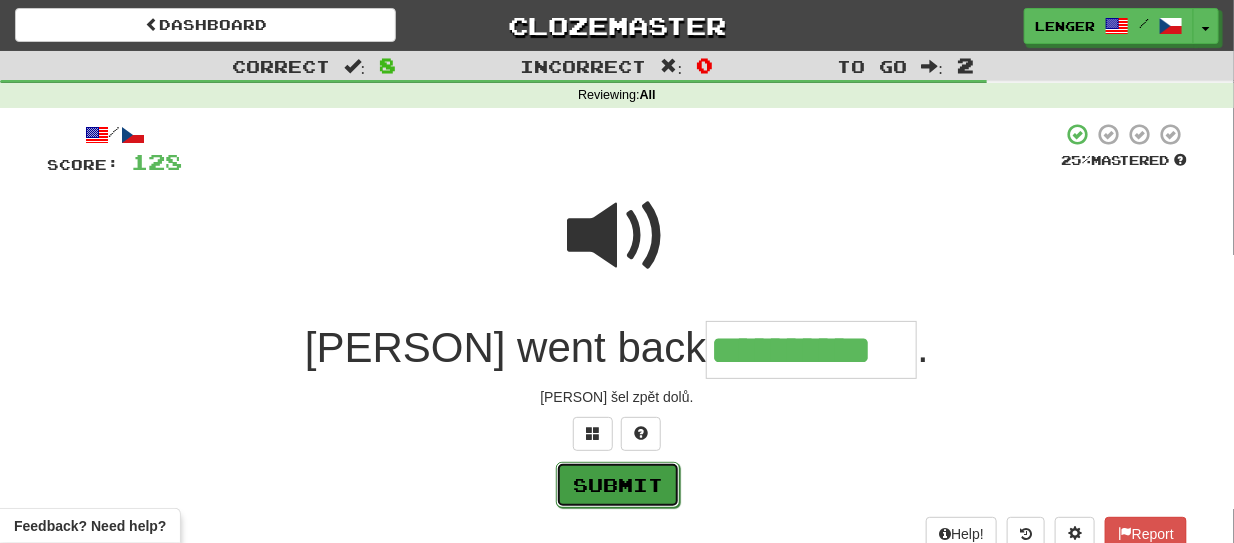 click on "Submit" at bounding box center (618, 485) 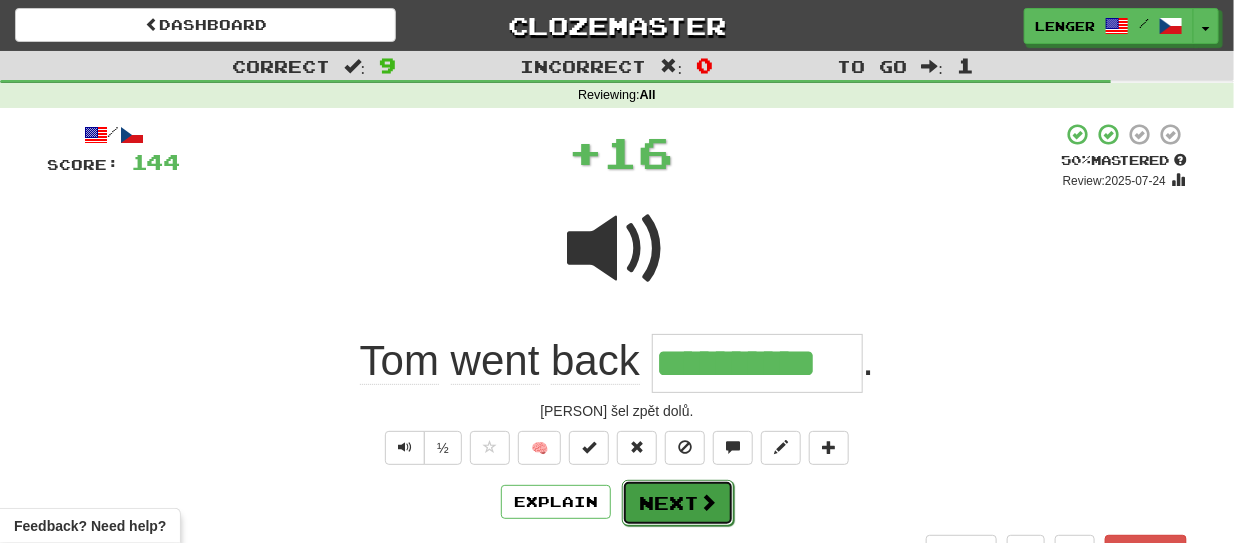 click on "Next" at bounding box center (678, 503) 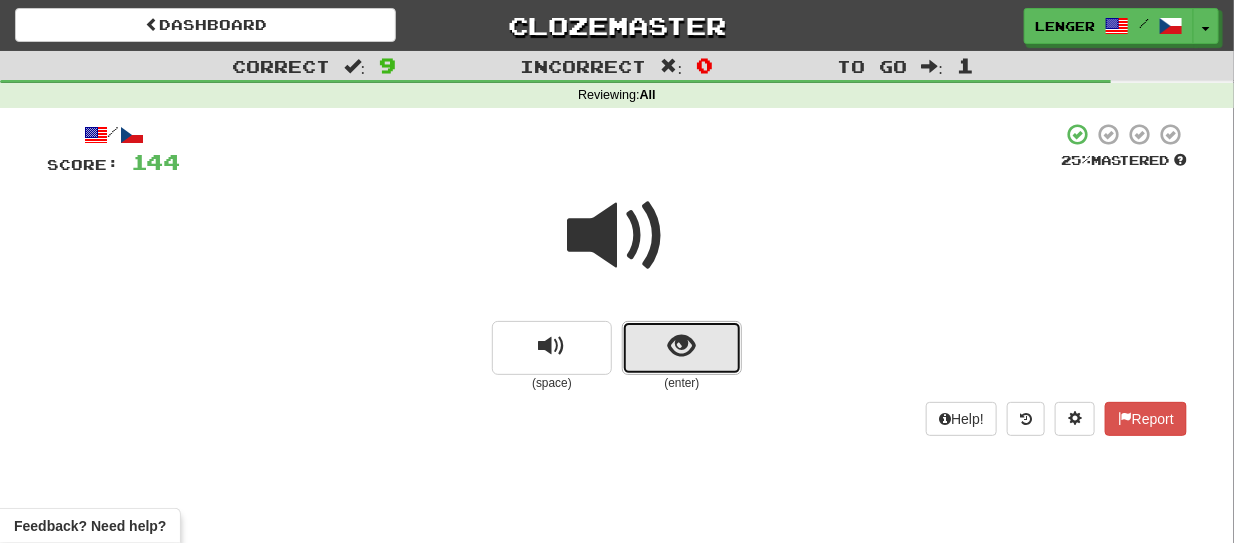 click at bounding box center (682, 348) 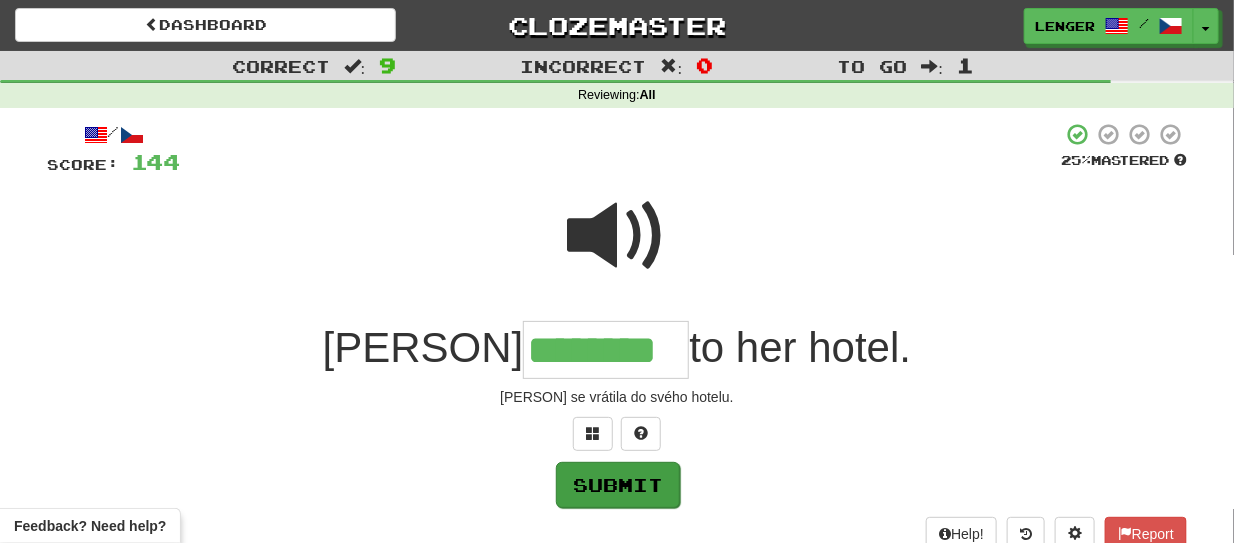 type on "********" 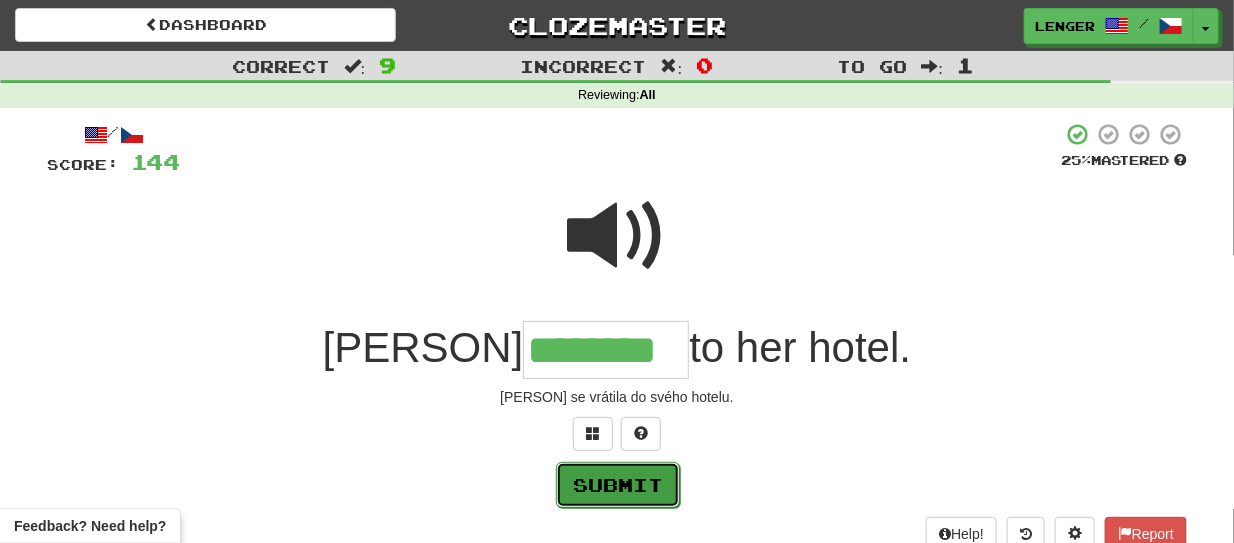 click on "Submit" at bounding box center (618, 485) 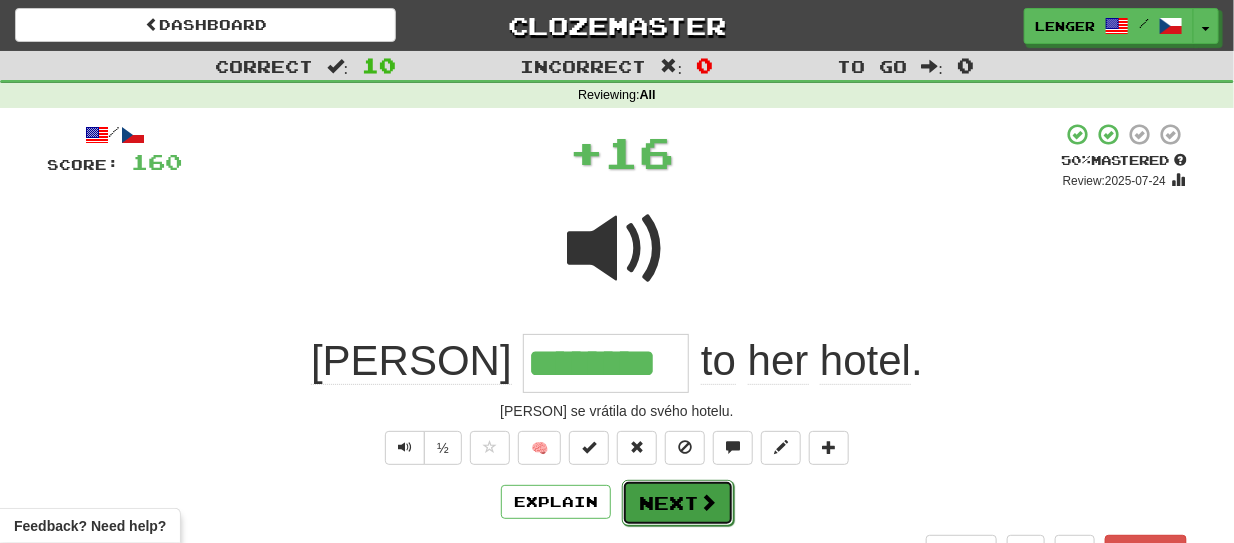 click at bounding box center (708, 502) 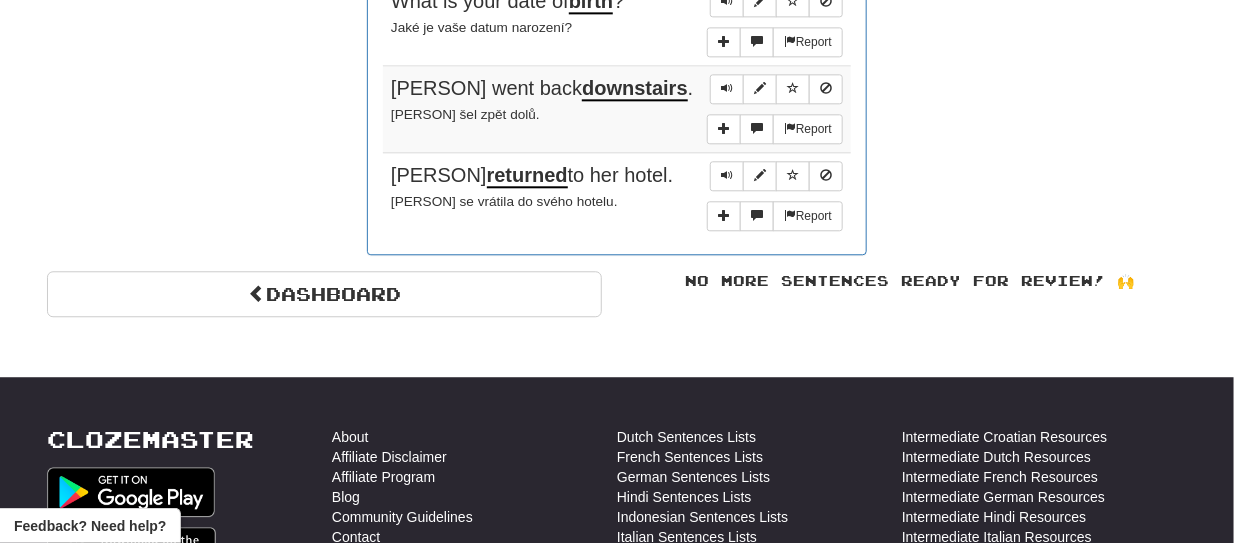scroll, scrollTop: 1706, scrollLeft: 0, axis: vertical 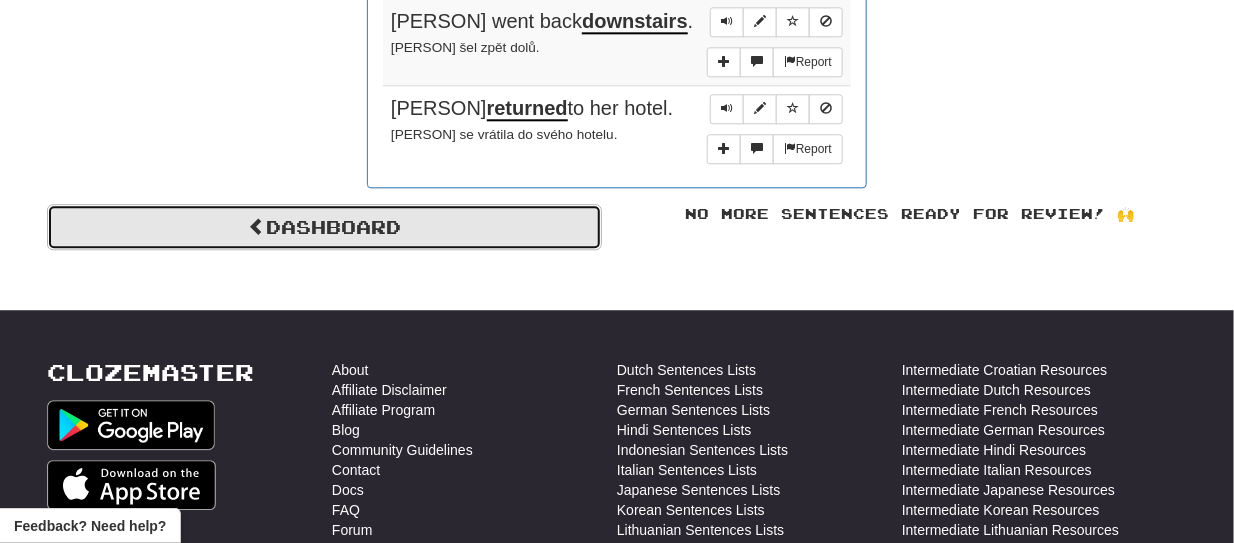click on "Dashboard" at bounding box center (324, 227) 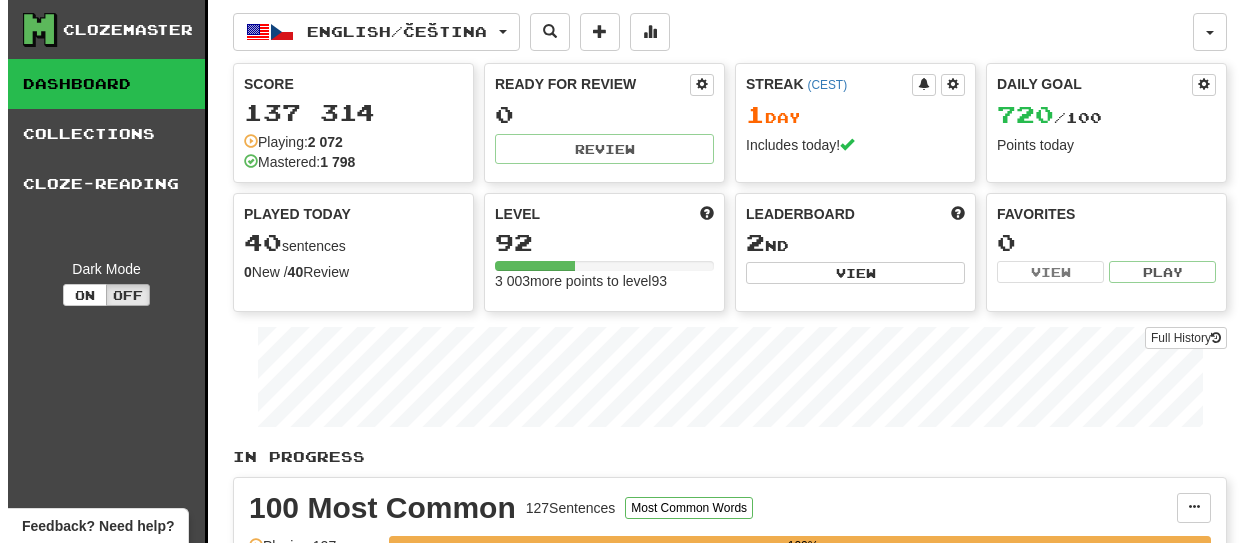 scroll, scrollTop: 0, scrollLeft: 0, axis: both 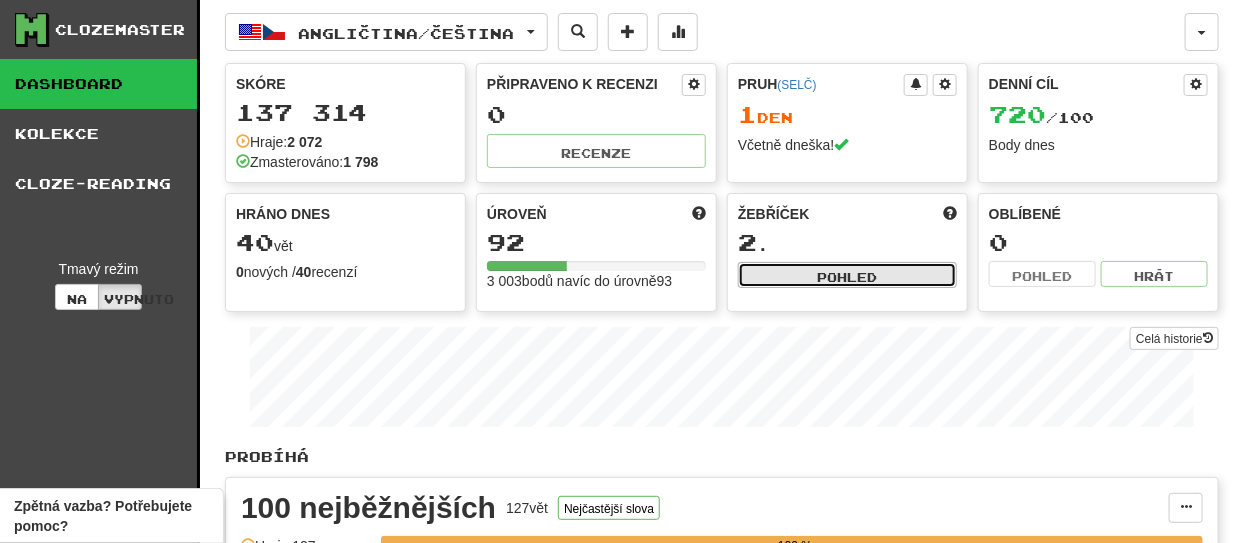 click on "Pohled" at bounding box center [848, 277] 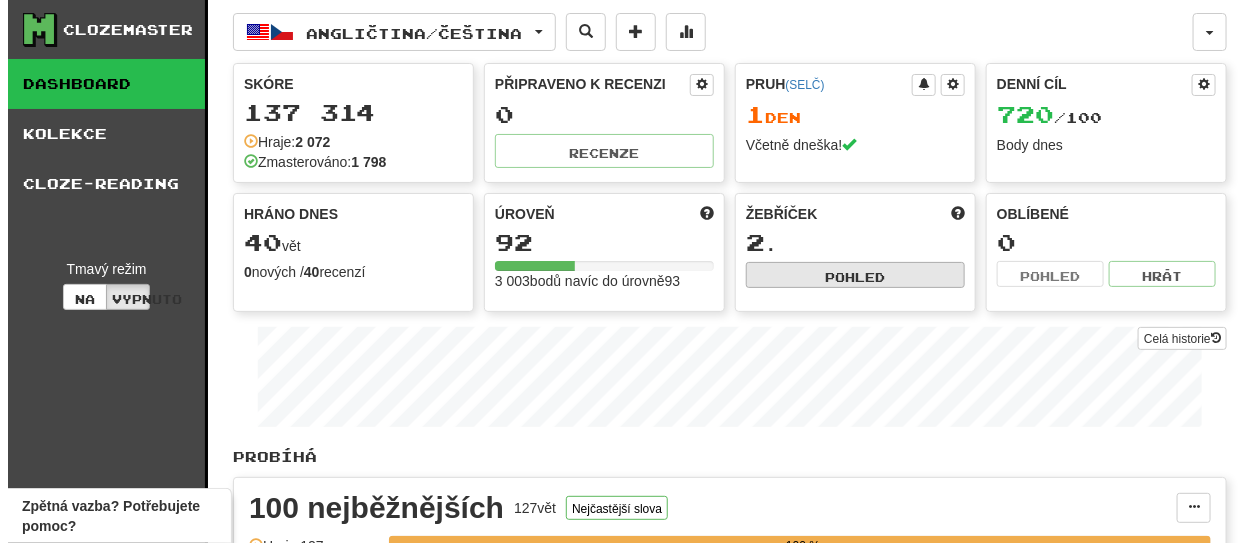 select on "**********" 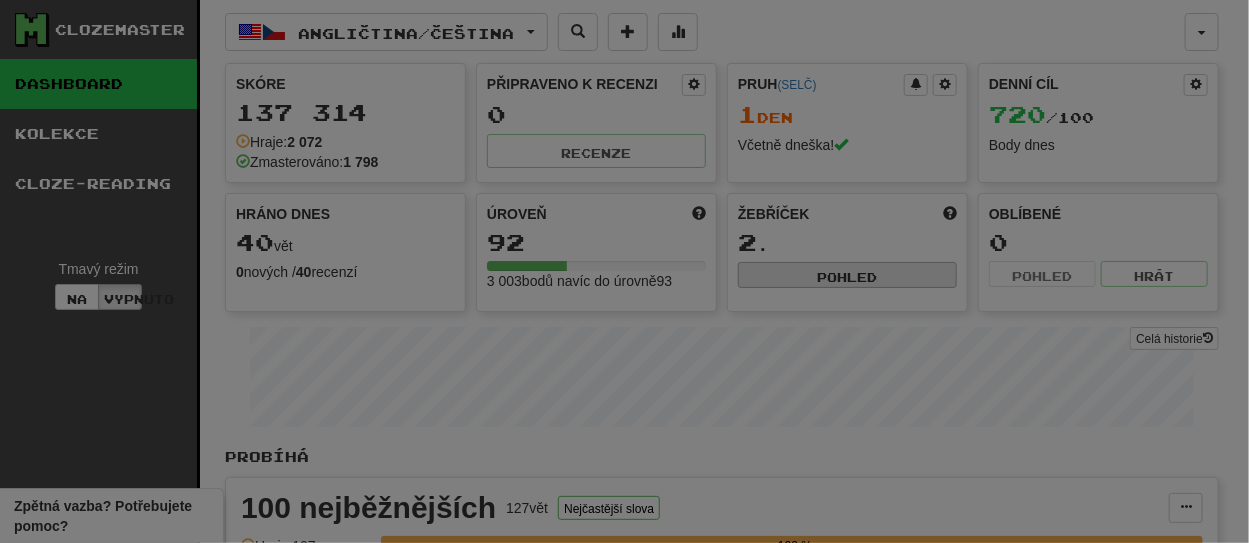 click on "Clozemaster Dashboard Kolekce Cloze-Reading Tmavý režim Na Vypnuto Dashboard Kolekce Profesionál Cloze-Reading Angličtina  /  Čeština Angličtina  /  Čeština Série:  1   Recenze:  0 Denní cíl:  720  /  100 Párování jazyků Uživatelské jméno:  [USERNAME]  Upravit Účet Oznámení Informační kanál aktivit Profil Žebříček Forum Odhlásit se Skóre 137 314 Hraje:  2 072 Zmasterováno:  1 798 Připraveno k recenzi 0   Recenze Pruh  (  [TIMEZONE]  )   1  den Včetně dneška! Denní cíl 720  /  100 Body dnes Hráno dnes 40  vět 0  nových /  40  recenzí Celá historie Úroveň 92 3 003  bodů navíc do úrovně  93 Žebříček 2  . Pohled Oblíbené 0 Pohled Hrát Celá historie Probíhá 100 nejběžnějších 127  vět Nejčastější slova Správa vět Odepnout z řídicího panelu Hraje:  127 100 % Zvládnuto:  127 100 % Hrát Recenze (  0  ) Hráno dnes:  0 Zrychlená cesta plynulosti 2 853  vět Správa vět Odepnout z řídicího panelu Hraje:  1 012 35,471 % 922 0  )" at bounding box center (624, 962) 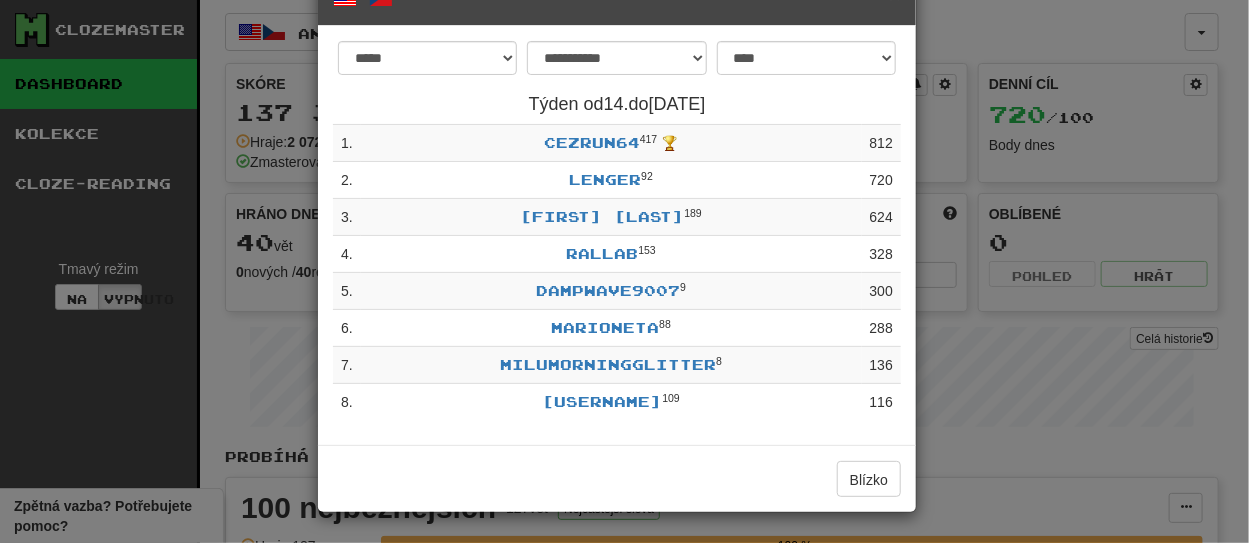 scroll, scrollTop: 215, scrollLeft: 0, axis: vertical 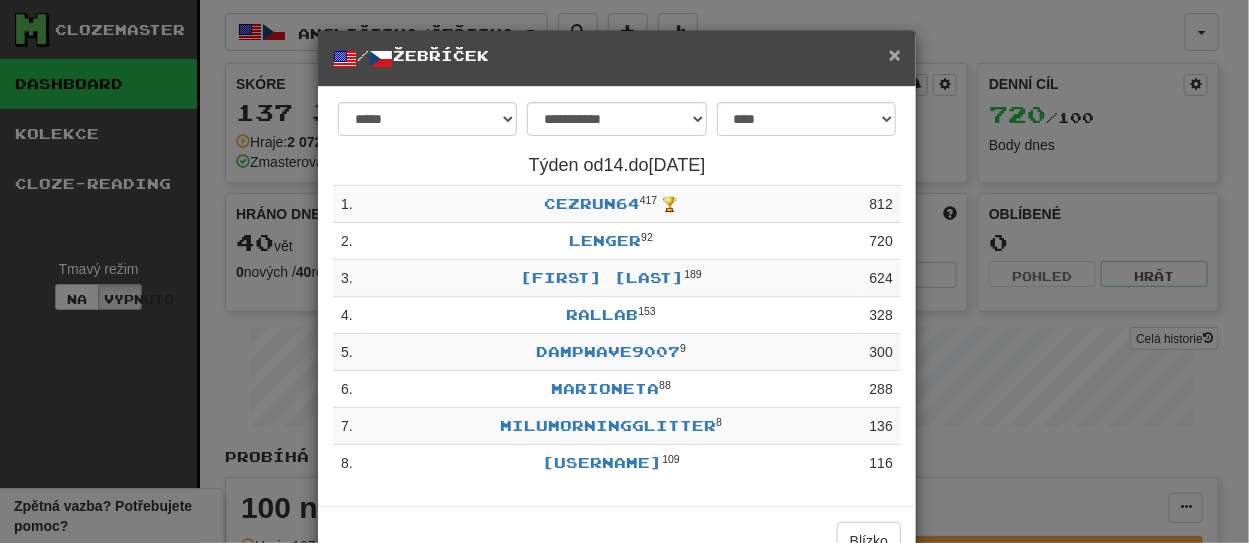 click on "×" at bounding box center (895, 54) 